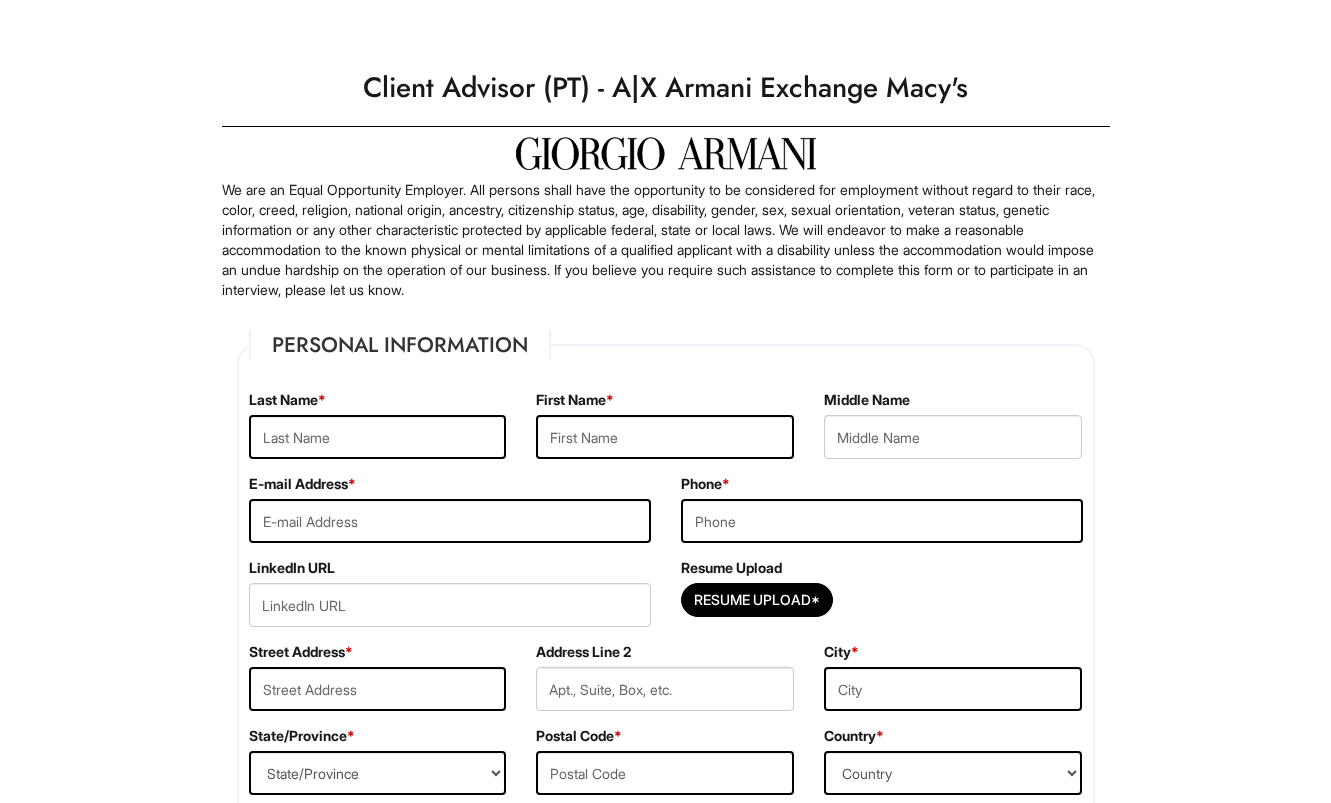 scroll, scrollTop: 0, scrollLeft: 0, axis: both 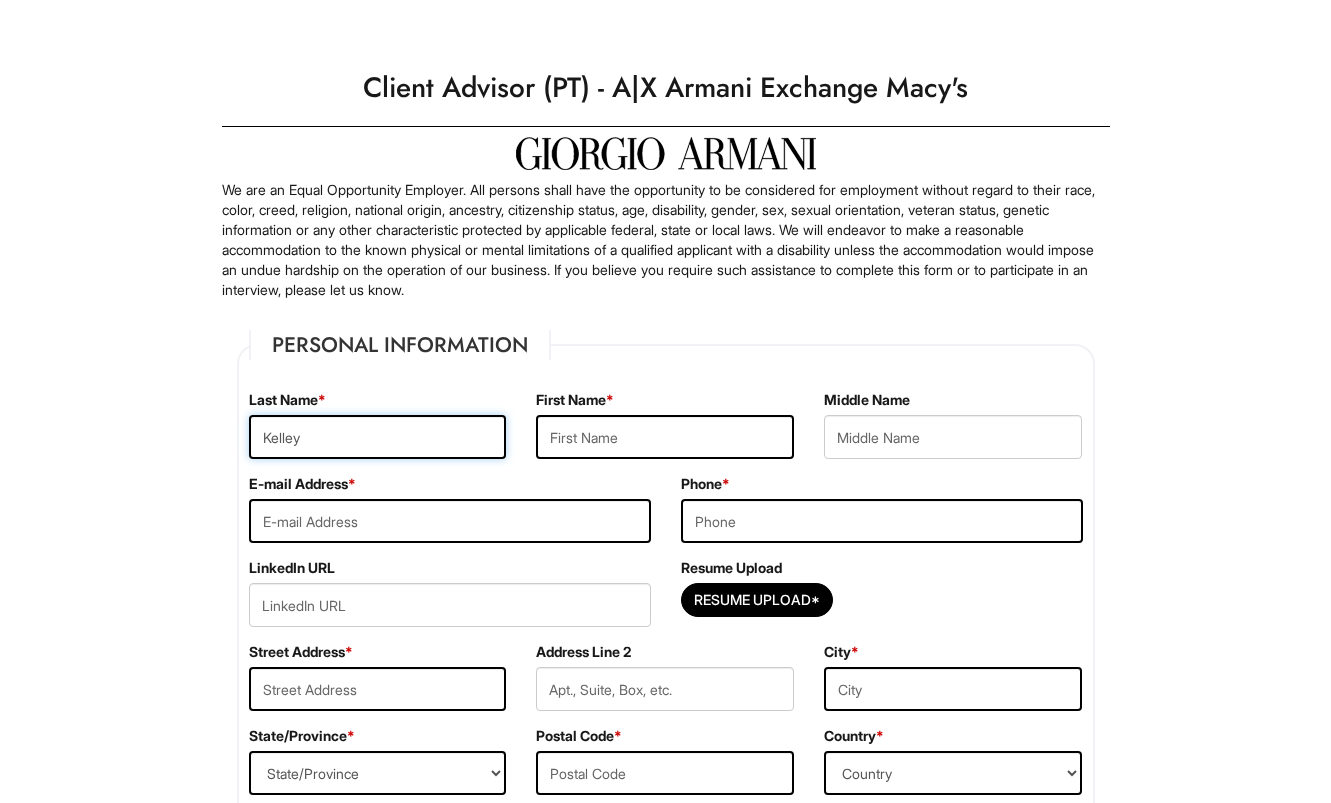 type on "Kelley" 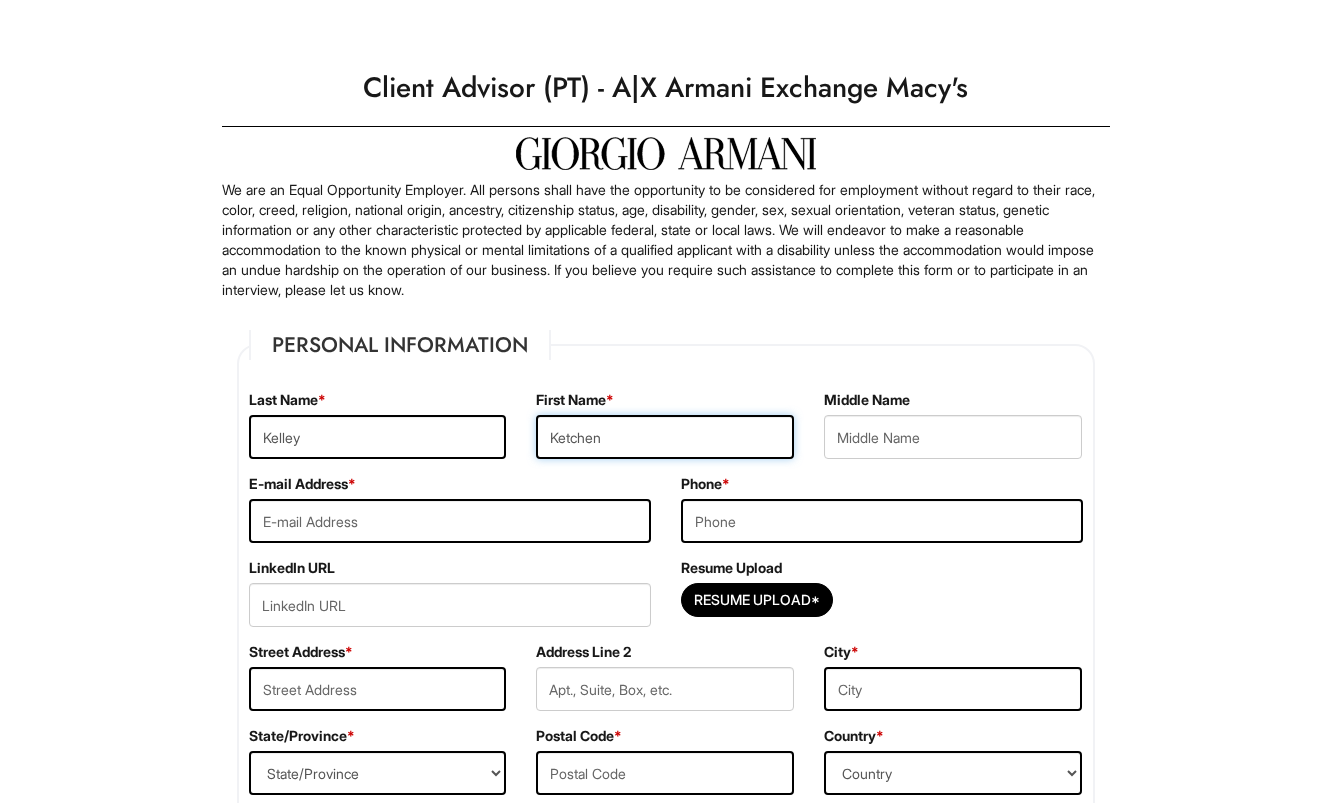 type on "Ketchen" 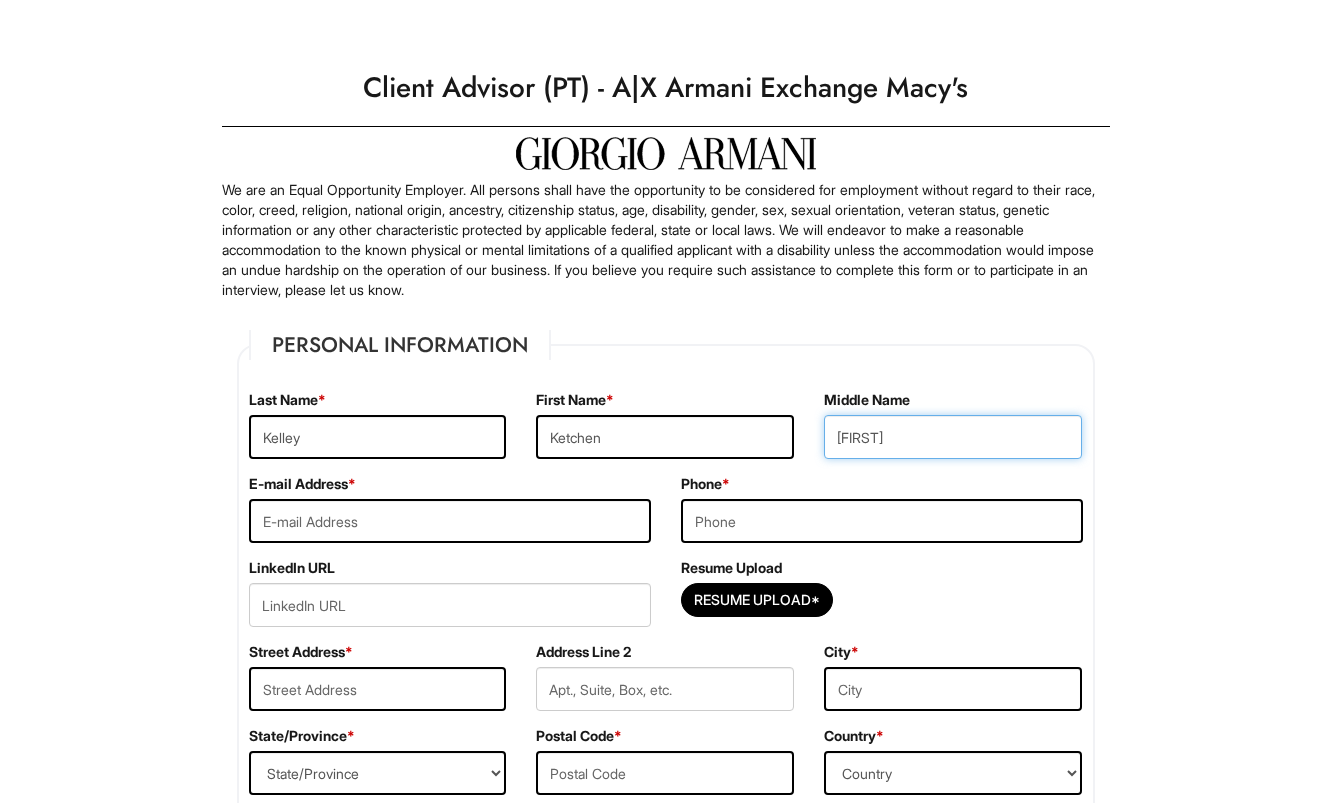 type on "[FIRST]" 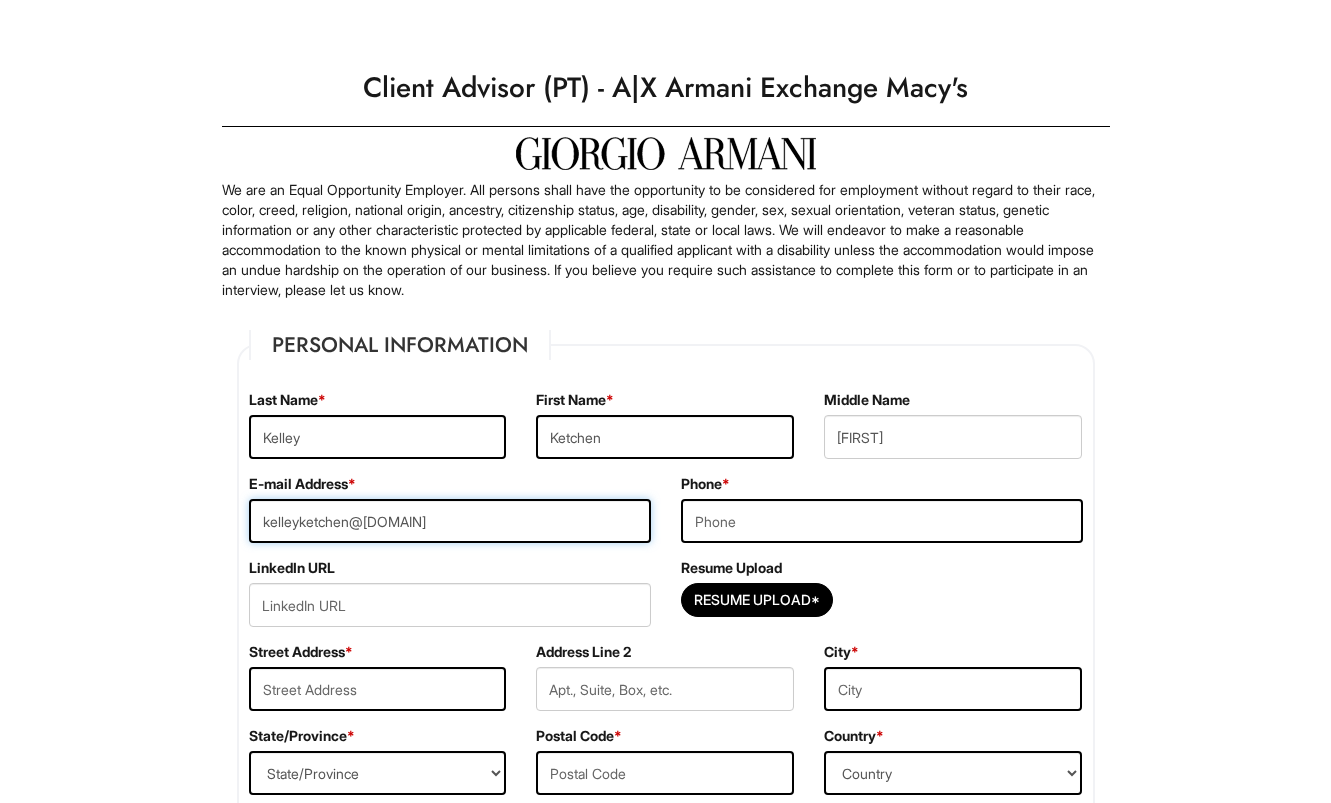 type on "kelleyketchen@[DOMAIN]" 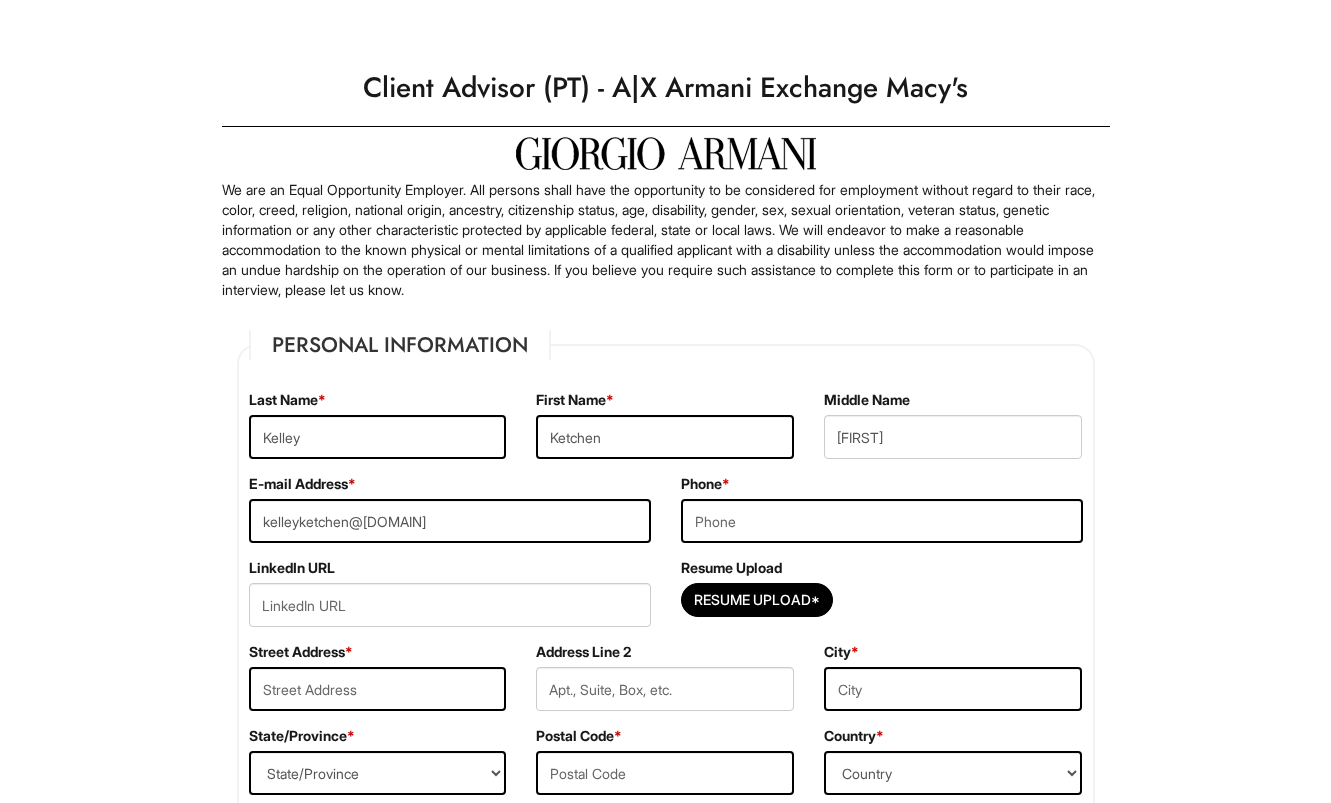 click on "Phone  *" at bounding box center [882, 516] 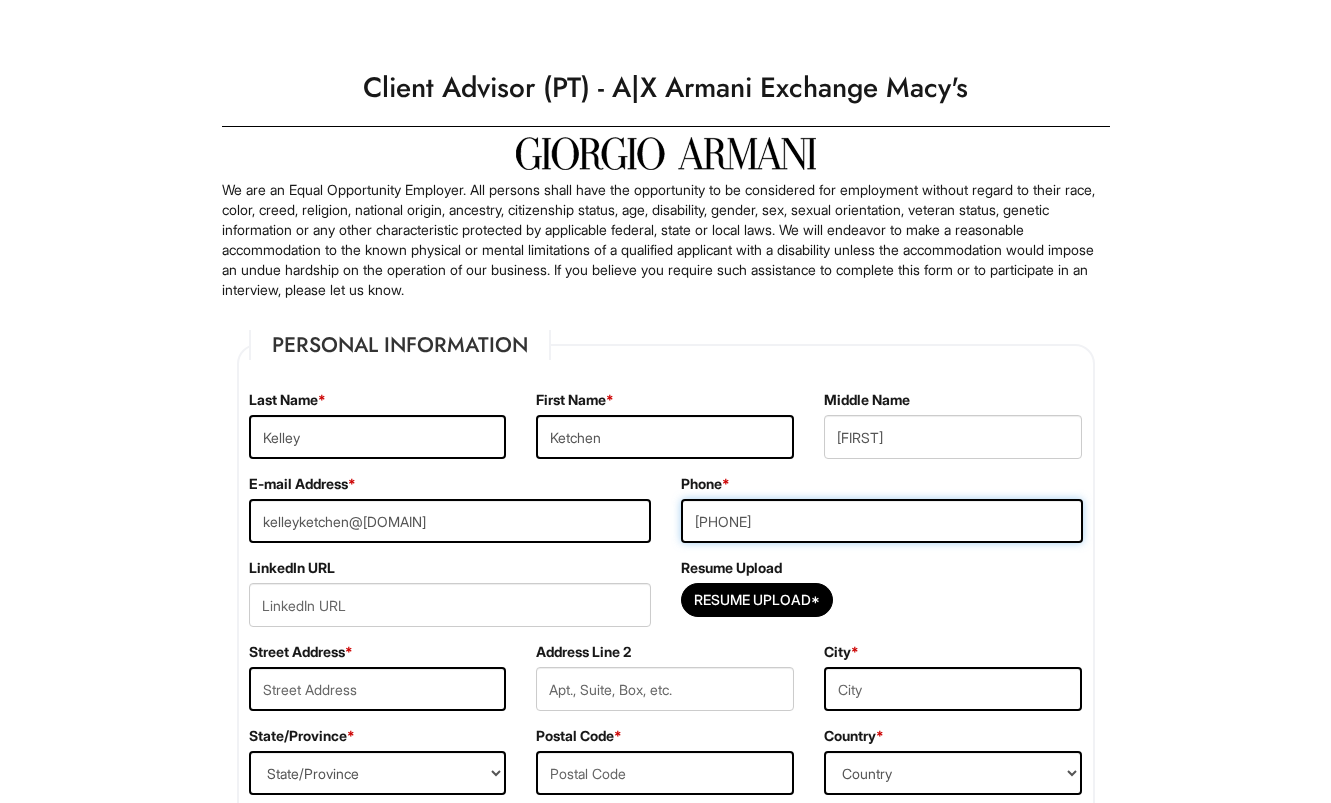 type on "[PHONE]" 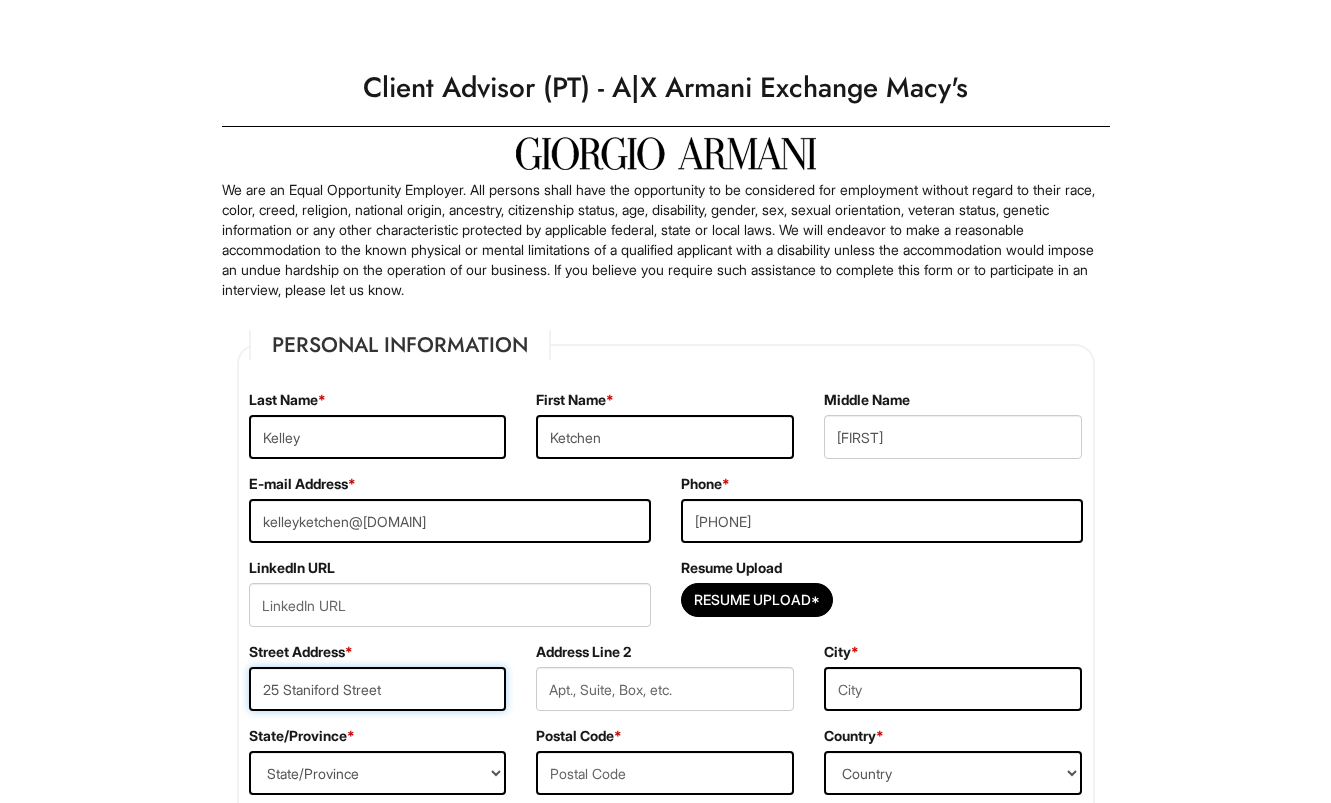 drag, startPoint x: 400, startPoint y: 690, endPoint x: 783, endPoint y: 568, distance: 401.96143 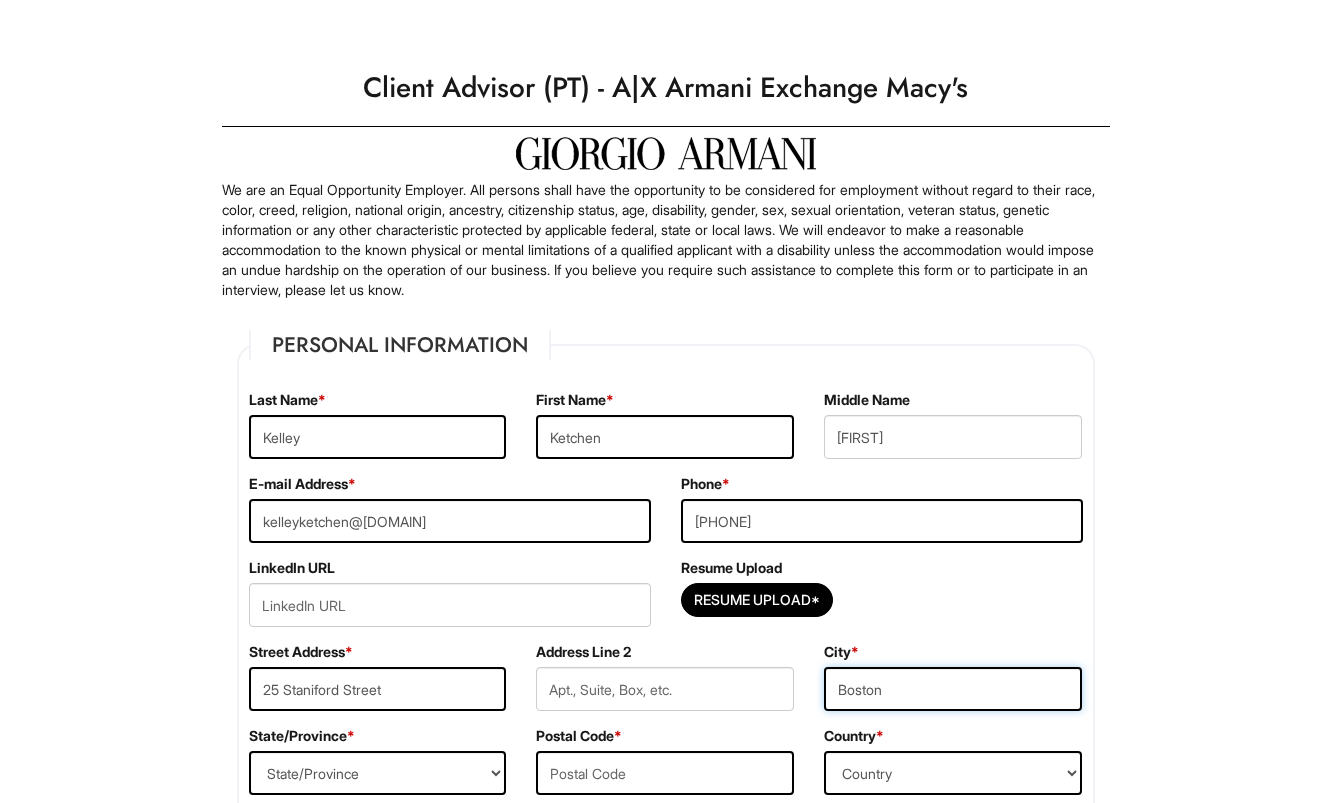 type on "Boston" 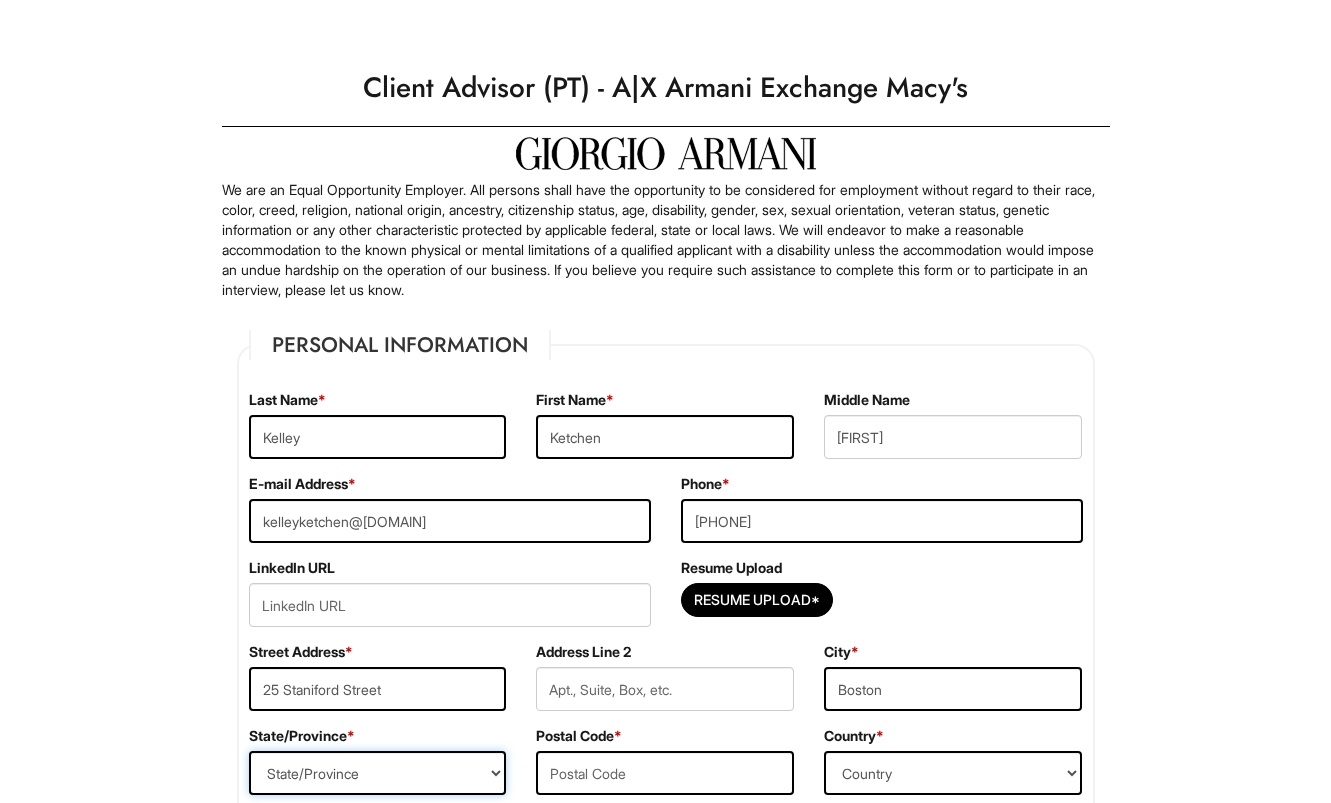 select on "MA" 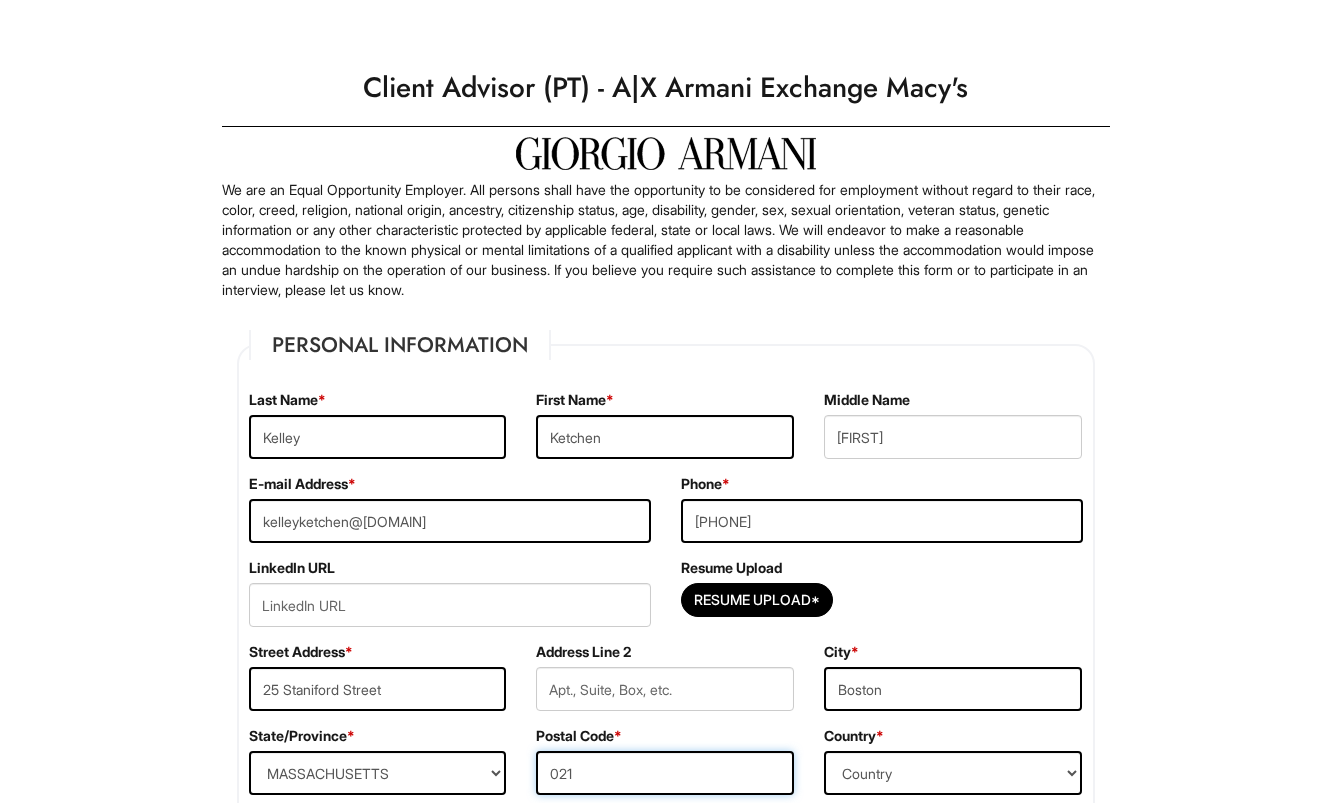 type on "021" 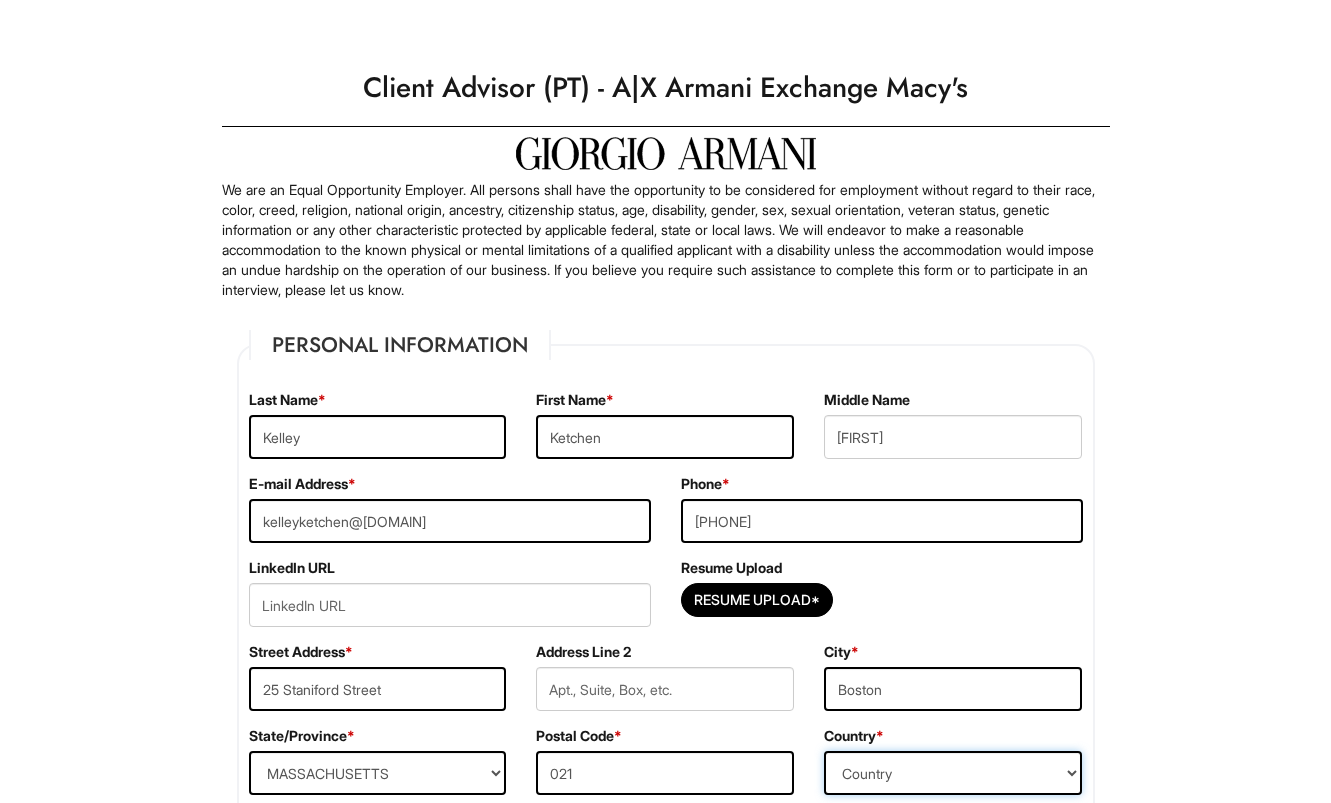 select on "United States of America" 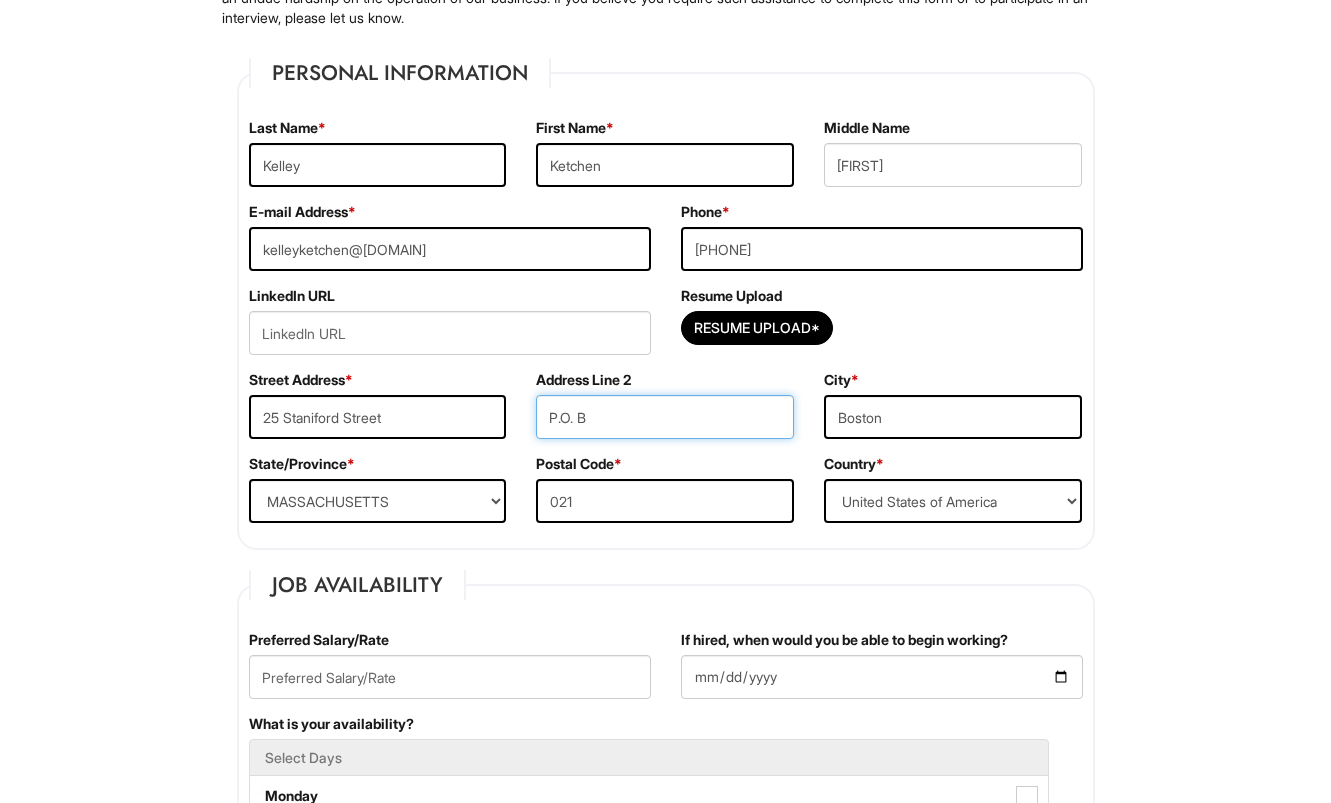 scroll, scrollTop: 273, scrollLeft: 0, axis: vertical 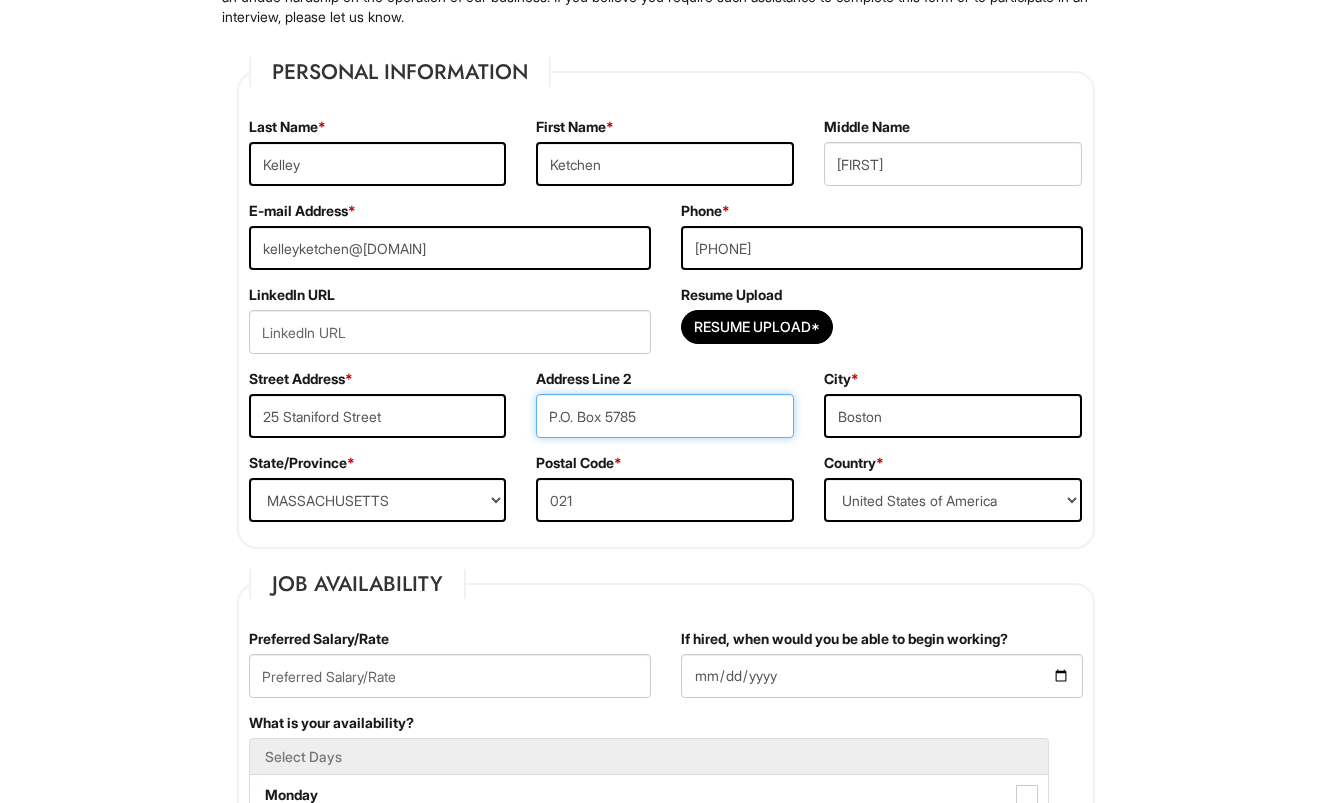type on "P.O. Box 5785" 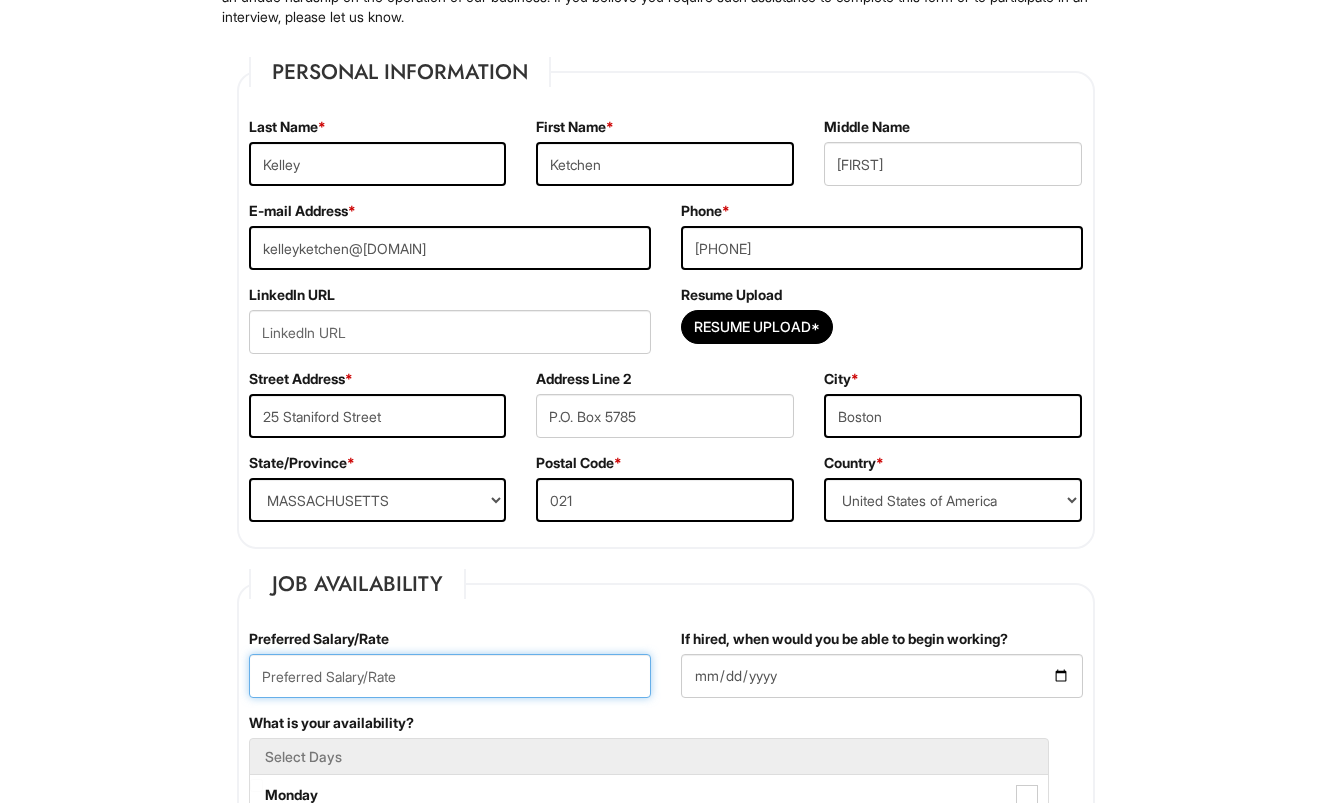 click at bounding box center (450, 676) 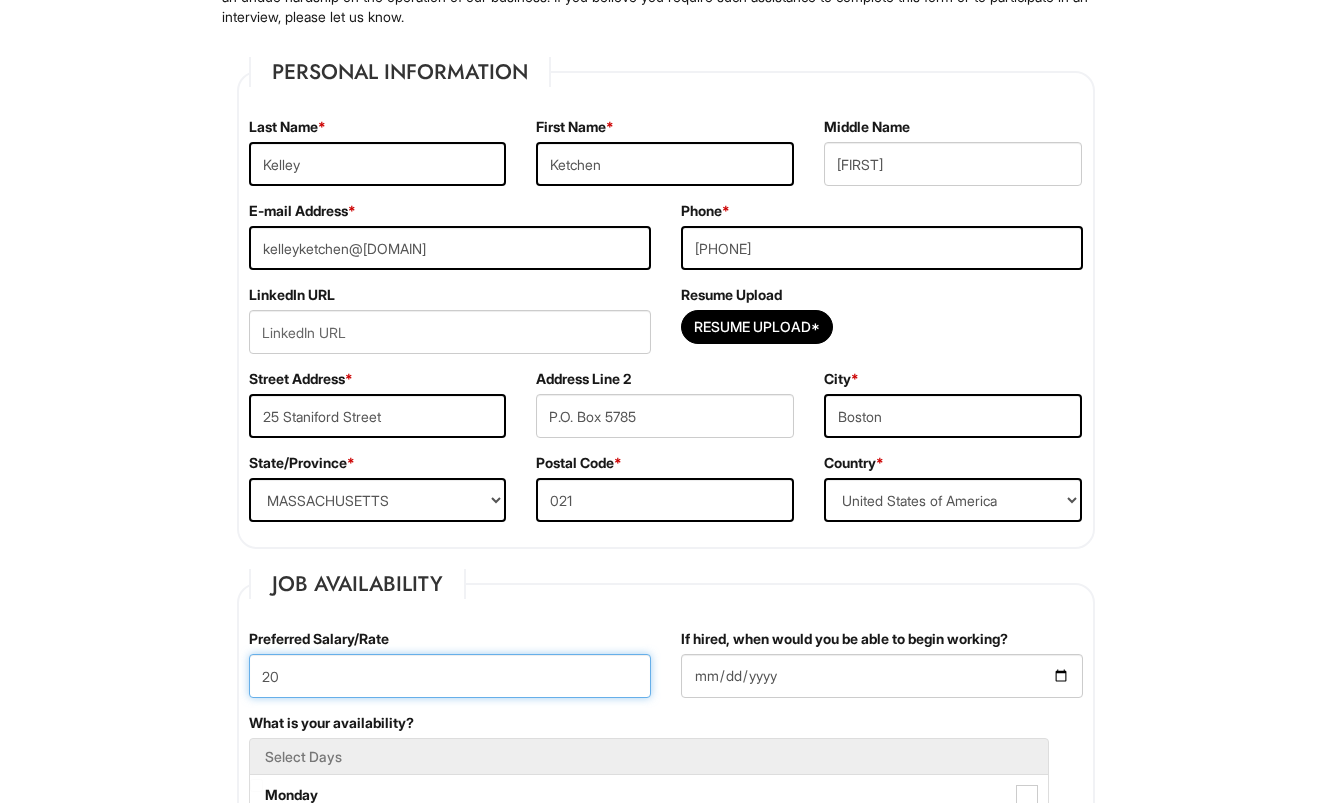 type on "20" 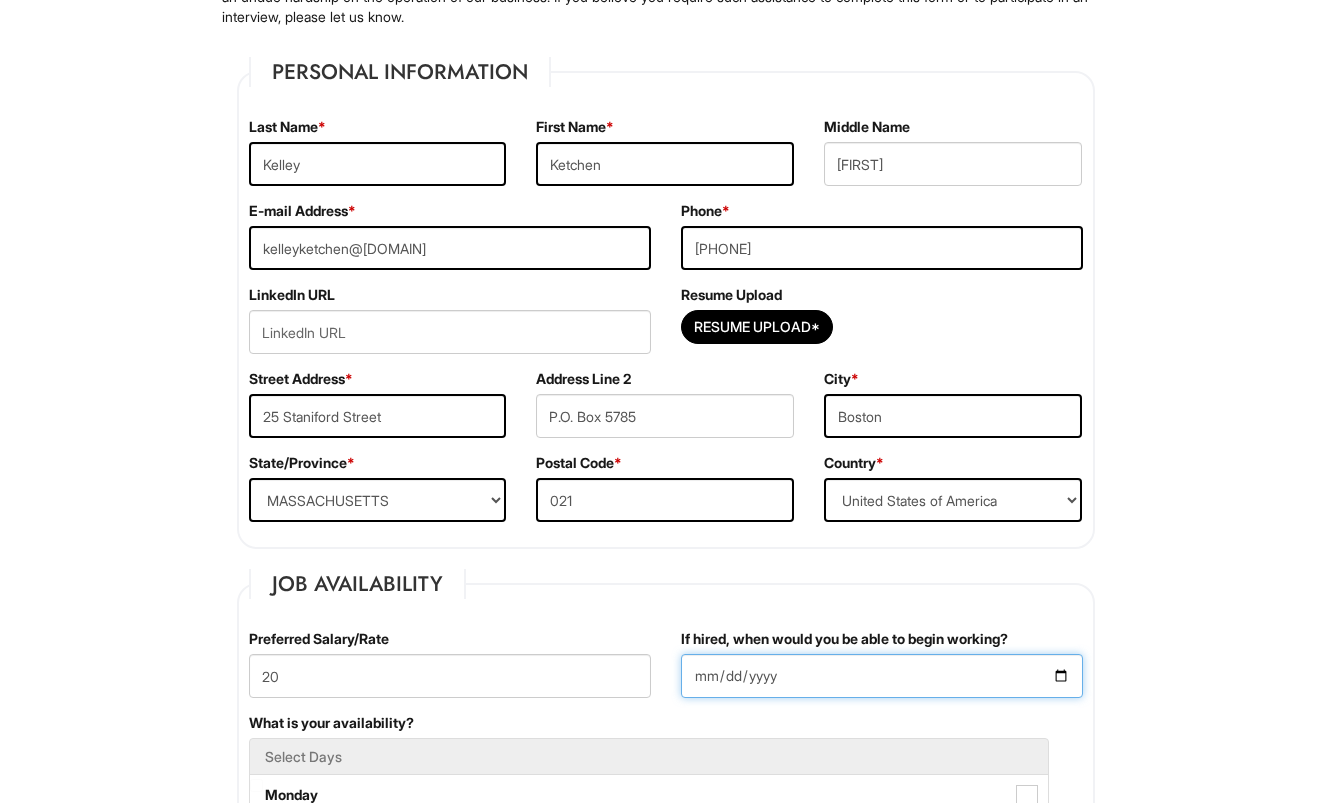 click on "If hired, when would you be able to begin working?" at bounding box center (882, 676) 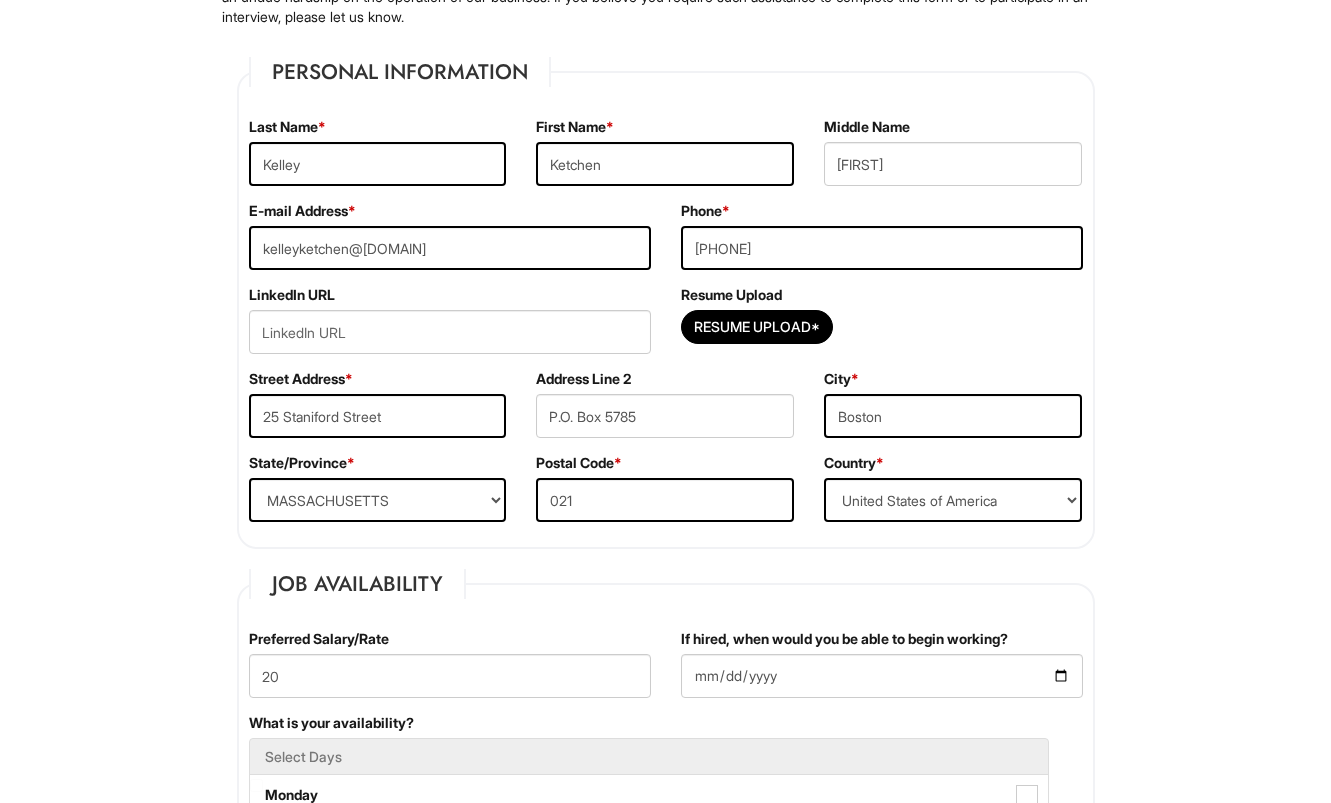 click on "What is your availability?   Select Days Monday Tuesday Wednesday Thursday Friday Saturday Sunday" at bounding box center (666, 897) 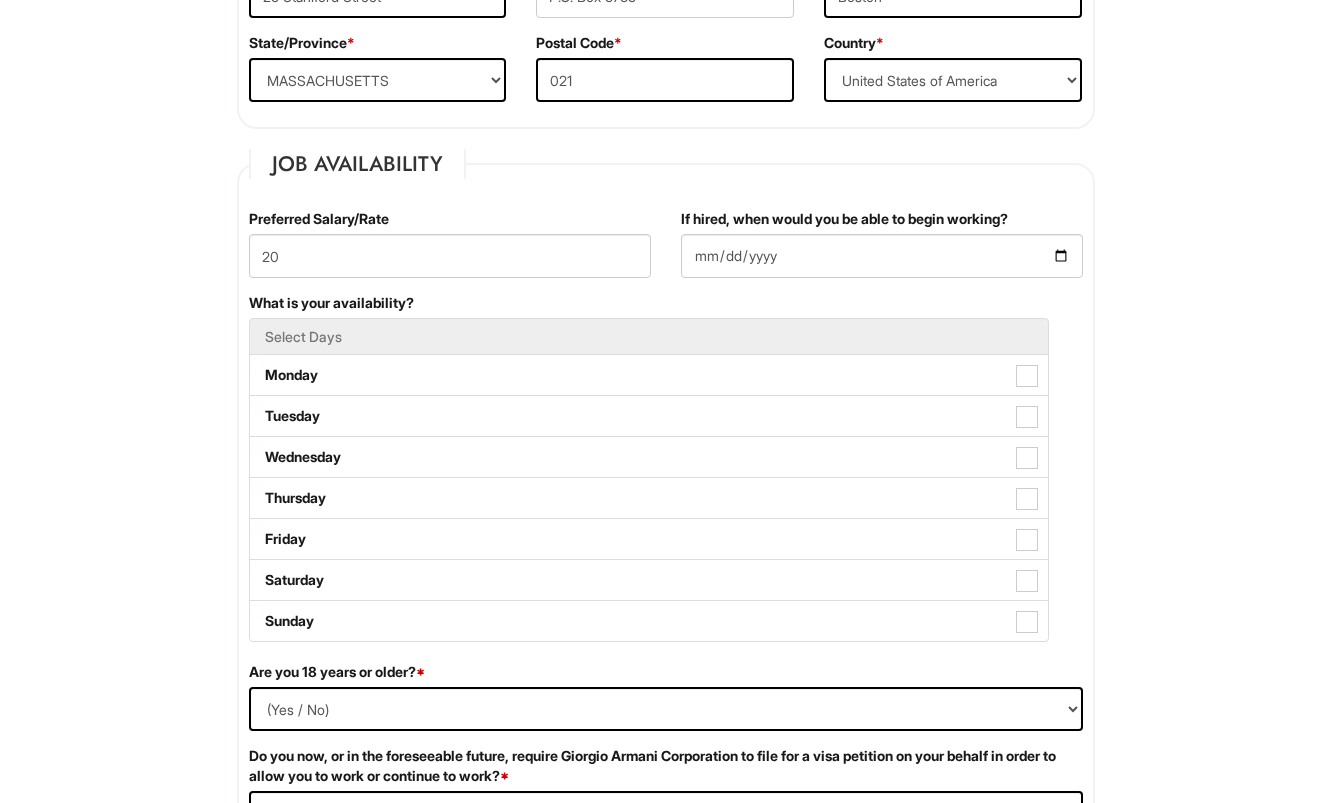 scroll, scrollTop: 696, scrollLeft: 0, axis: vertical 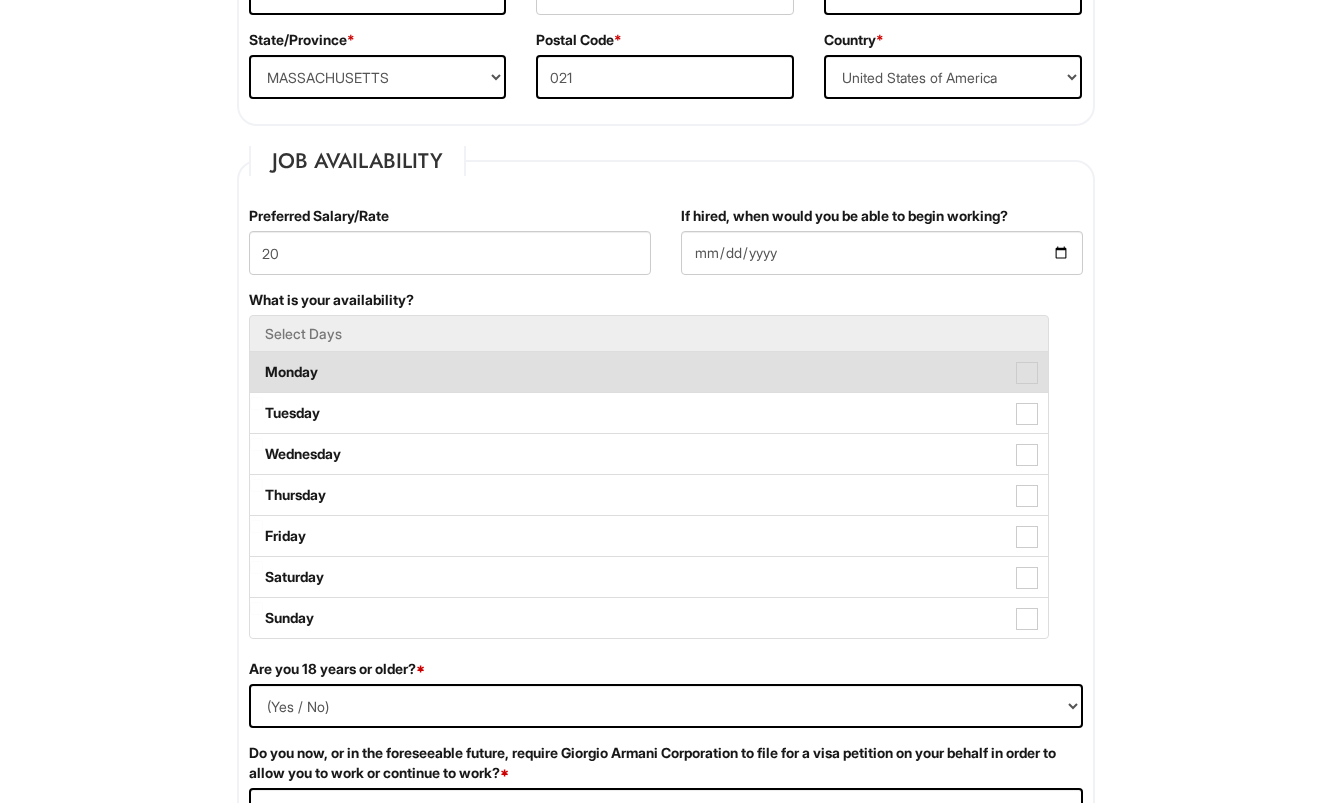click on "Monday" at bounding box center (649, 372) 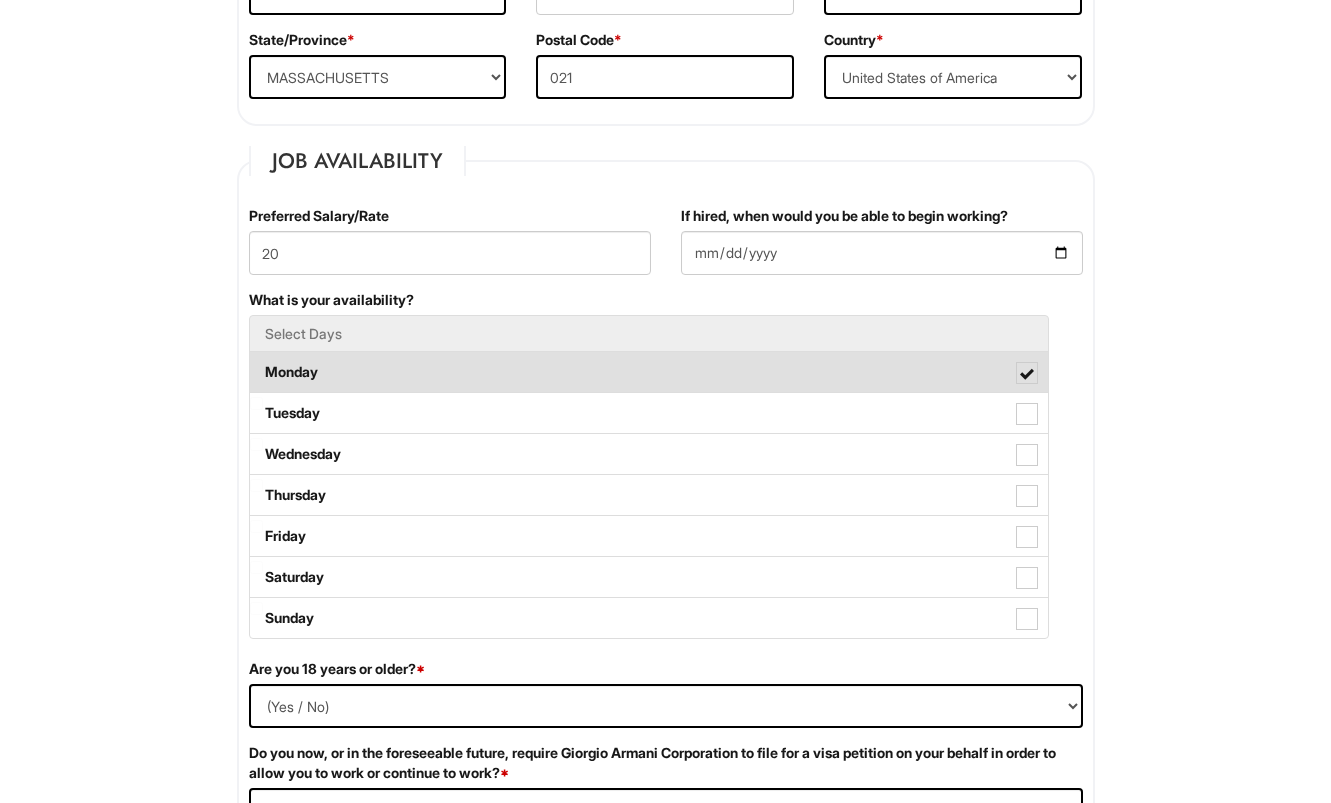 click on "Monday" at bounding box center (649, 372) 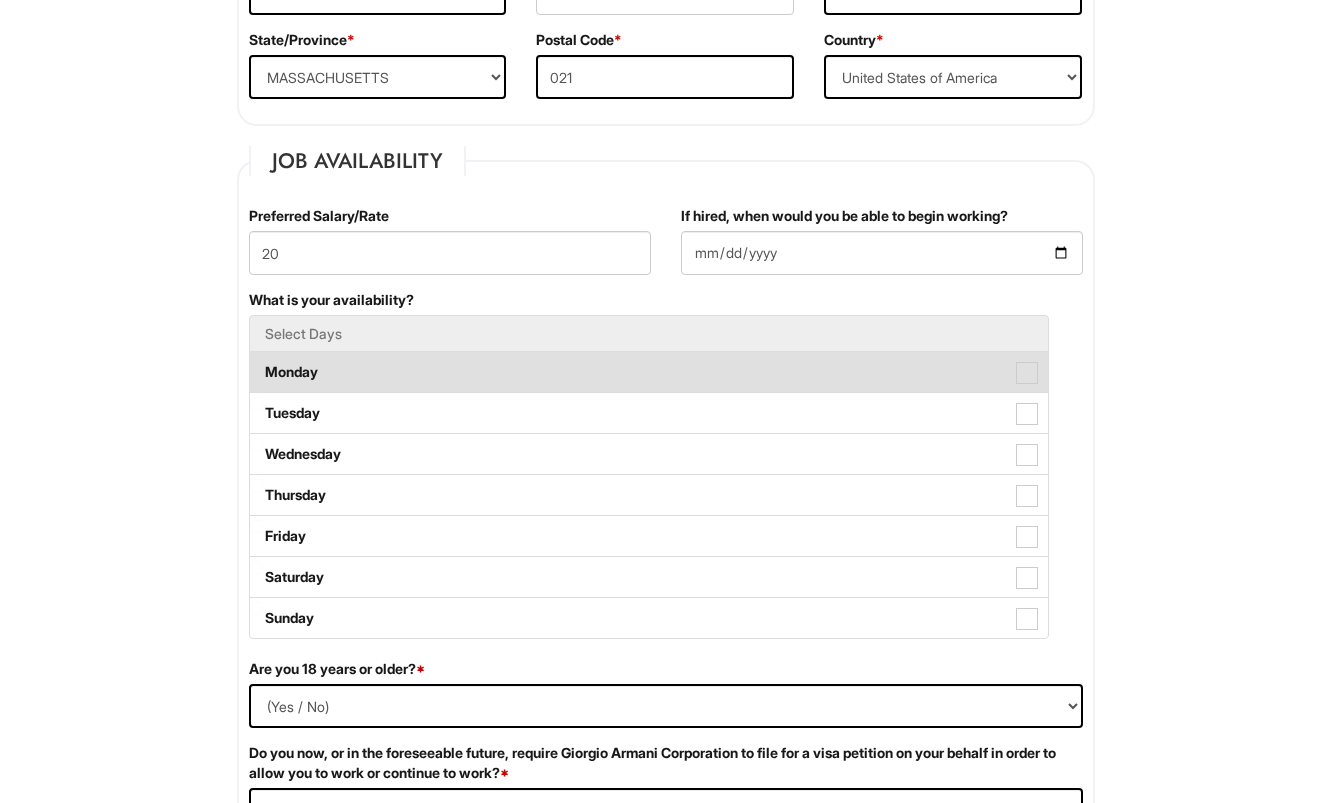 click at bounding box center (1027, 373) 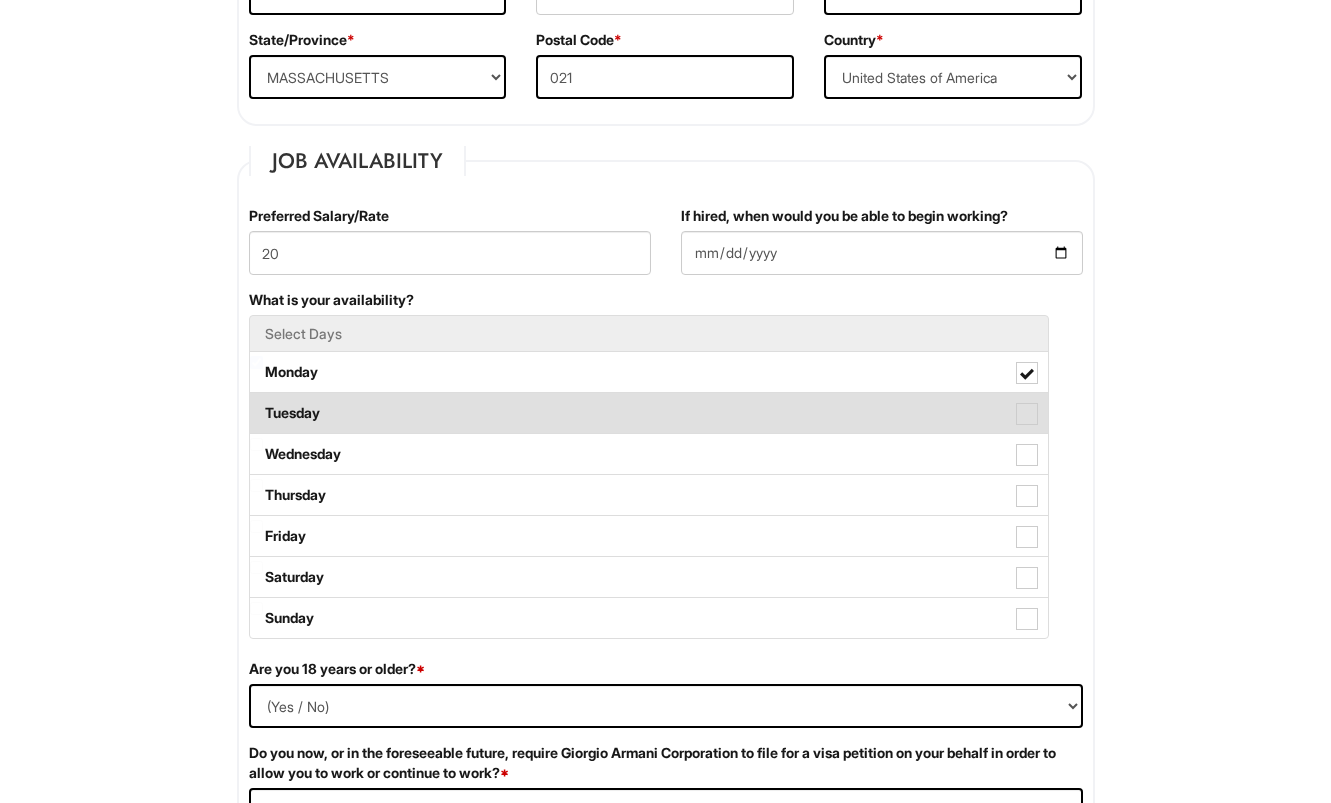 click at bounding box center (1027, 414) 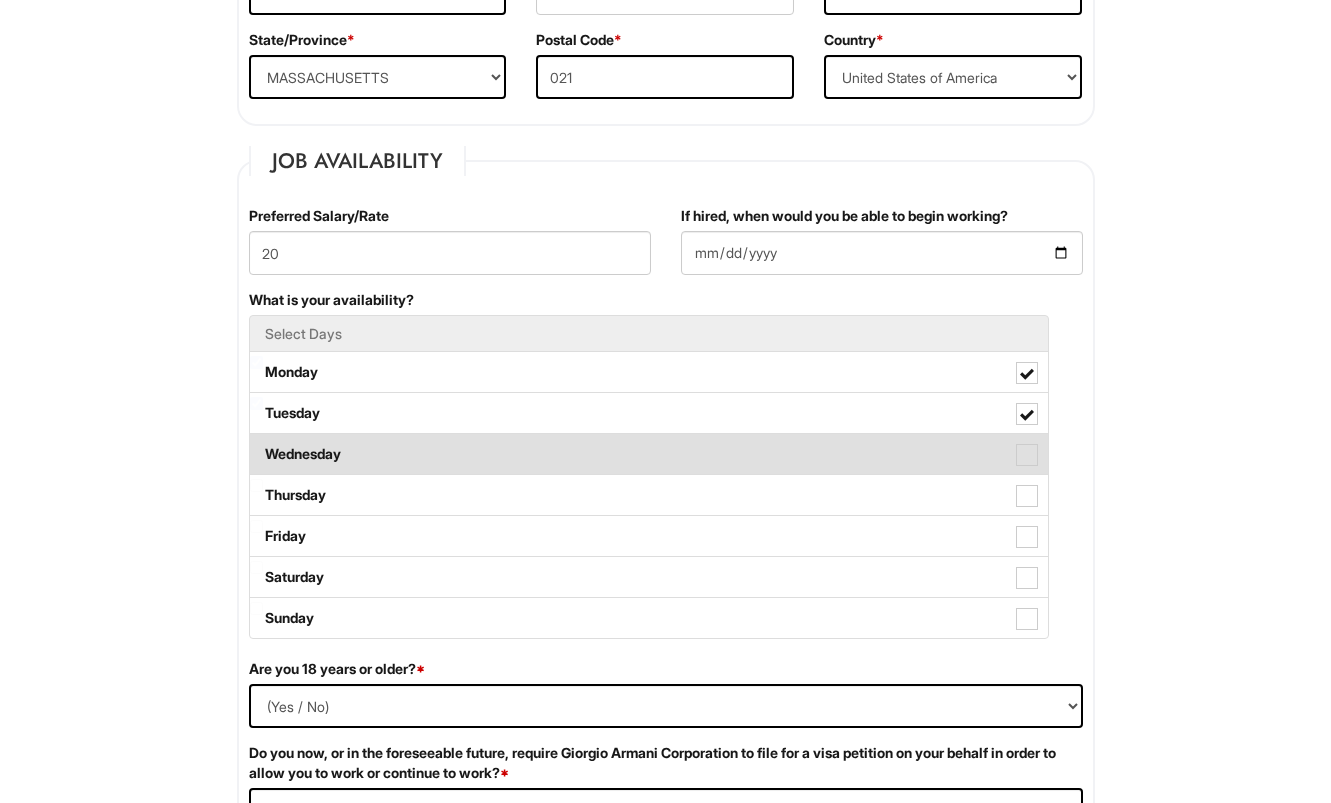 click at bounding box center (1027, 455) 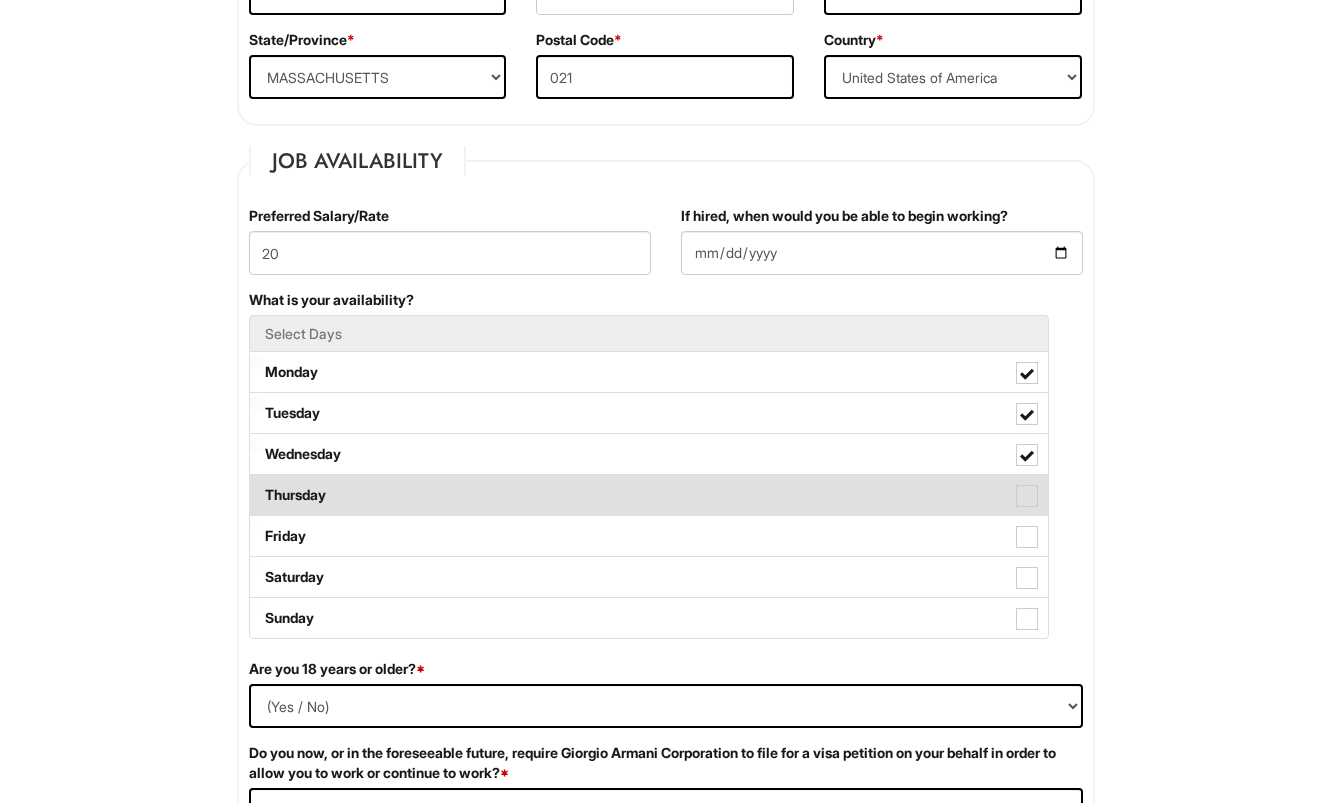 click at bounding box center [1027, 496] 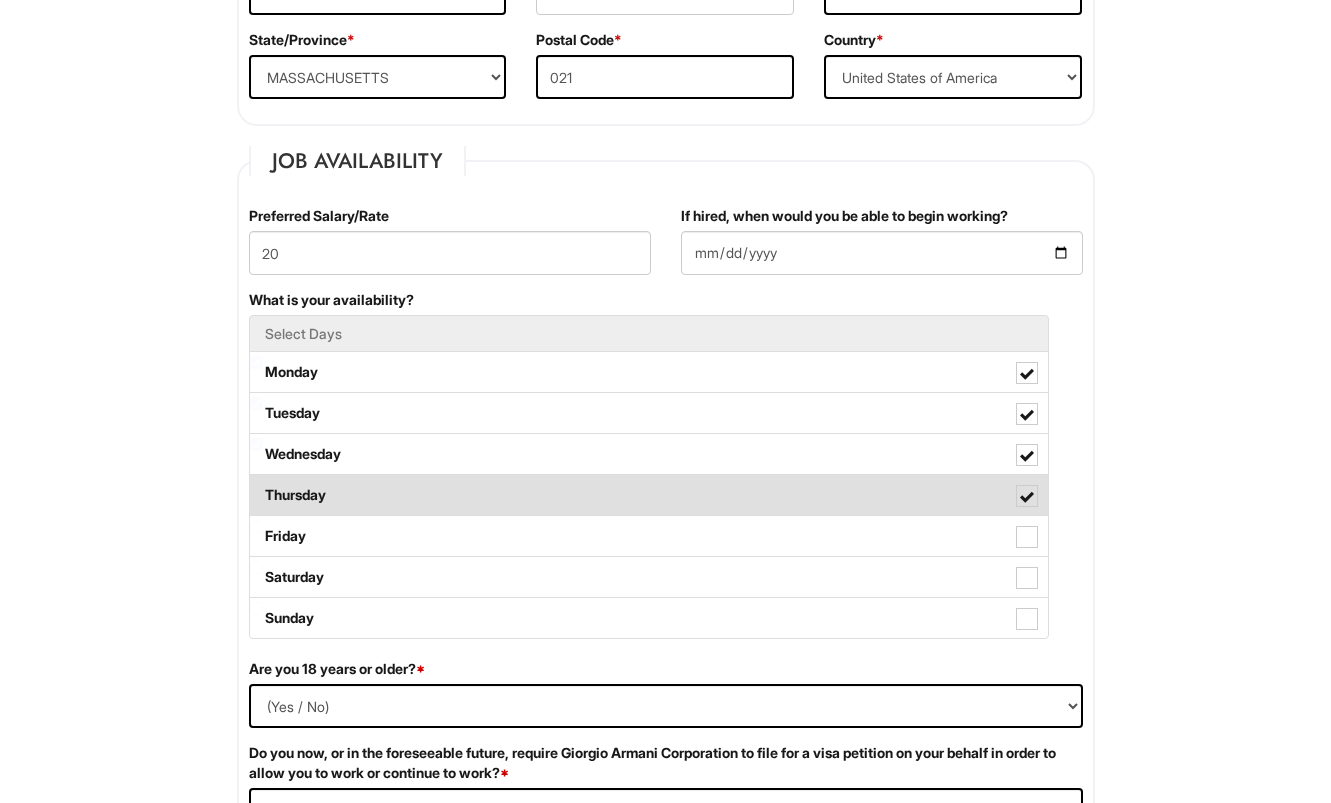 click at bounding box center [1027, 497] 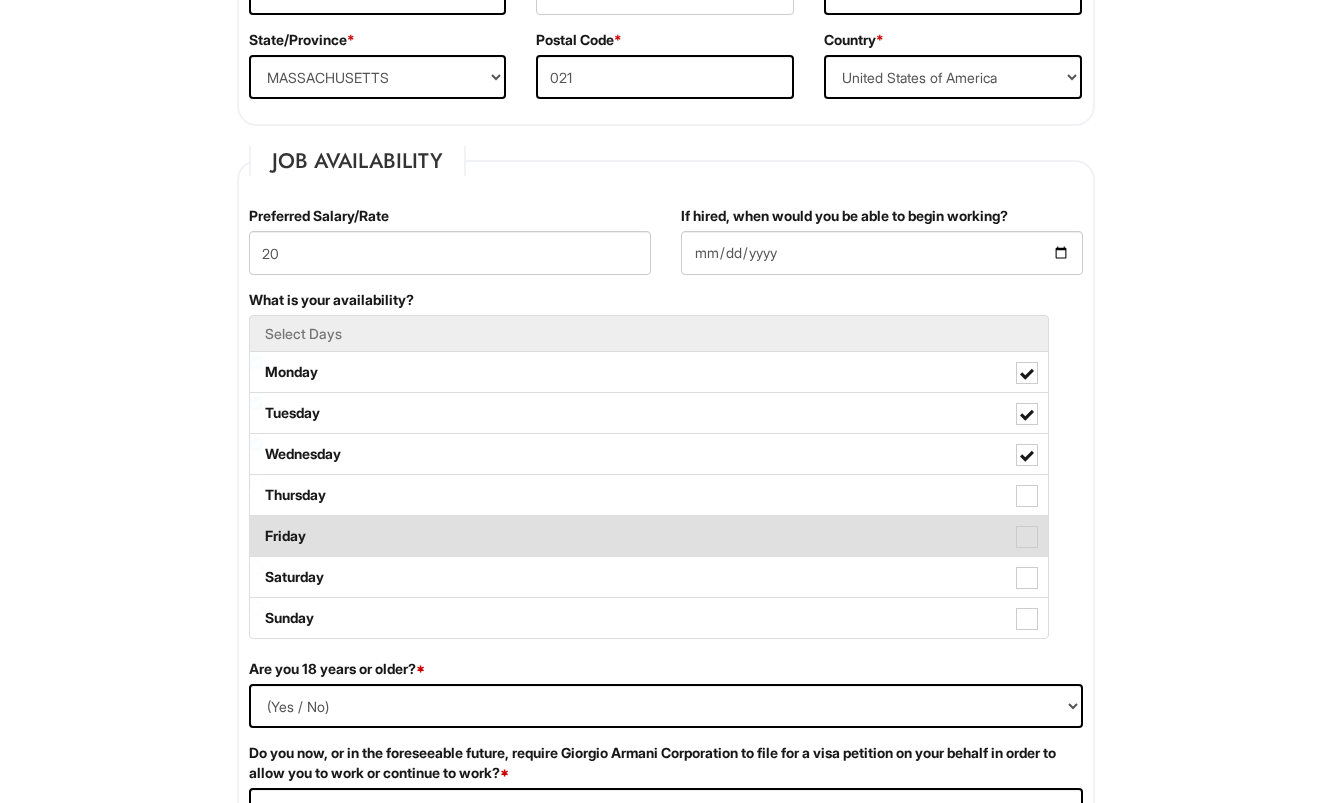 click at bounding box center [1027, 537] 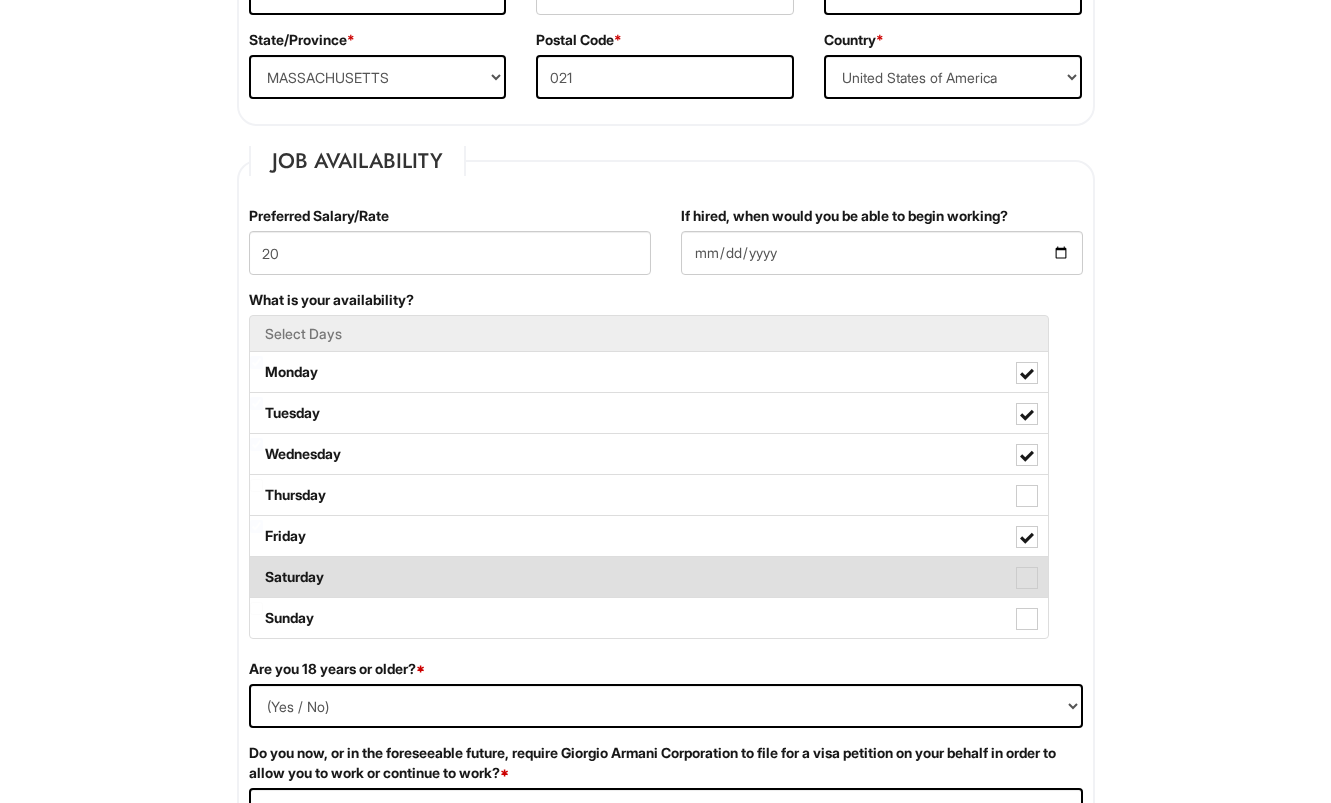 click at bounding box center (1027, 578) 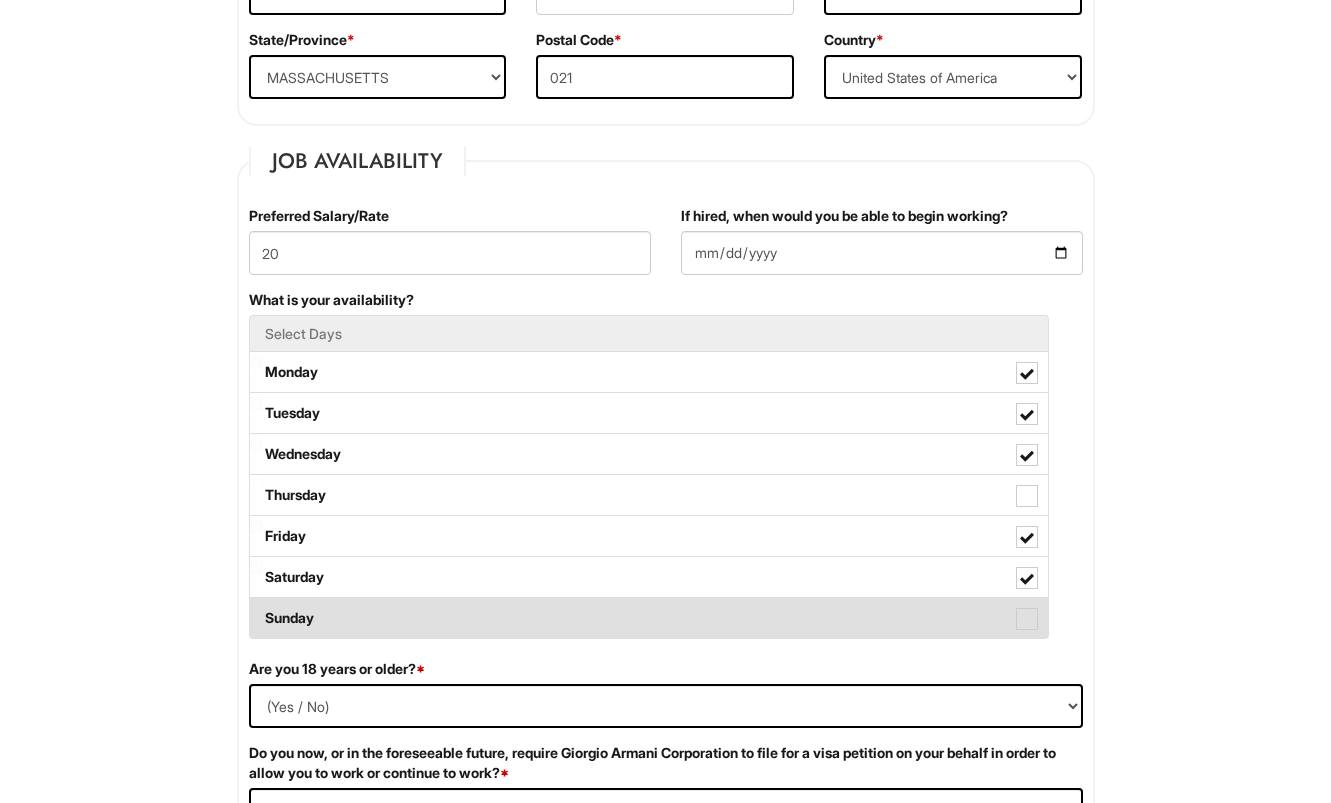 click at bounding box center (1027, 619) 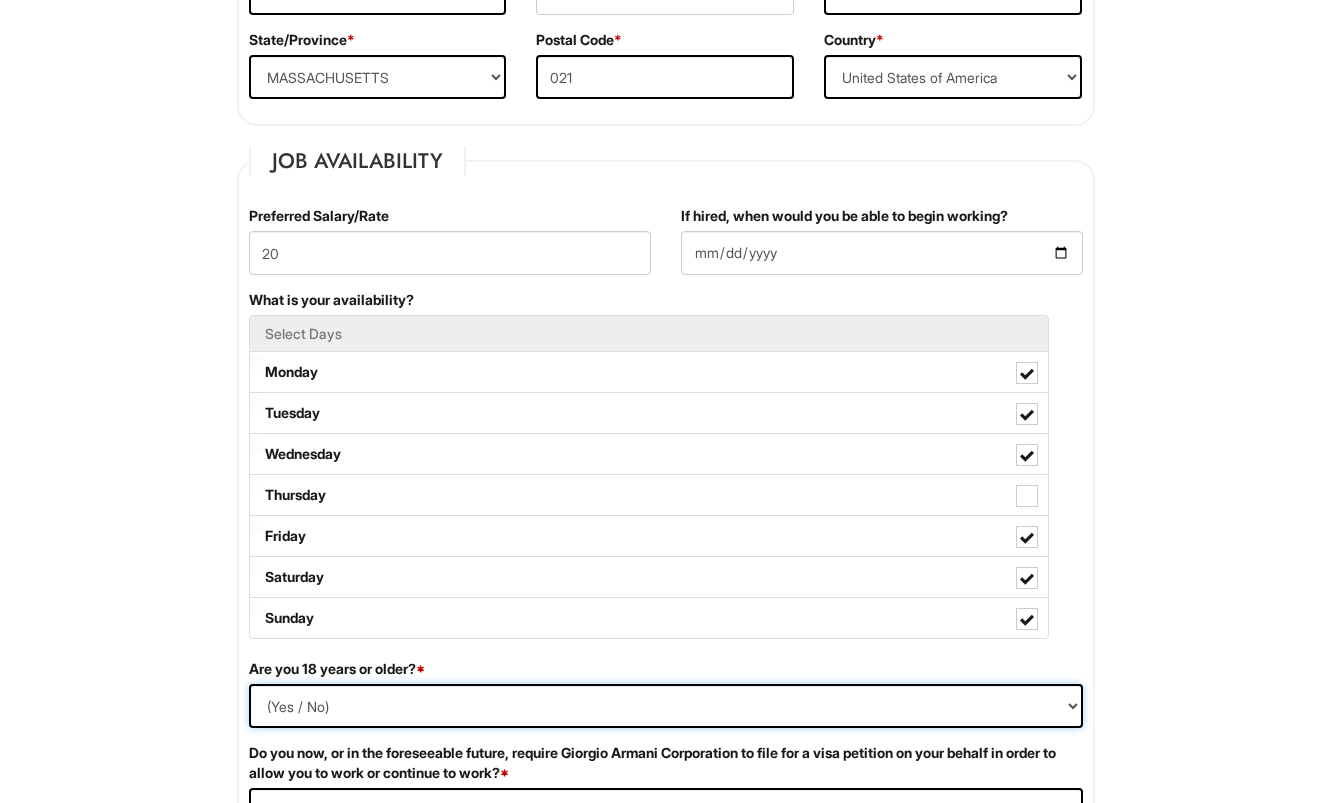 select on "Yes" 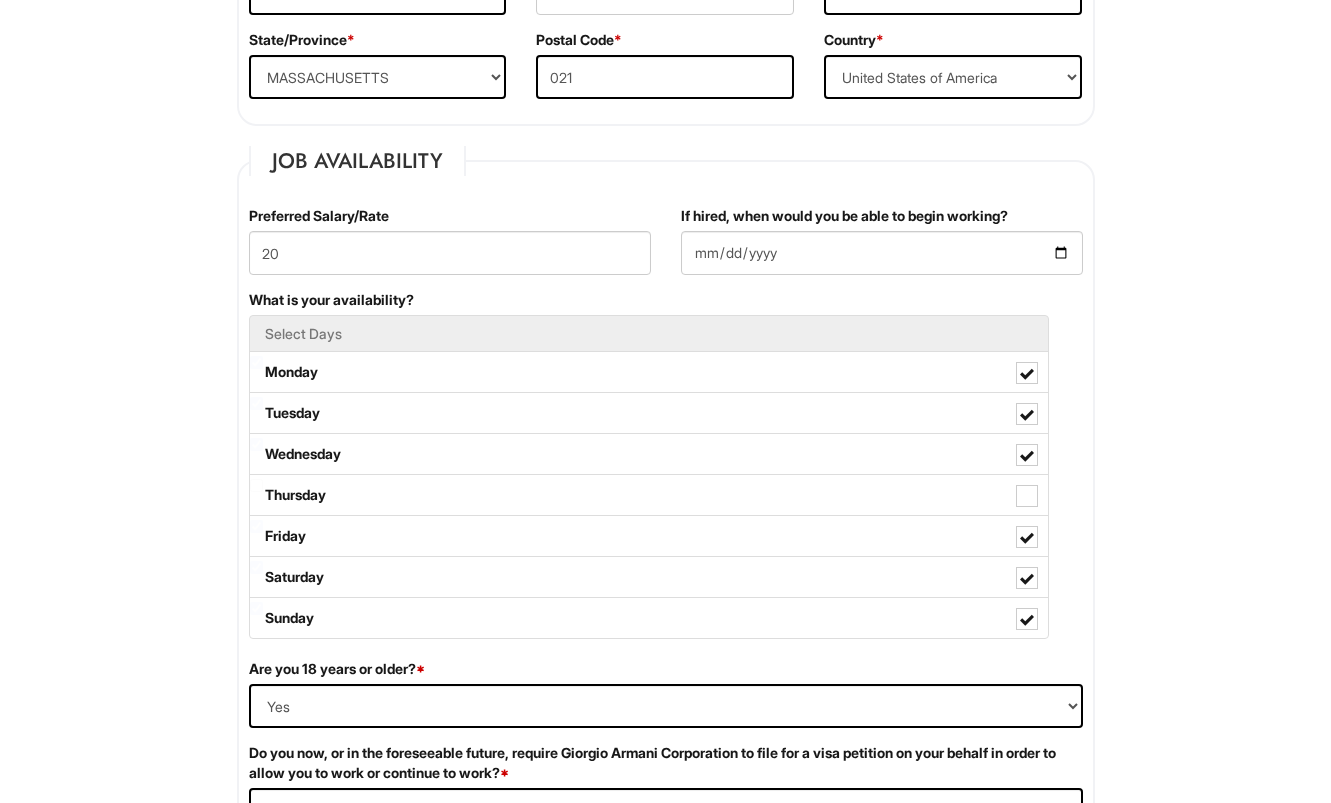 click on "Do you now, or in the foreseeable future, require Giorgio Armani Corporation to file for a visa petition on your behalf in order to allow you to work or continue to work? *" at bounding box center [666, 763] 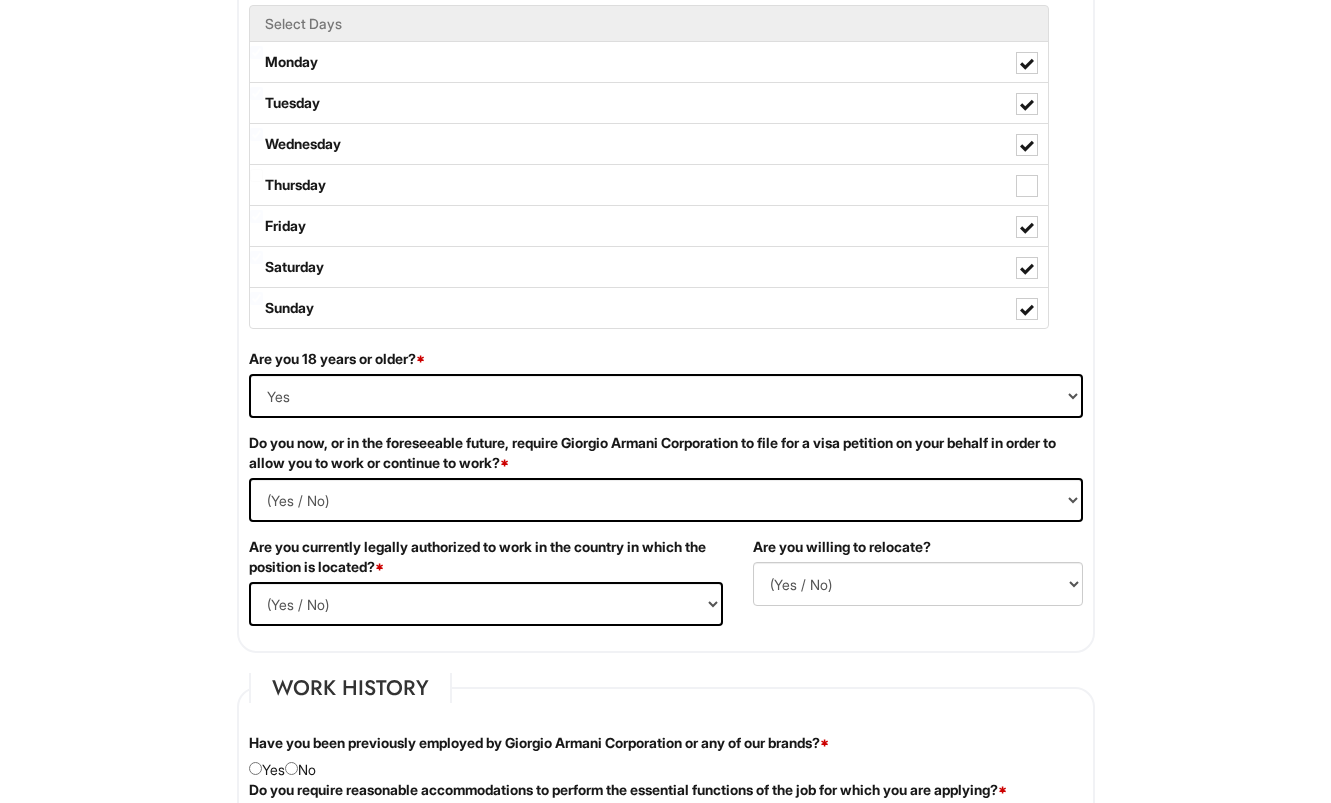scroll, scrollTop: 1008, scrollLeft: 0, axis: vertical 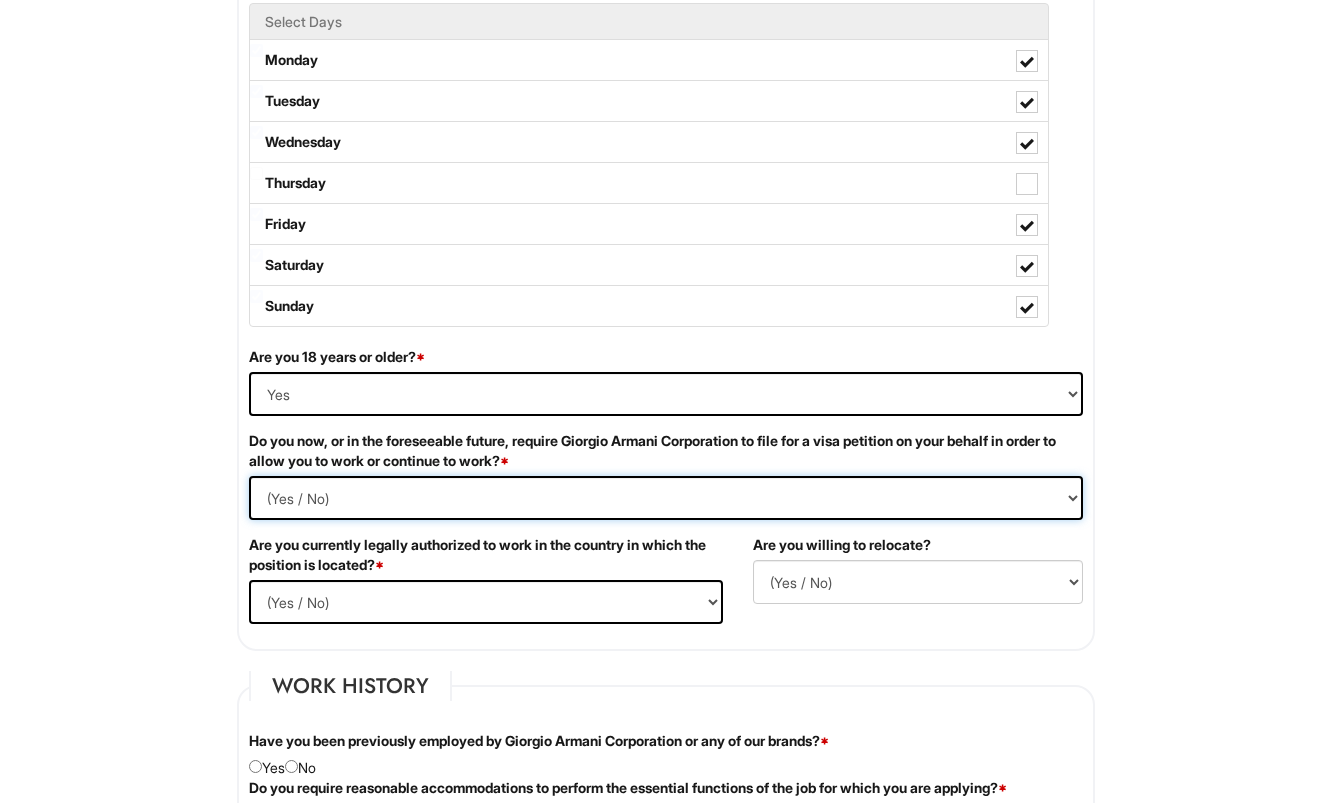 select on "No" 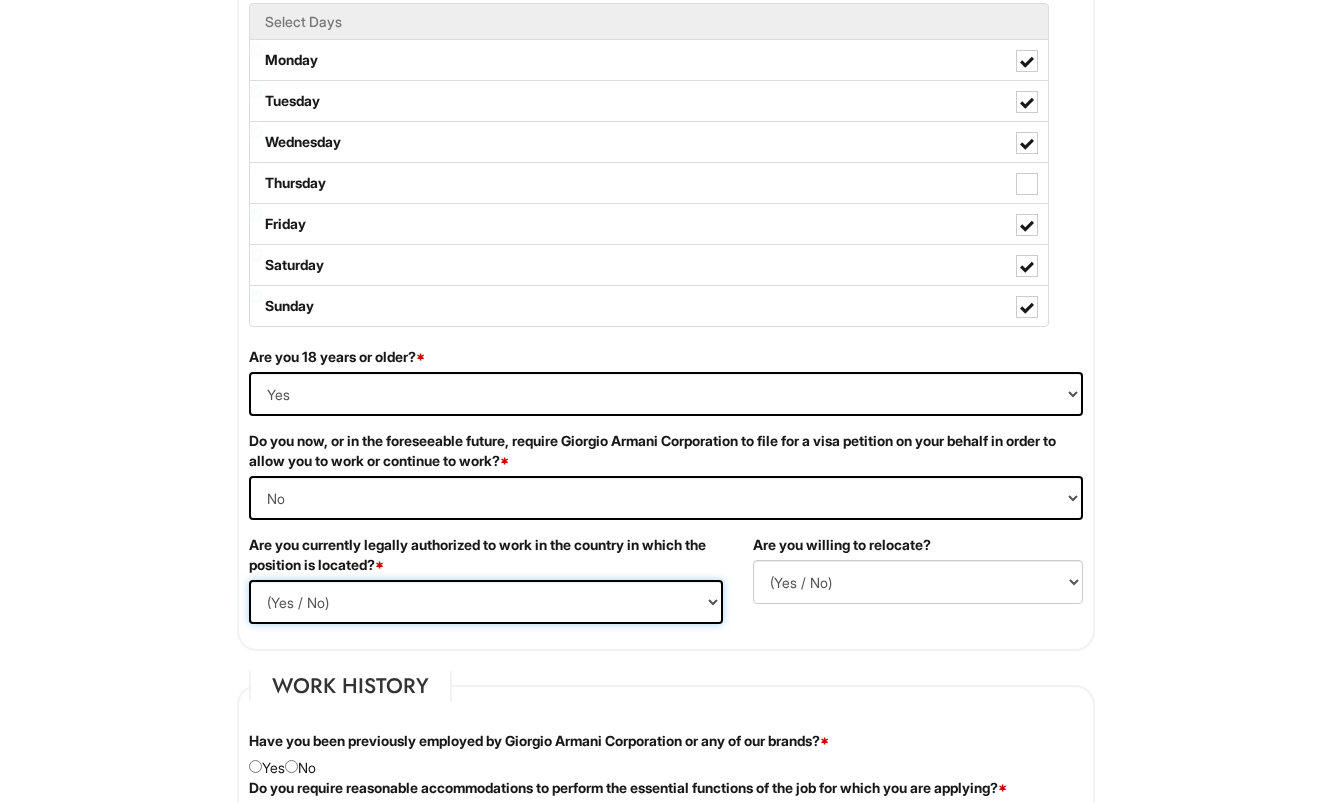 select on "Yes" 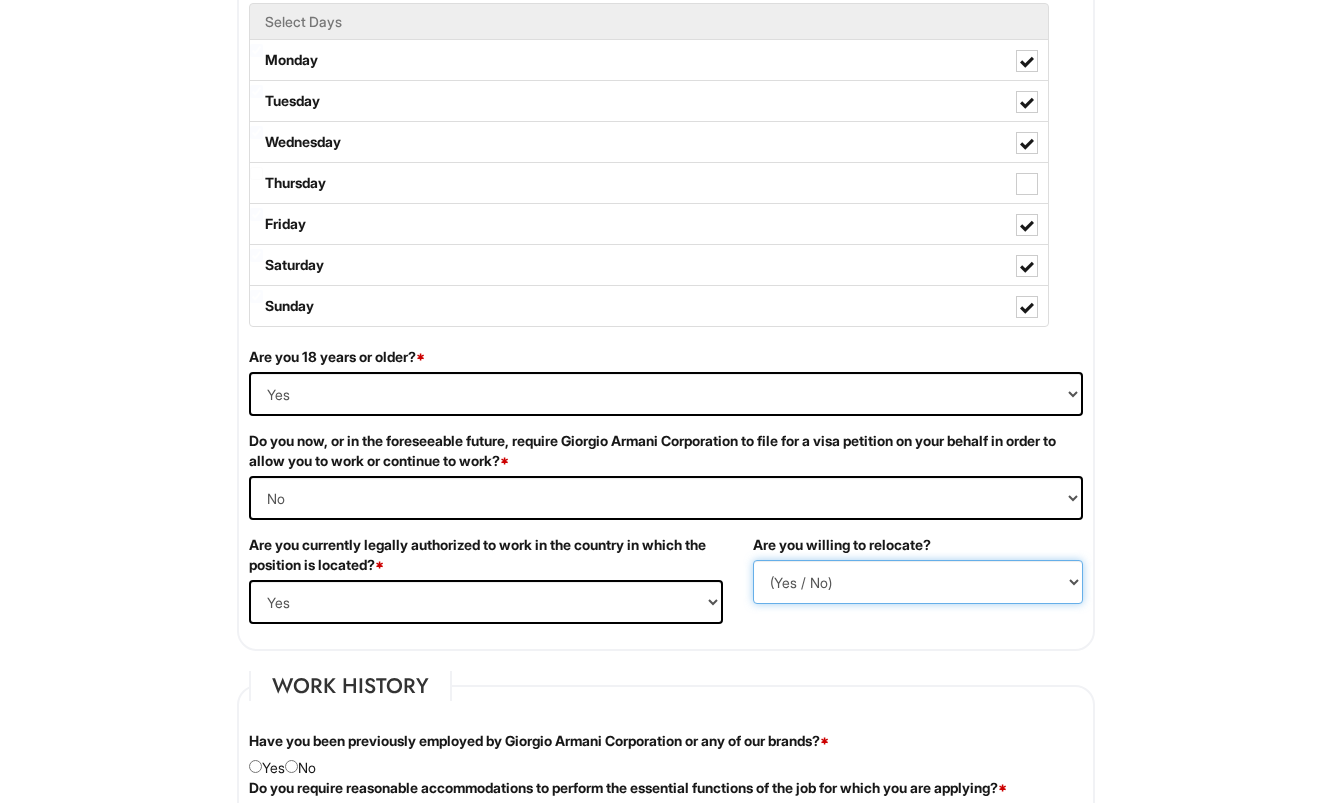 select on "N" 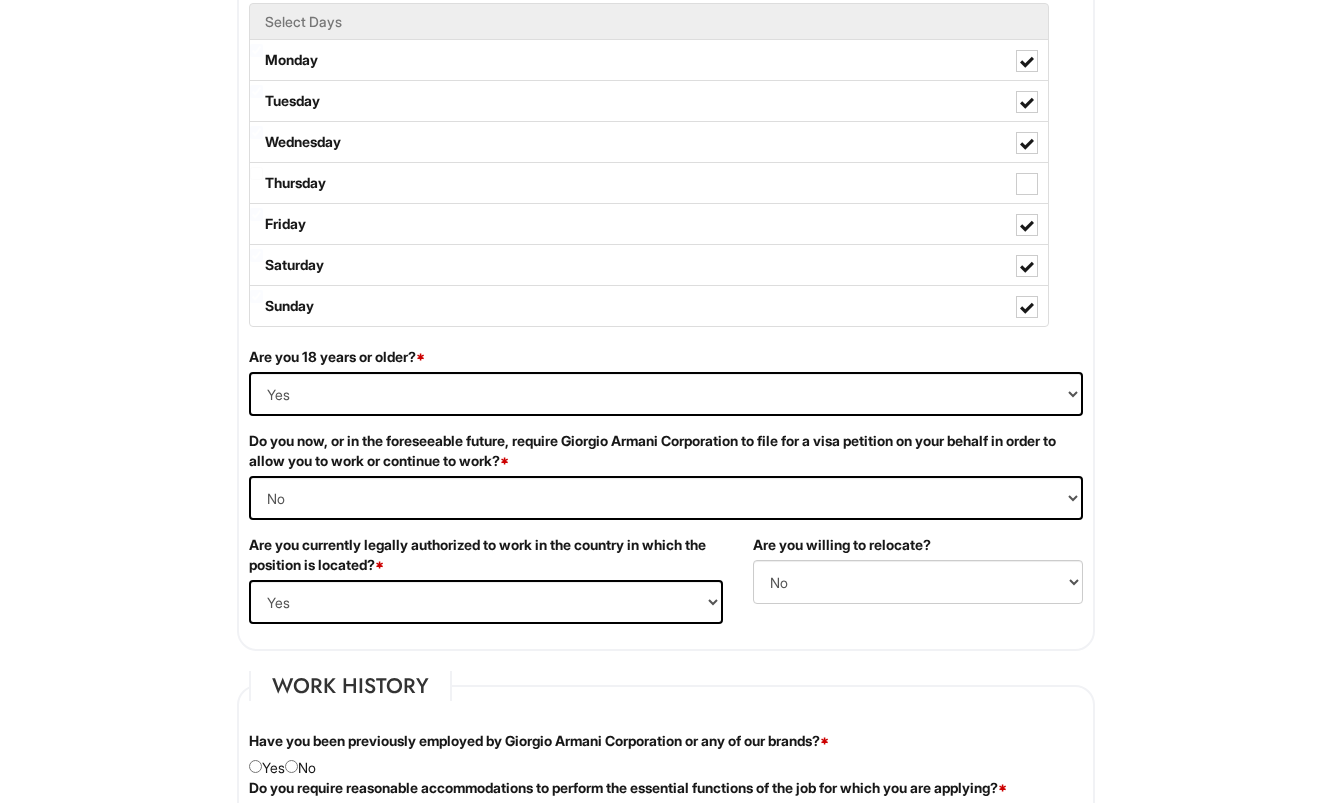 click on "Personal Information
Last Name  *   Kelley
First Name  *   Ketchen
Middle Name   Marie
E-mail Address  *   kelleyketchen@[DOMAIN]
Phone  *   [PHONE]
LinkedIn URL
Resume Upload   Resume Upload*
Street Address  *   25 Staniford Street
Address Line 2   P.O. Box 5785
City  *   Boston
State/Province  *   State/Province ALABAMA ALASKA ARIZONA ARKANSAS CALIFORNIA COLORADO CONNECTICUT DELAWARE DISTRICT OF COLUMBIA FLORIDA GEORGIA HAWAII IDAHO ILLINOIS INDIANA IOWA KANSAS KENTUCKY LOUISIANA MAINE MARYLAND MASSACHUSETTS MICHIGAN MINNESOTA MISSISSIPPI MISSOURI MONTANA NEBRASKA NEVADA NEW HAMPSHIRE NEW JERSEY NEW MEXICO NEW YORK NORTH CAROLINA NORTH DAKOTA OHIO OKLAHOMA OREGON PENNSYLVANIA RHODE ISLAND SOUTH CAROLINA SOUTH DAKOTA TENNESSEE TEXAS UTAH VERMONT VIRGINIA WASHINGTON WEST VIRGINIA WISCONSIN WYOMING CA-ALBERTA CA-BRITISH COLUMBIA CA-MANITOBA CA-NEW BRUNSWICK CA-NEWFOUNDLAND CA-NOVA SCOTIA CA-NORTHWEST TERRITORIES CA-NUNAVUT CA-ONTARIO CA-PRINCE EDWARD ISLAND US-GUAM" at bounding box center (666, 1000) 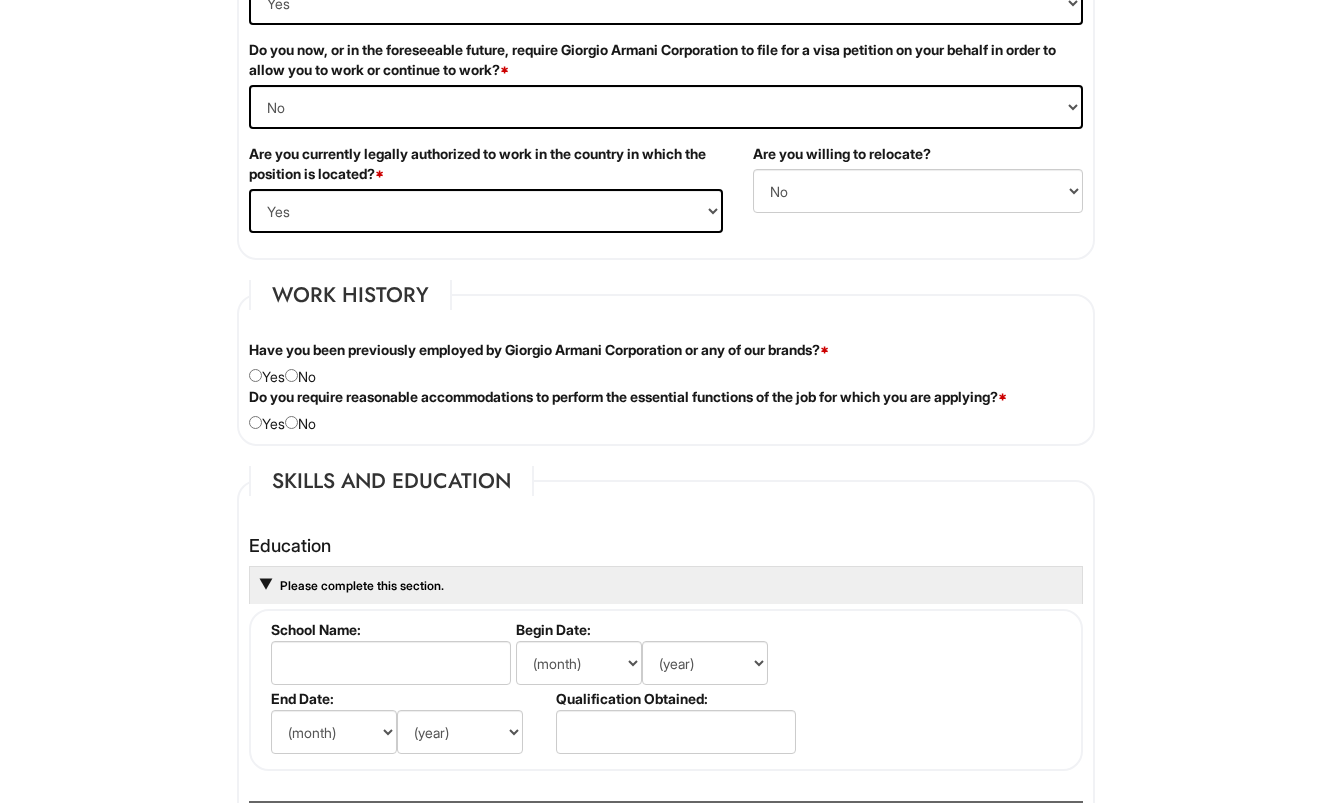 scroll, scrollTop: 1414, scrollLeft: 0, axis: vertical 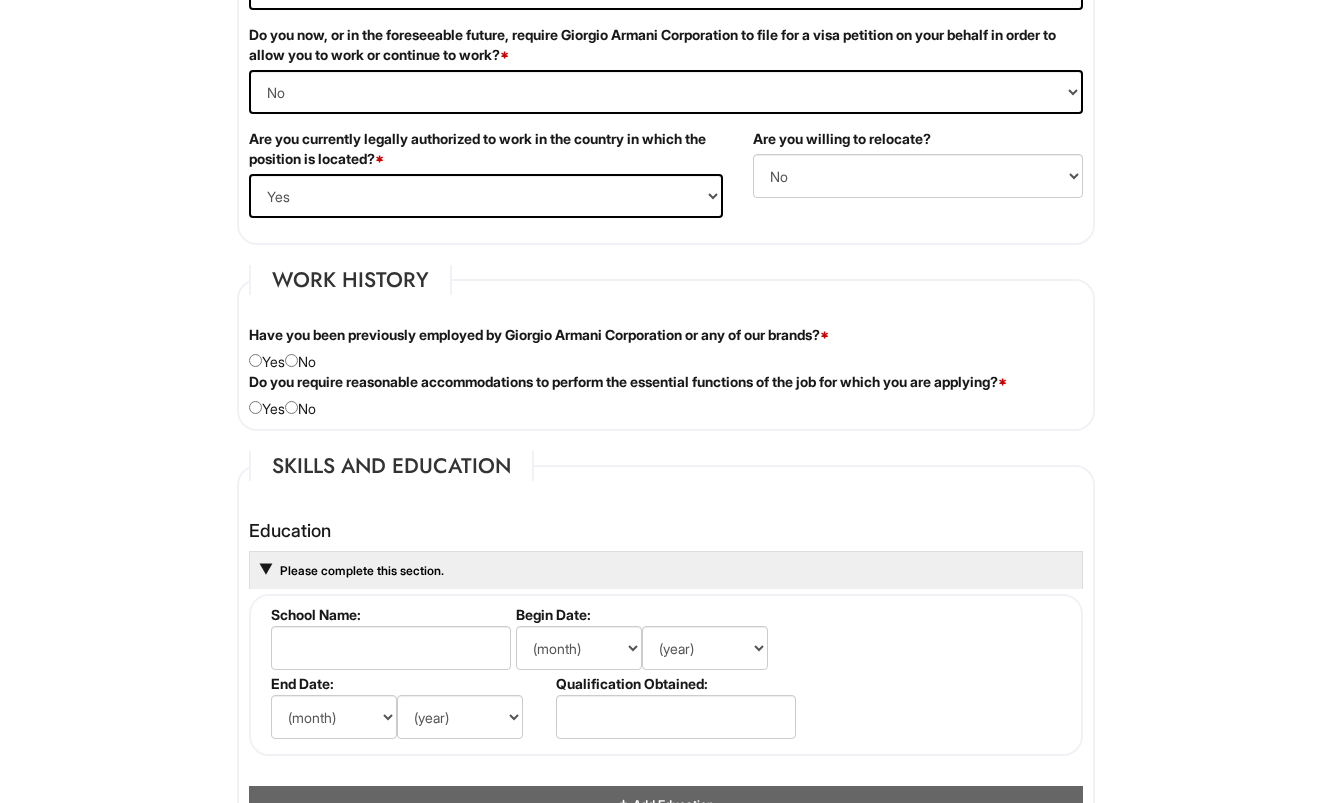 click at bounding box center [291, 360] 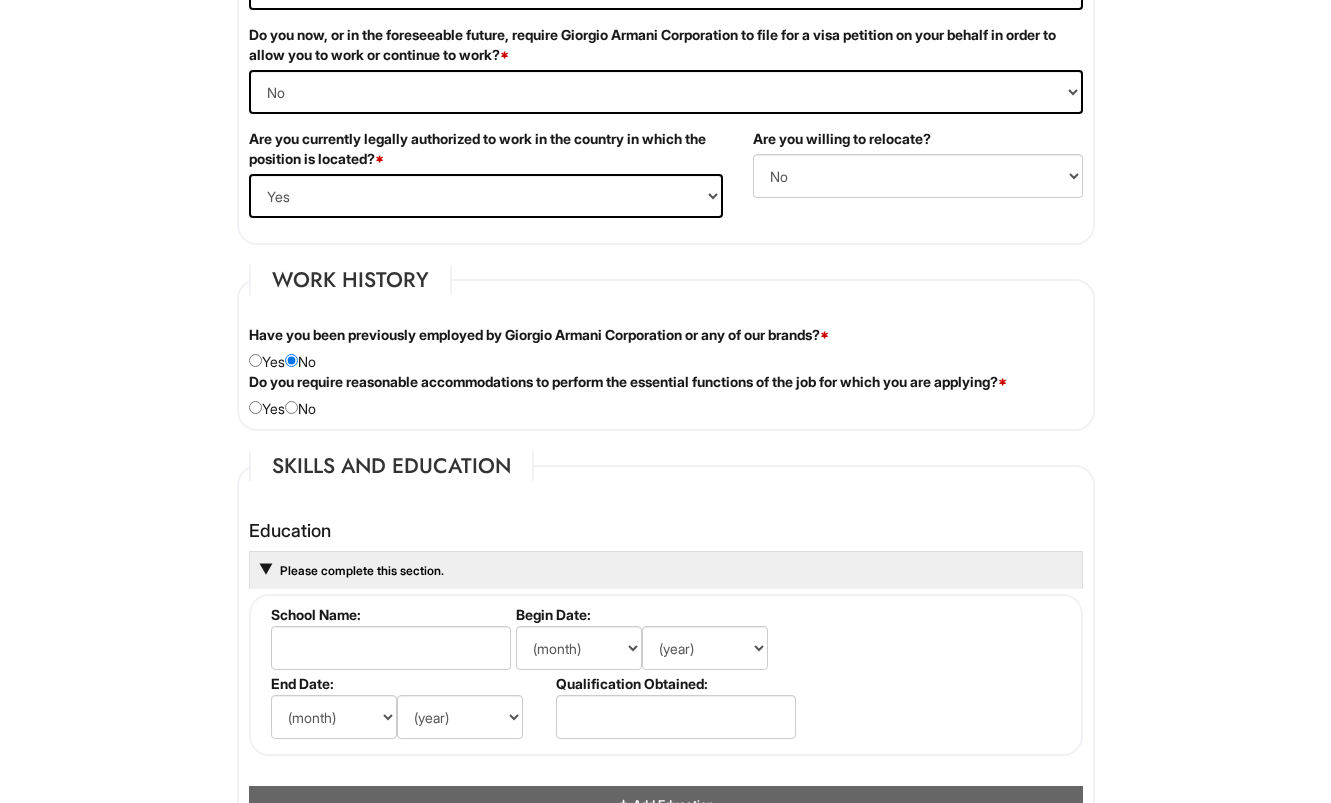 click at bounding box center [291, 407] 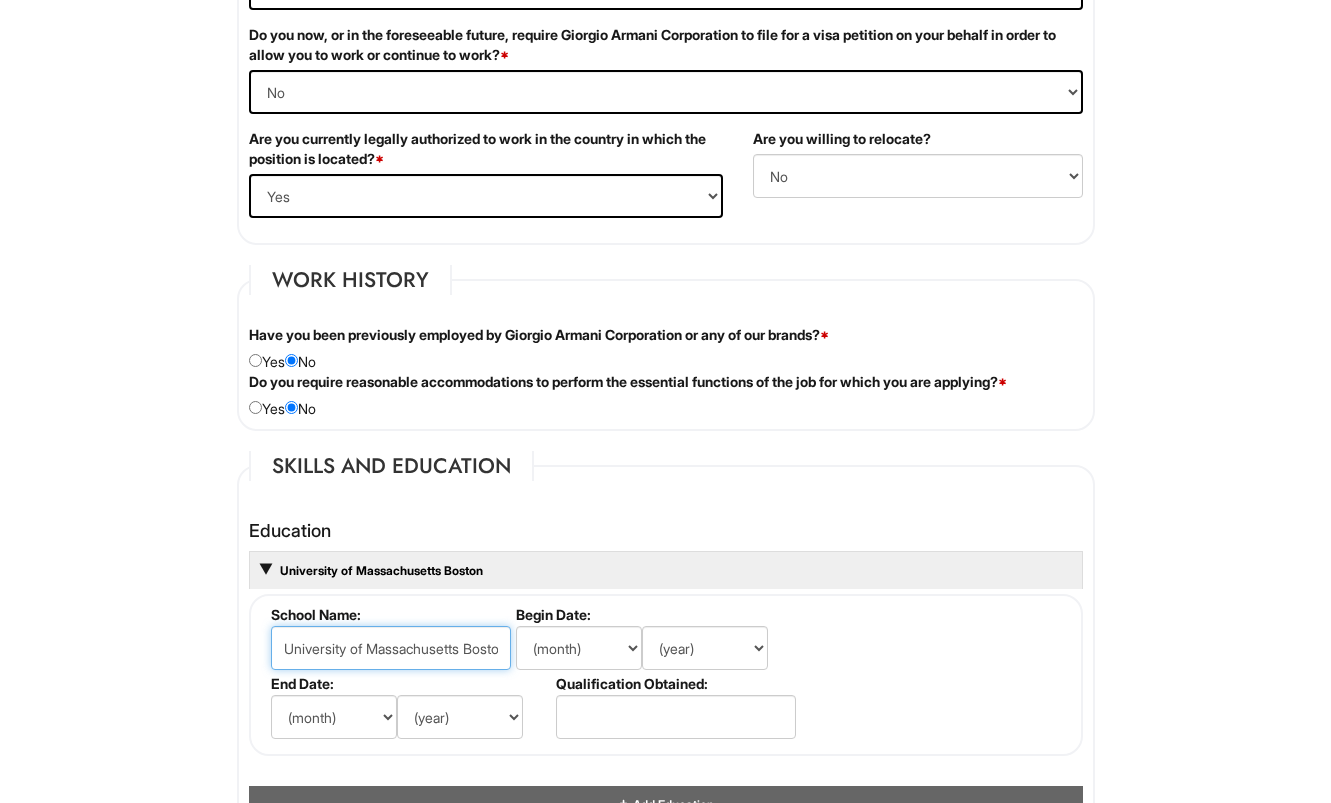 type on "University of Massachusetts Boston" 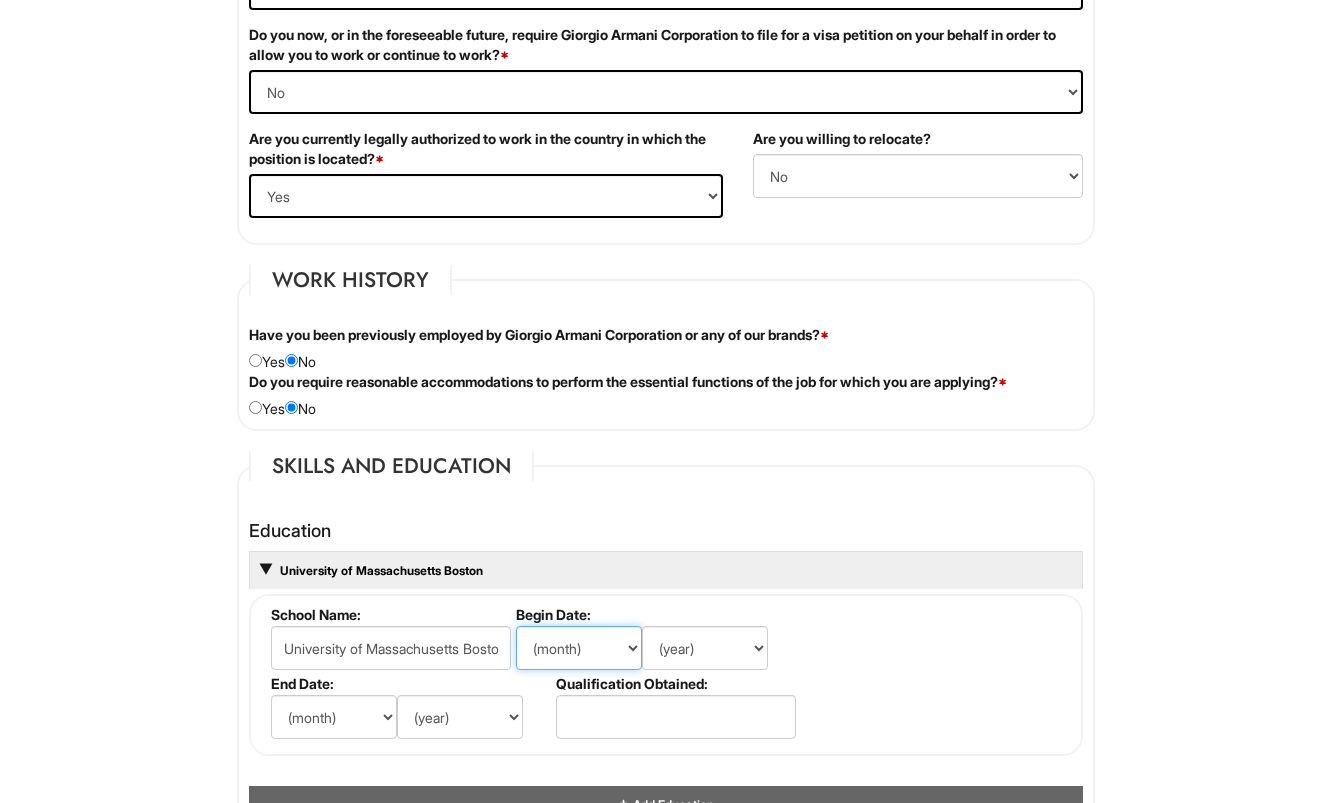 select on "1" 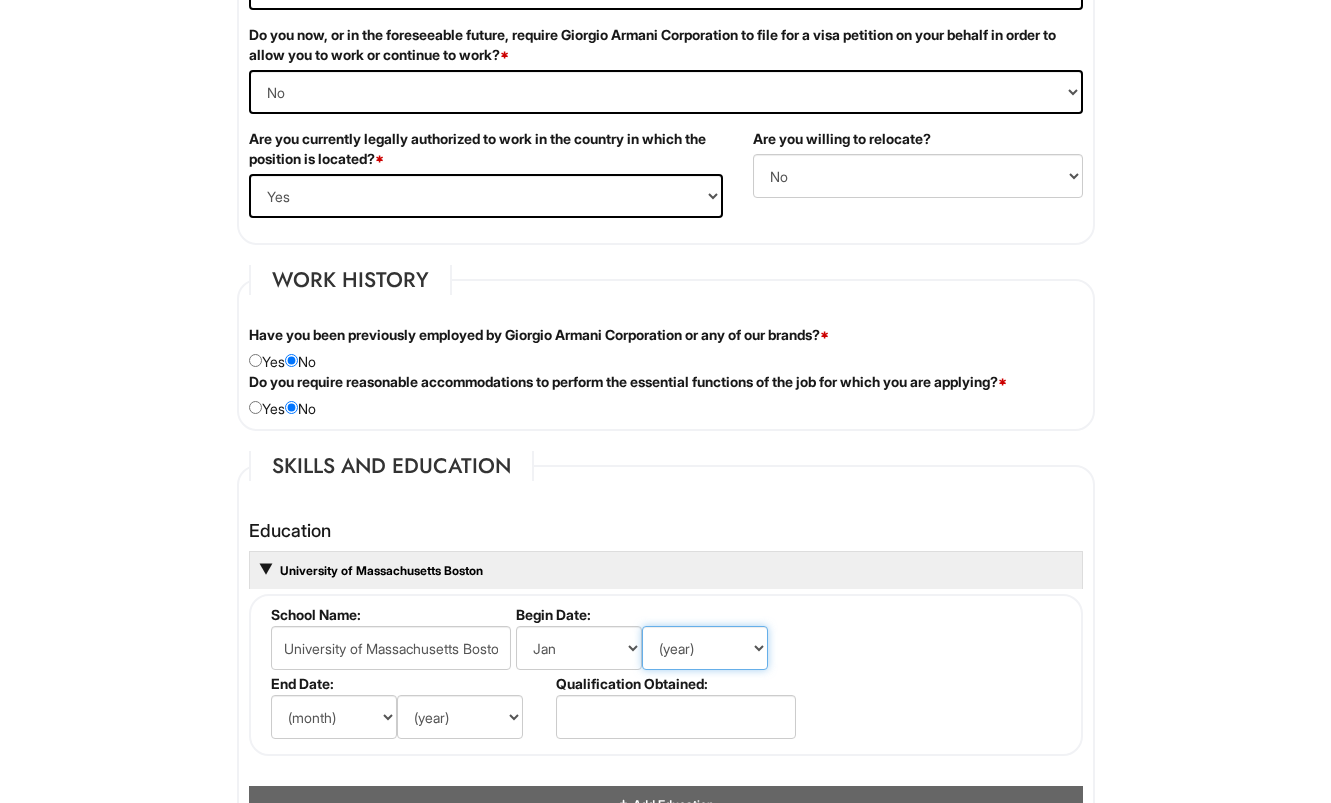 select on "2015" 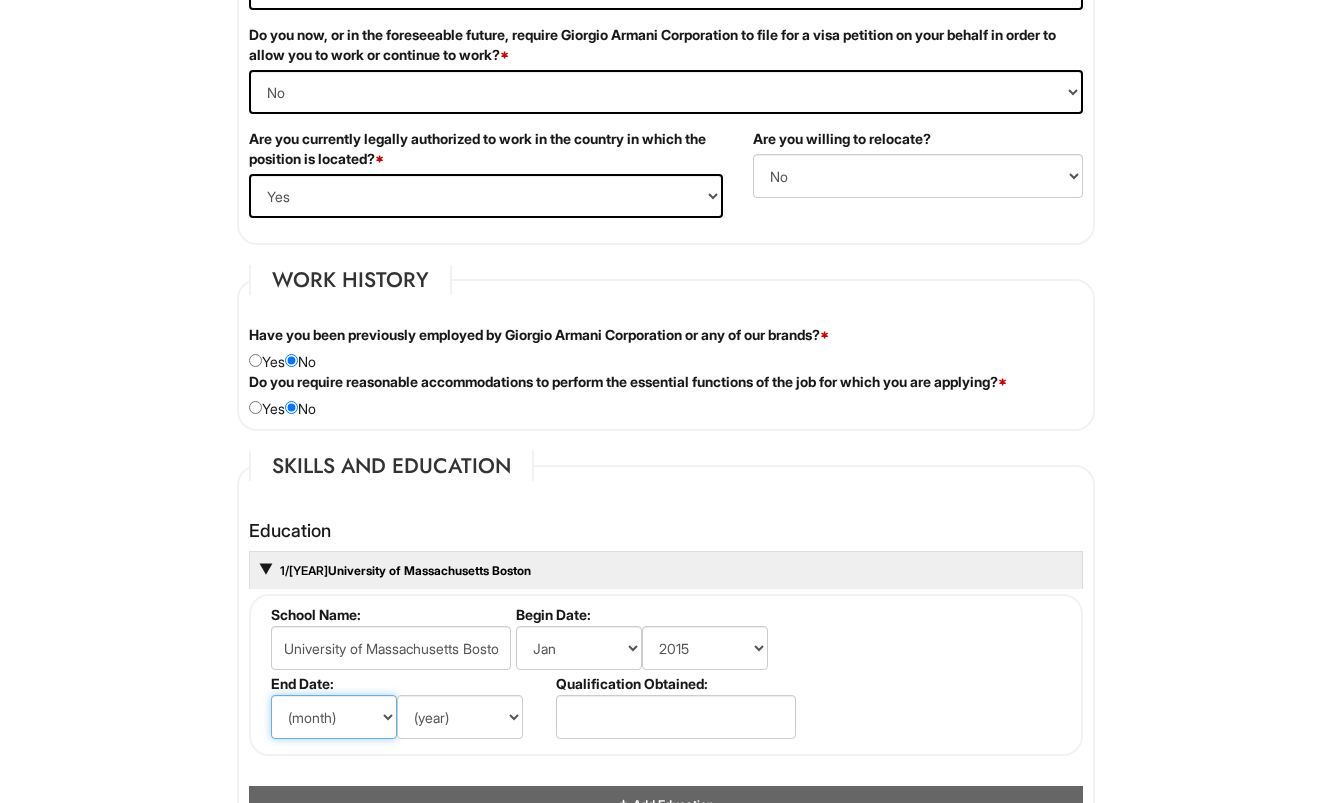 select on "5" 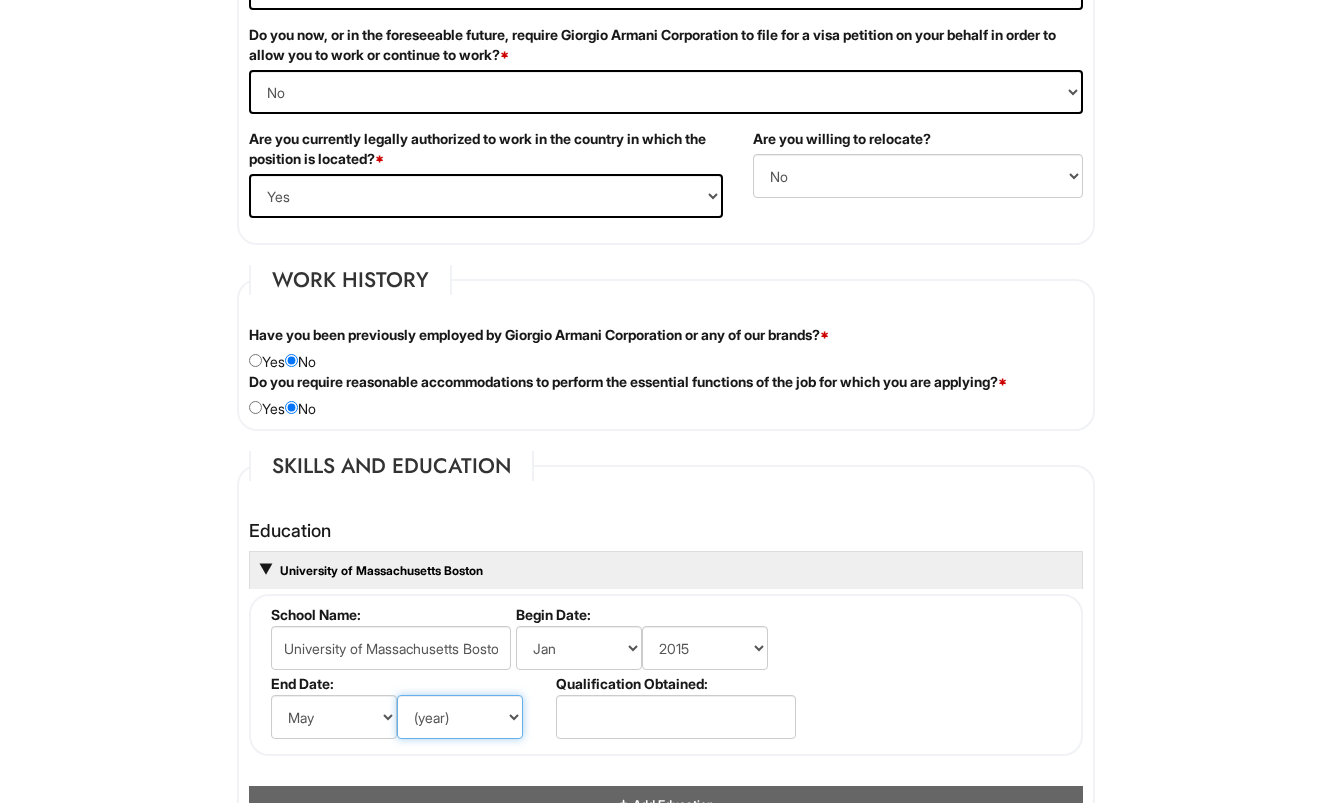 select on "2016" 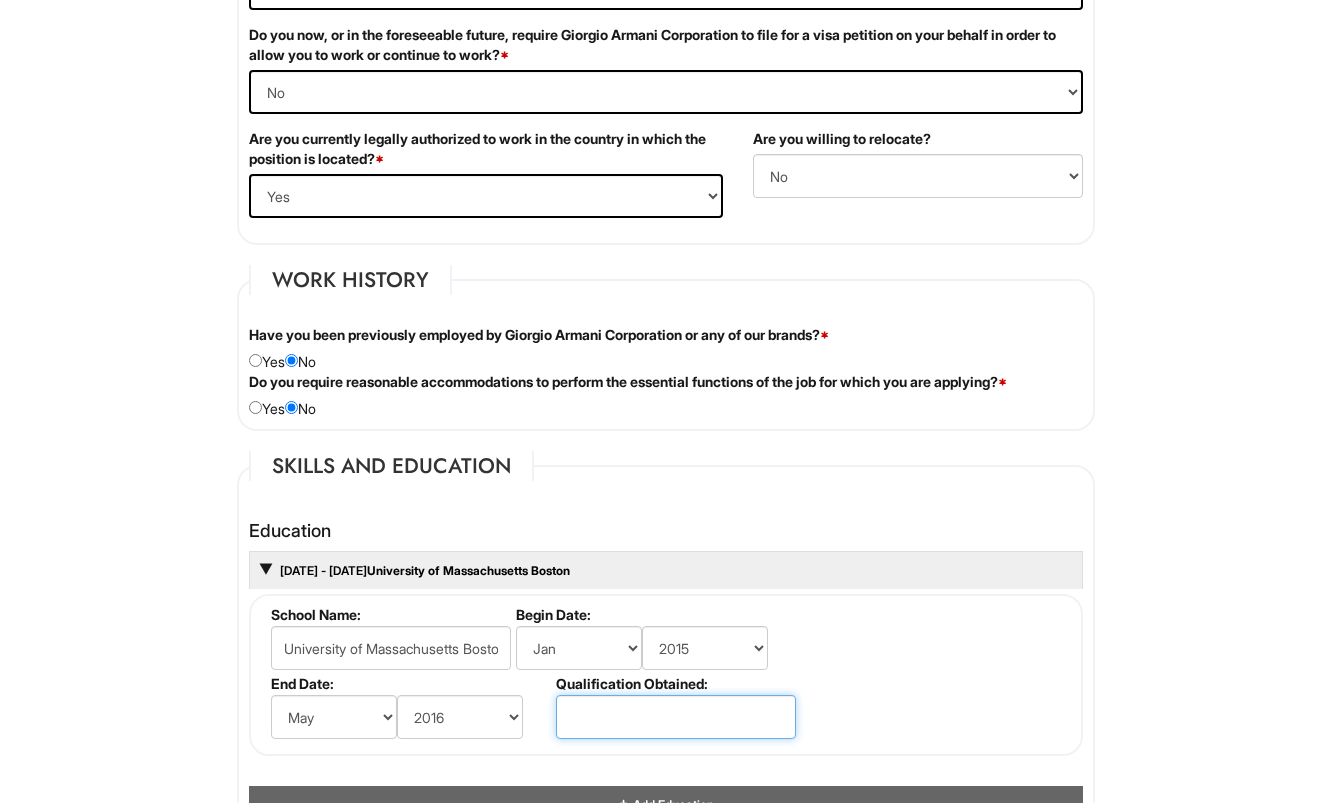 click at bounding box center (676, 717) 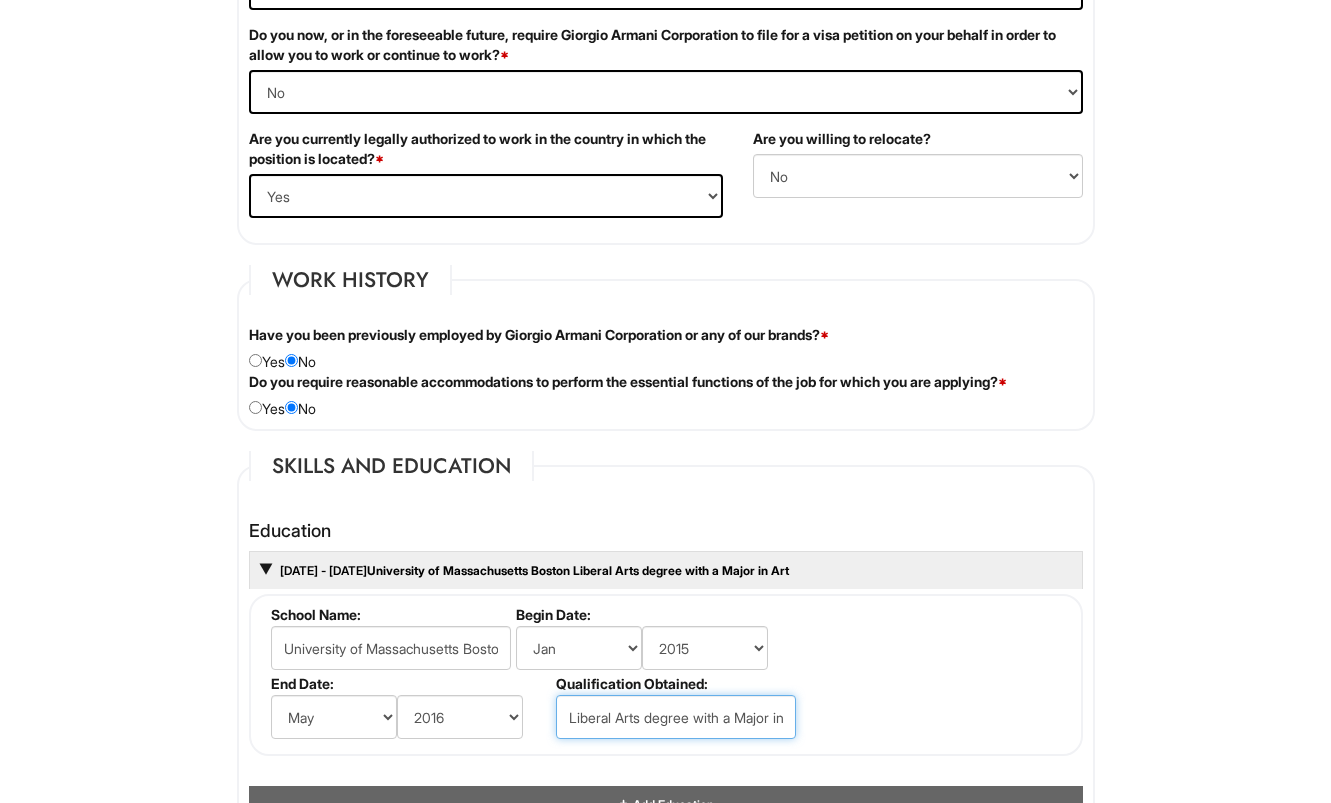 type on "Liberal Arts degree with a Major in Art" 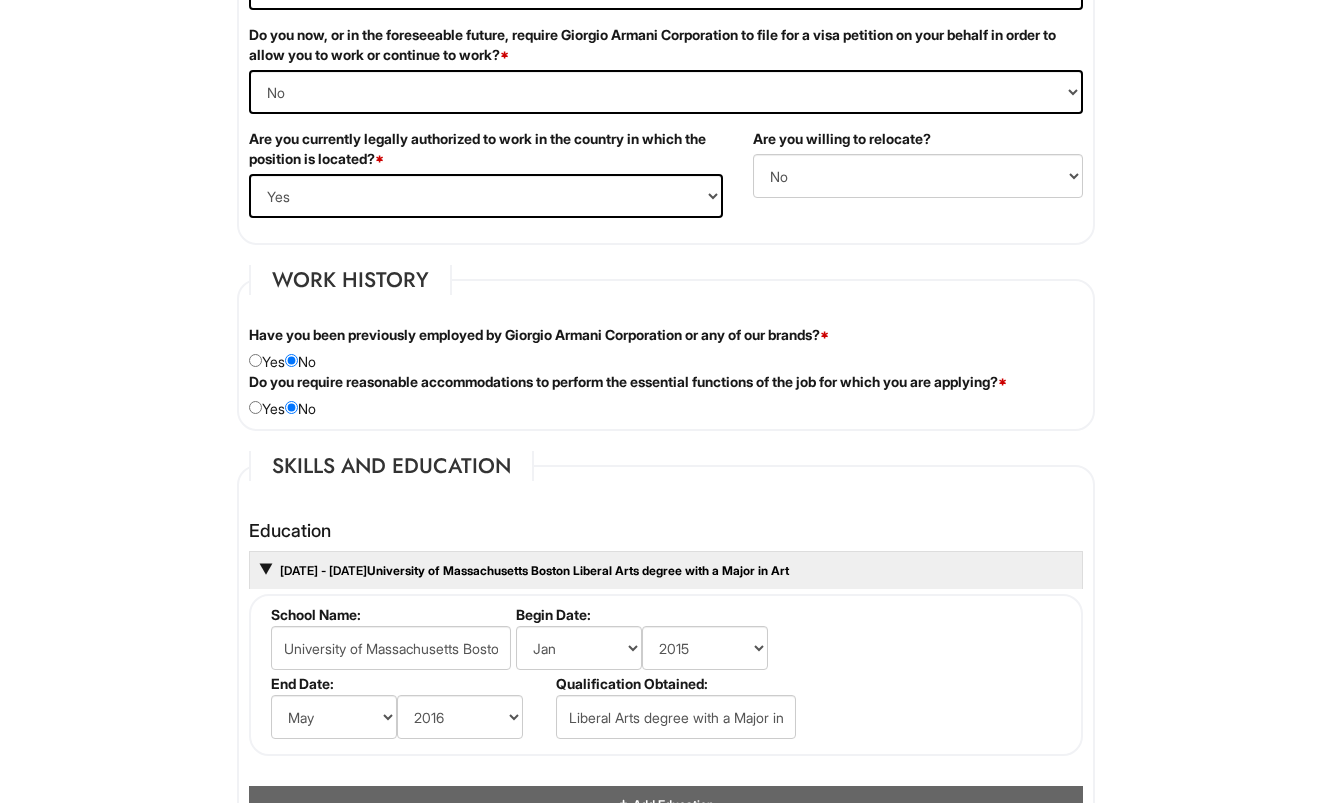 click on "School Name:
University of Massachusetts Boston
Begin Date:
(month) Jan Feb Mar Apr May Jun Jul Aug Sep Oct Nov Dec (year) 2029 2028 2027 2026 2025 2024 2023 2022 2021 2020 2019 2018 2017 2016 2015 2014 2013 2012 2011 2010 2009 2008 2007 2006 2005 2004 2003 2002 2001 2000 1999 1998 1997 1996 1995 1994 1993 1992 1991 1990 1989 1988 1987 1986 1985 1984 1983 1982 1981 1980 1979 1978 1977 1976 1975 1974 1973 1972 1971 1970 1969 1968 1967 1966 1965 1964 1963 1962 1961 1960 1959 1958 1957 1956 1955 1954 1953 1952 1951 1950 1949 1948 1947 1946  --  2030 2031 2032 2033 2034 2035 2036 2037 2038 2039 2040 2041 2042 2043 2044 2045 2046 2047 2048 2049 2050 2051 2052 2053 2054 2055 2056 2057 2058 2059 2060 2061 2062 2063 2064
End Date:
(month) Jan Feb Mar Apr May Jun Jul Aug Sep Oct Nov Dec (year) 2029 2028 2027 2026 2025 2024 2023 2022 2021 2020 2019 2018 2017 2016 2015 2014 2013 2012 2011 2010 2009 2008 2007 2006 2005 2004 2003 2002 2001 2000 1999 1998 1997 1996 1995 1994 1993 1992 1991 1990" at bounding box center (666, 675) 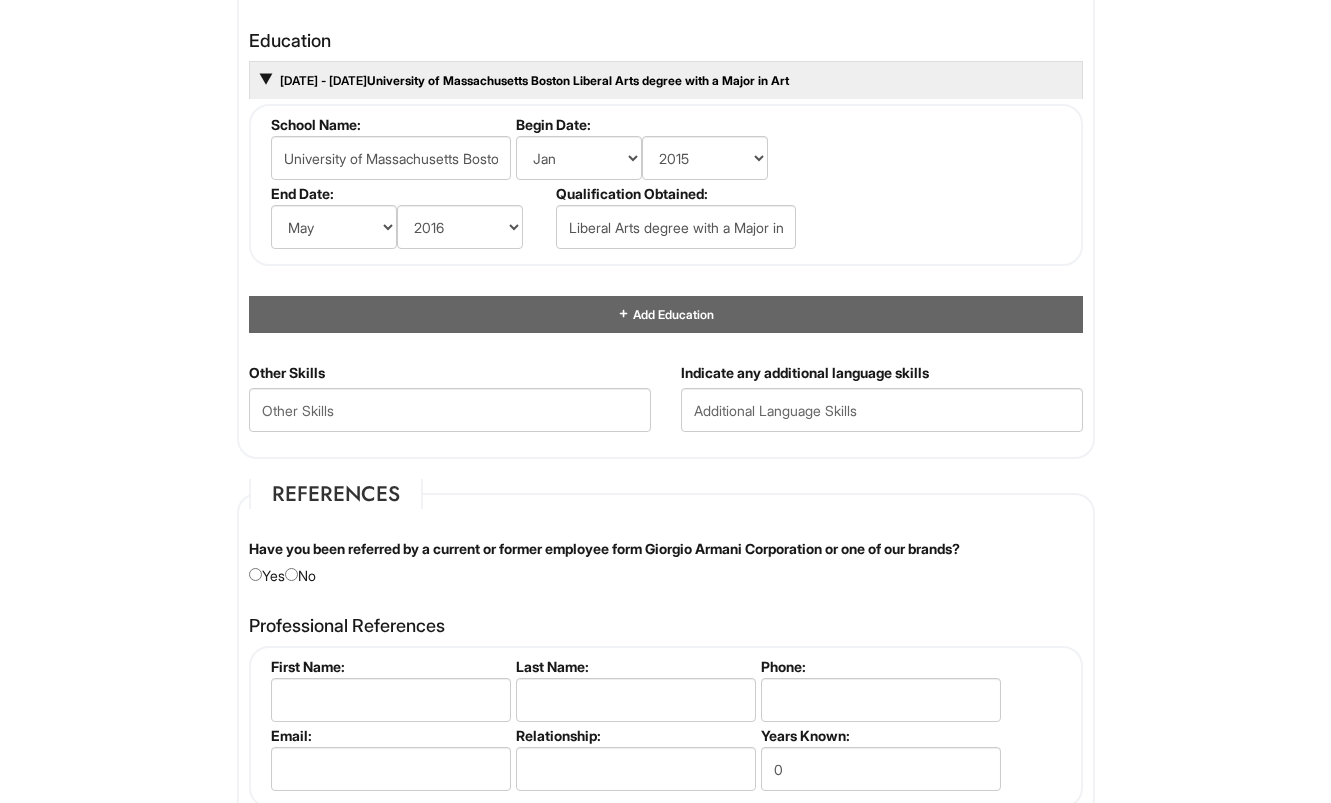 scroll, scrollTop: 1918, scrollLeft: 0, axis: vertical 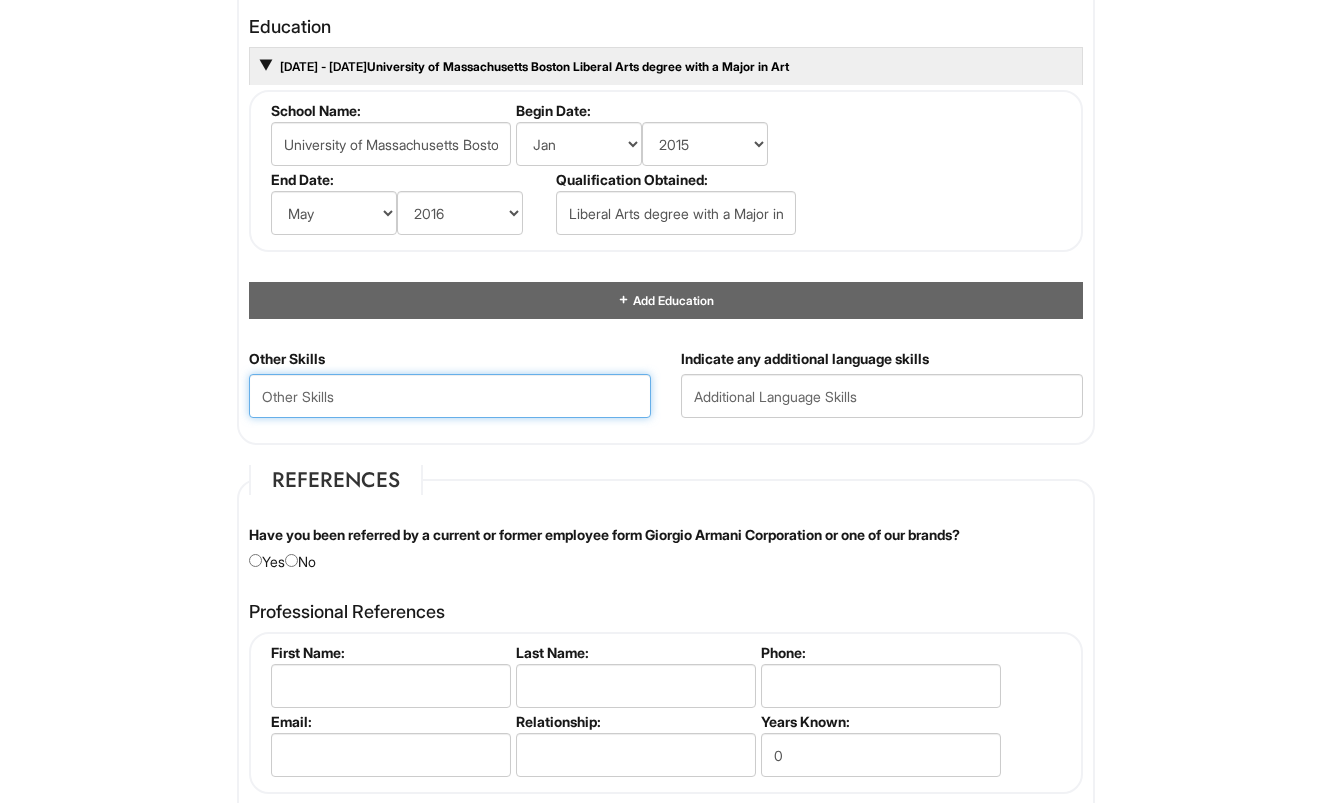 click at bounding box center (450, 396) 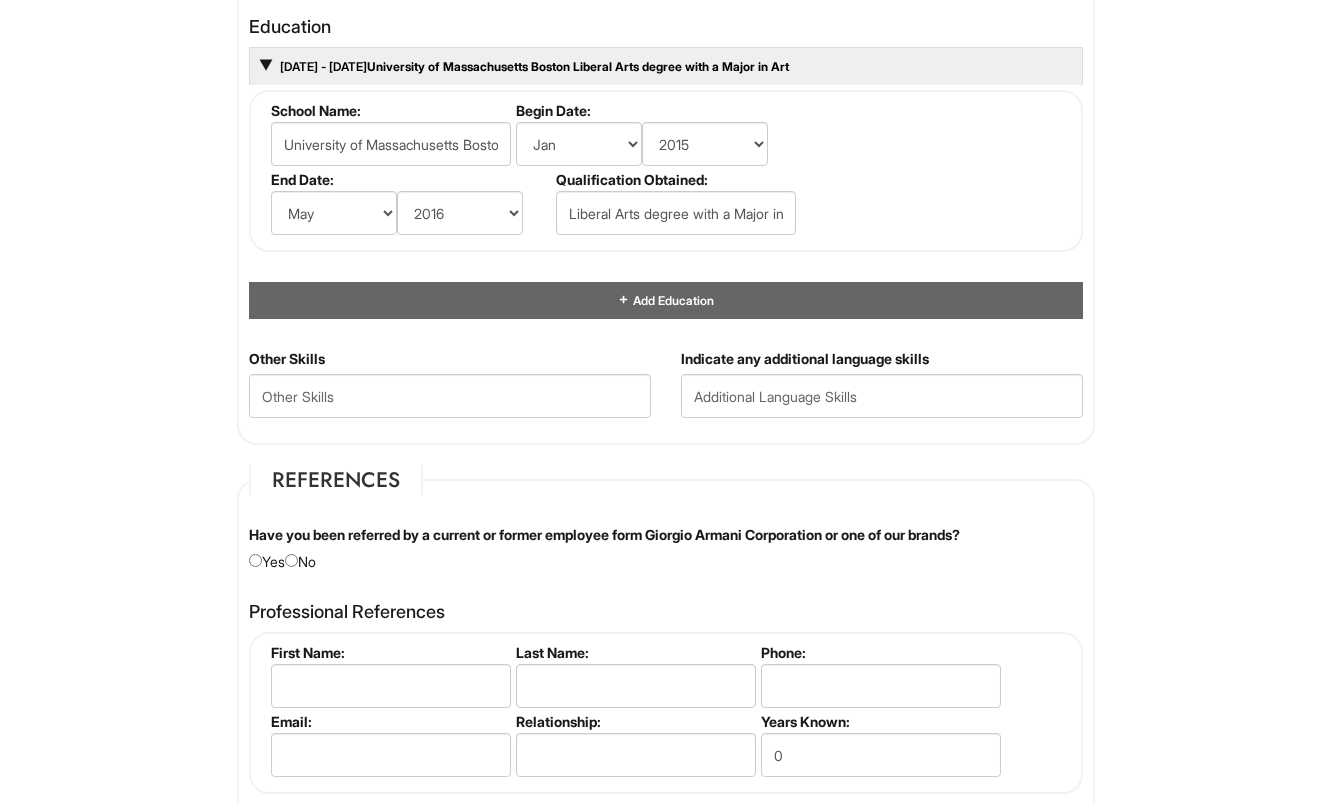 click at bounding box center [291, 560] 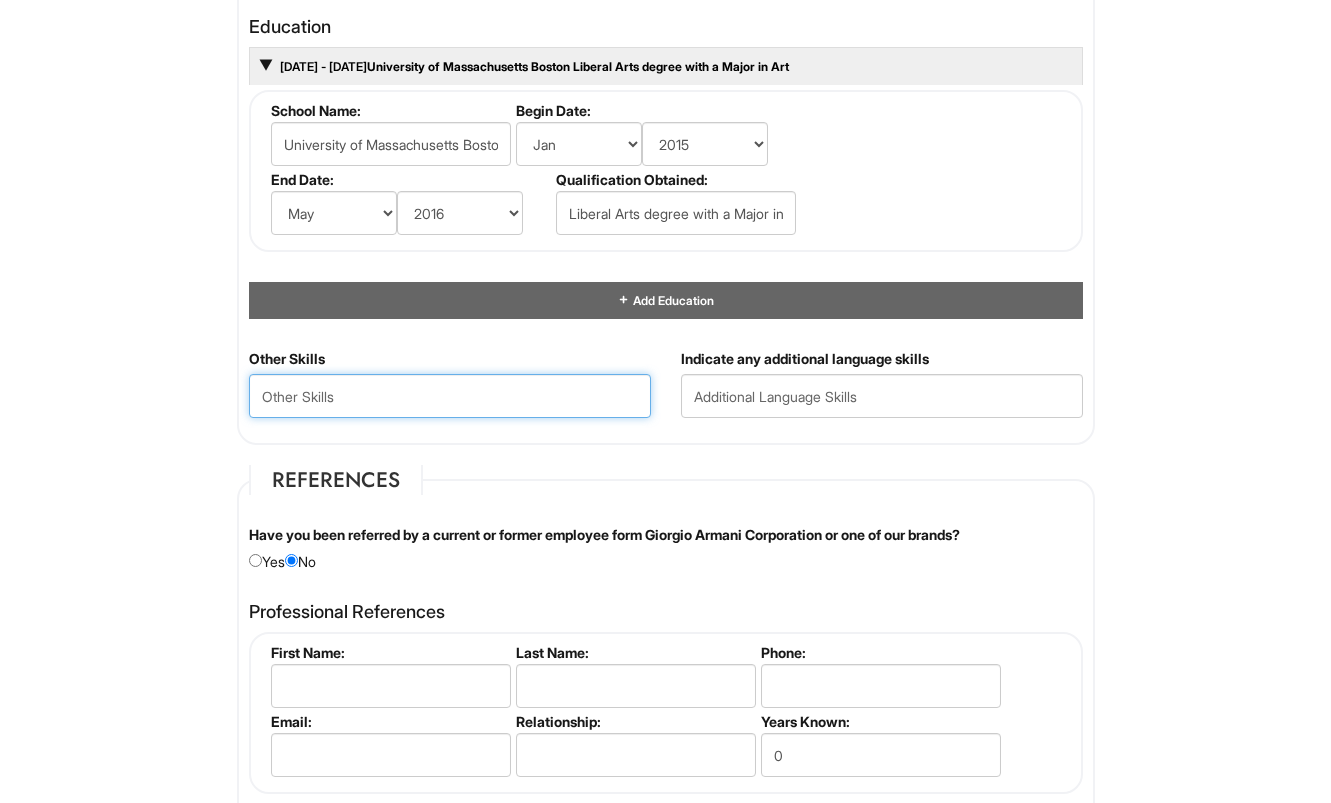 click at bounding box center (450, 396) 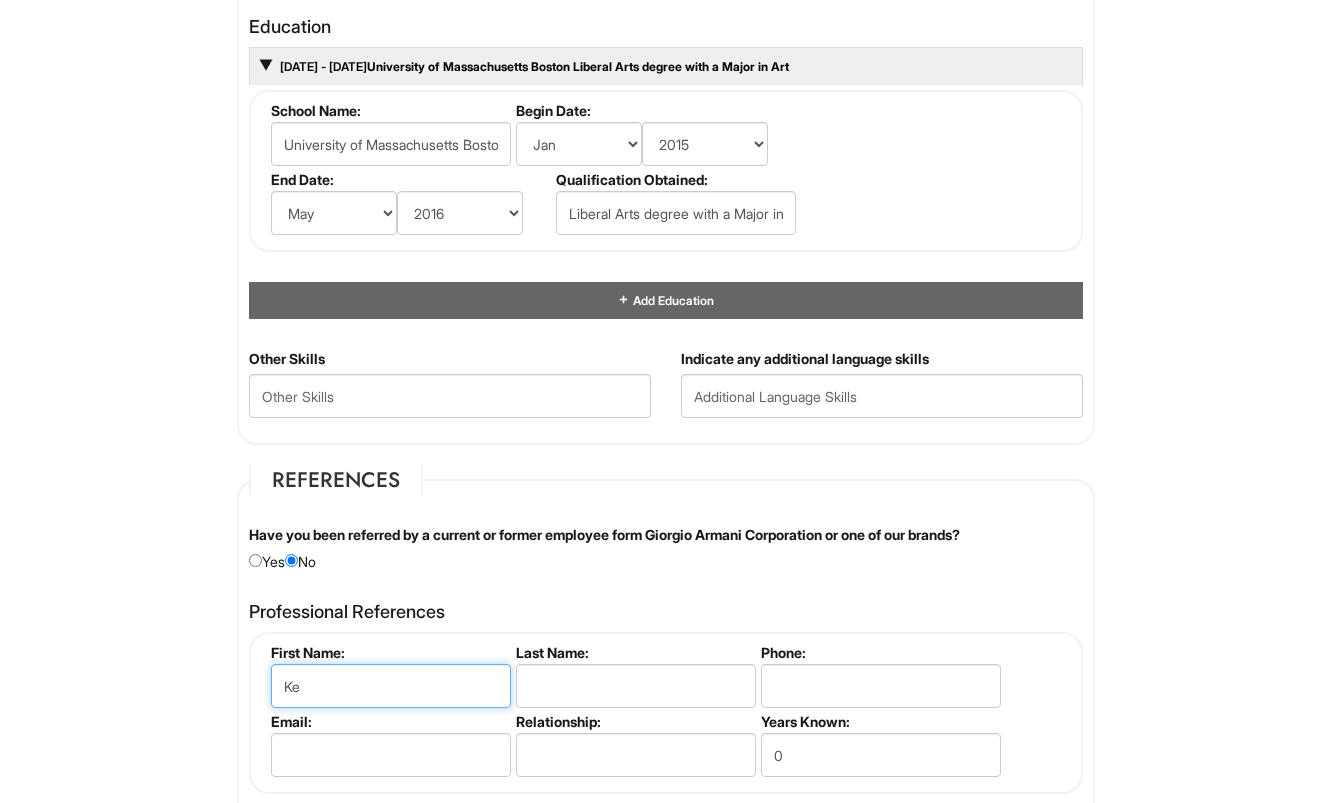 type on "K" 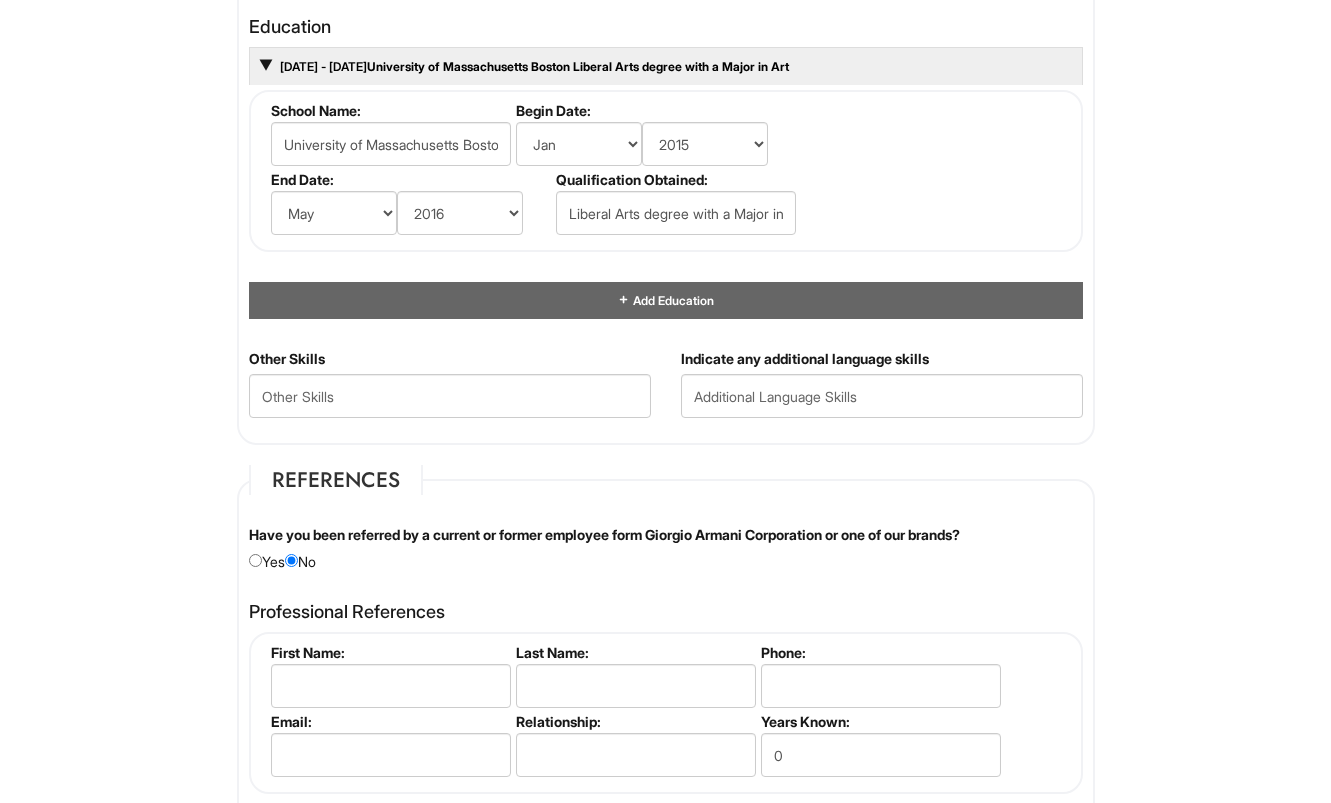 click on "First Name:
Last Name:
Phone:
Email:
Relationship:
Years Known:
0" at bounding box center [666, 713] 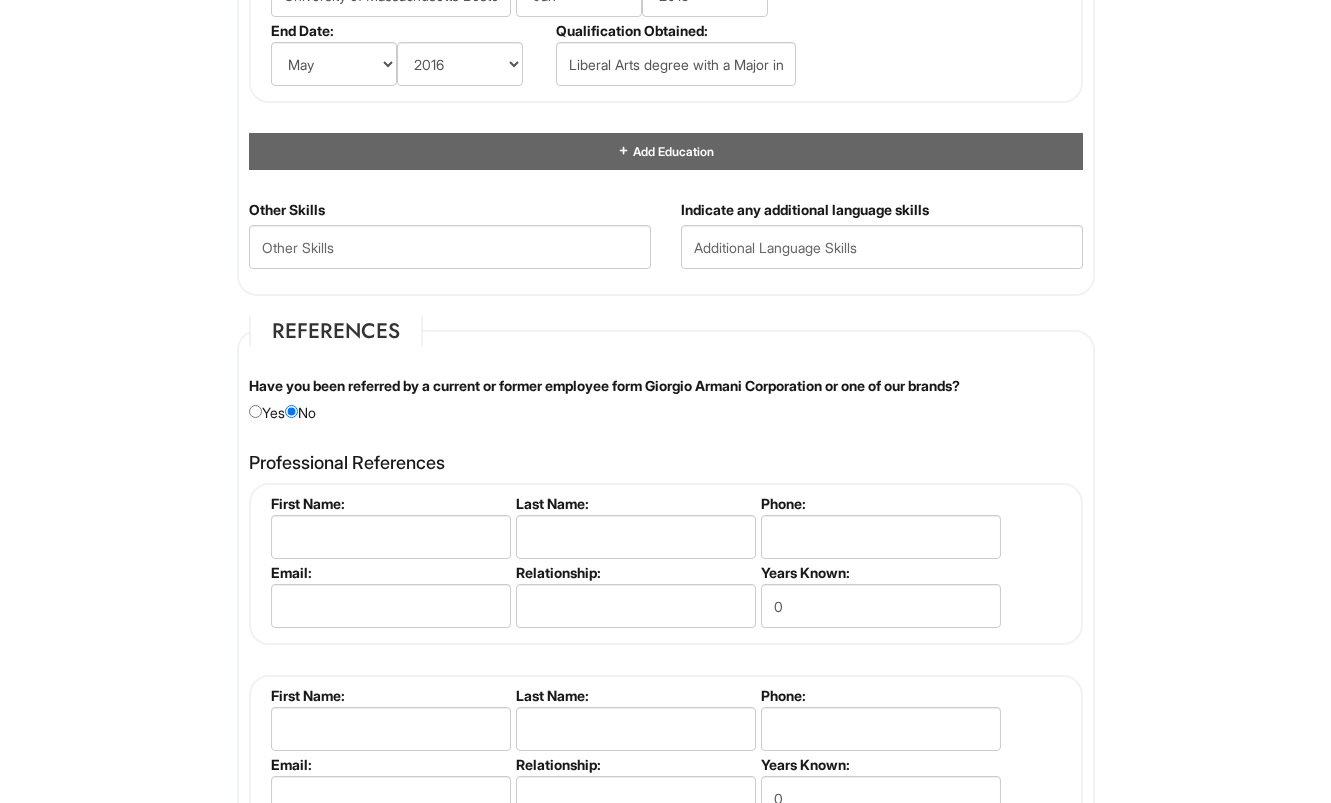 scroll, scrollTop: 2055, scrollLeft: 0, axis: vertical 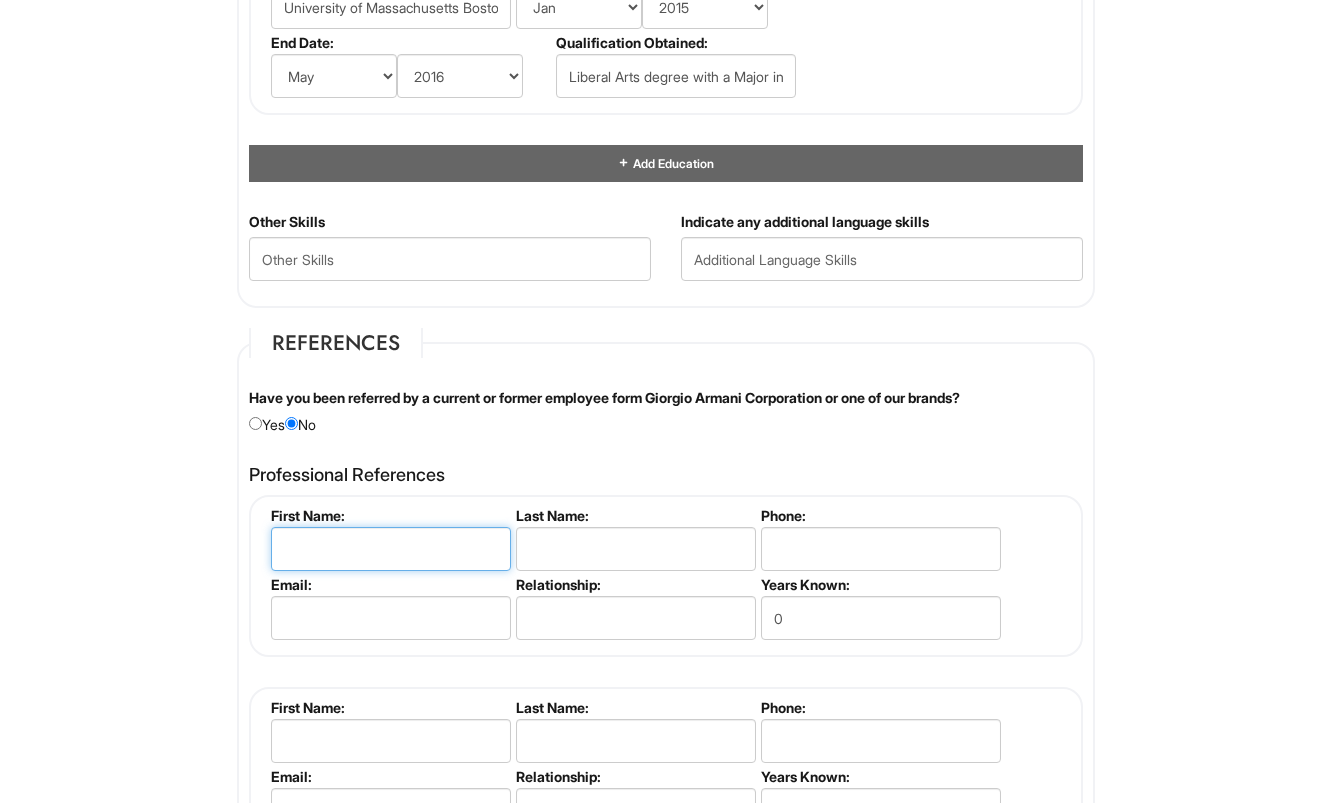 click at bounding box center [391, 549] 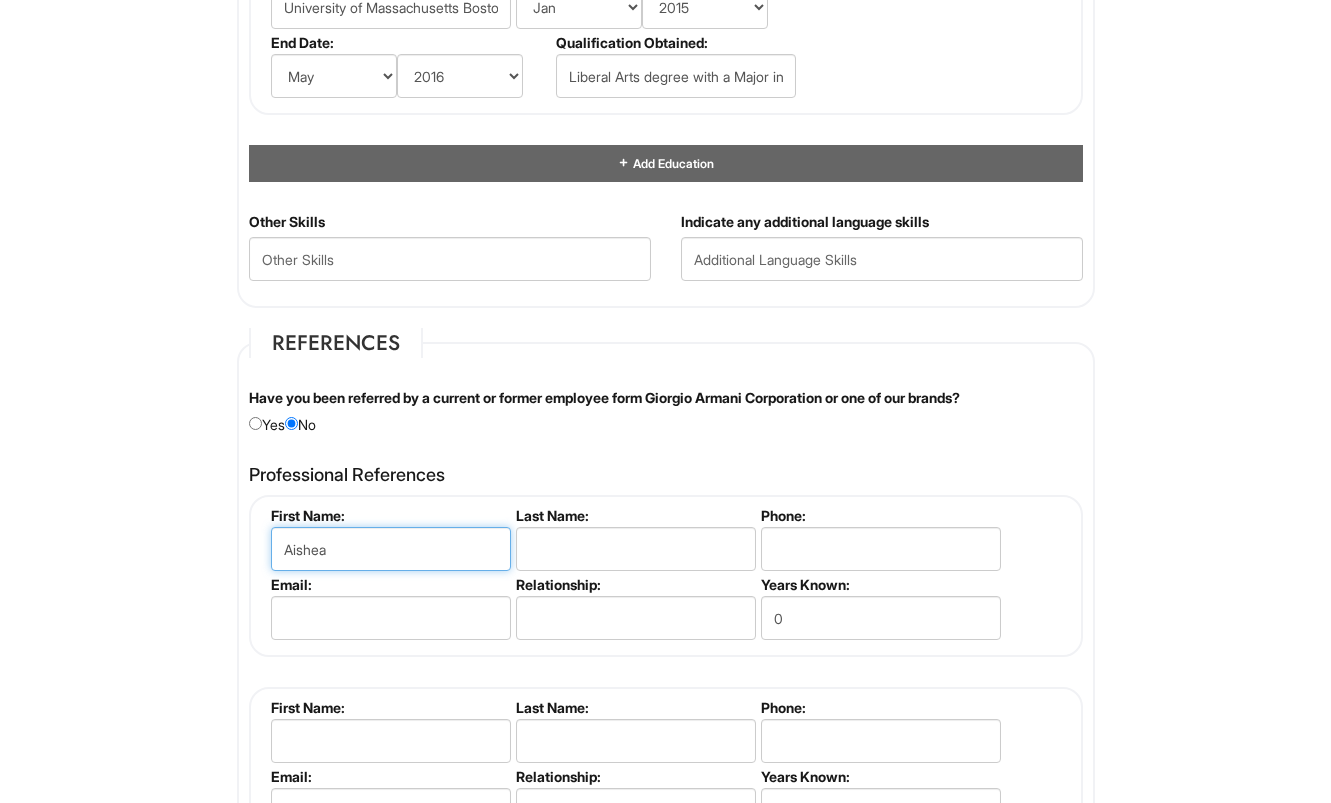 type on "Aishea" 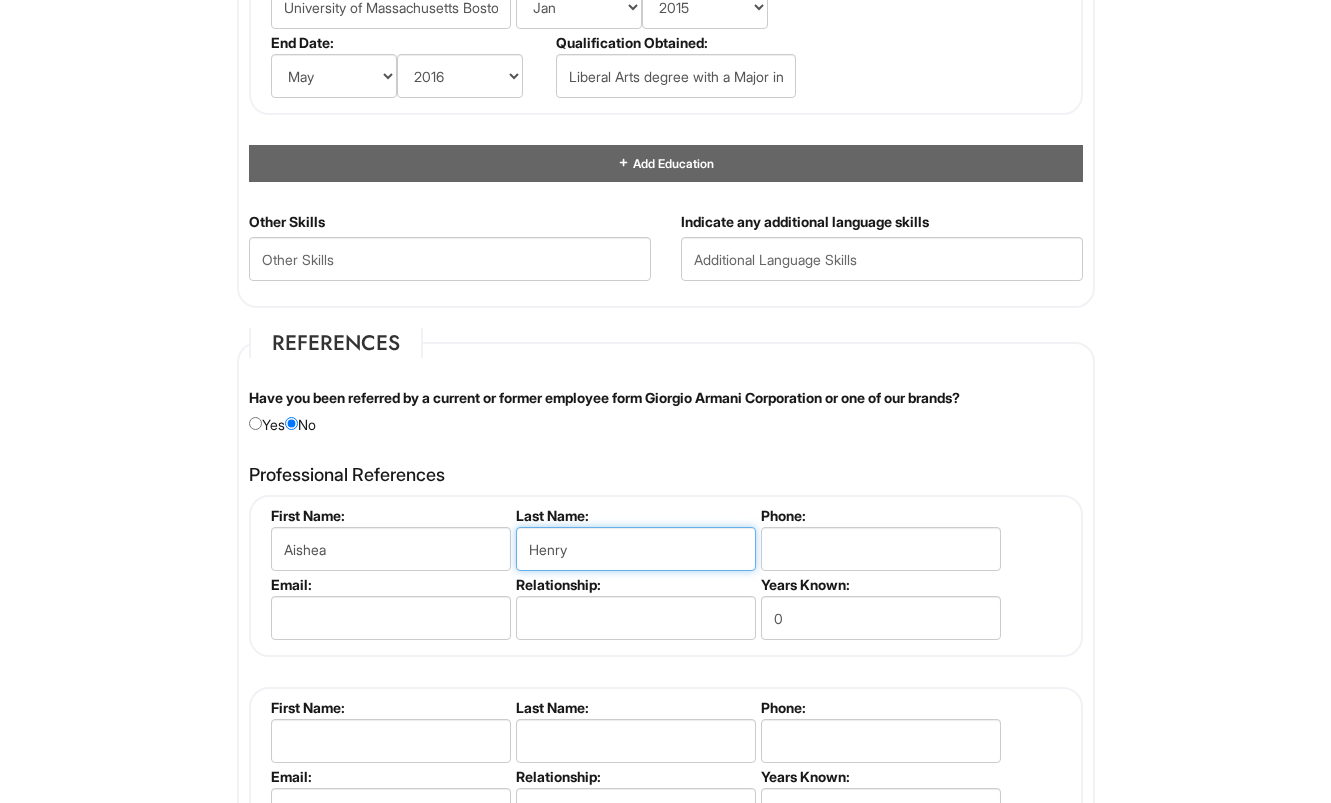 type on "Henry" 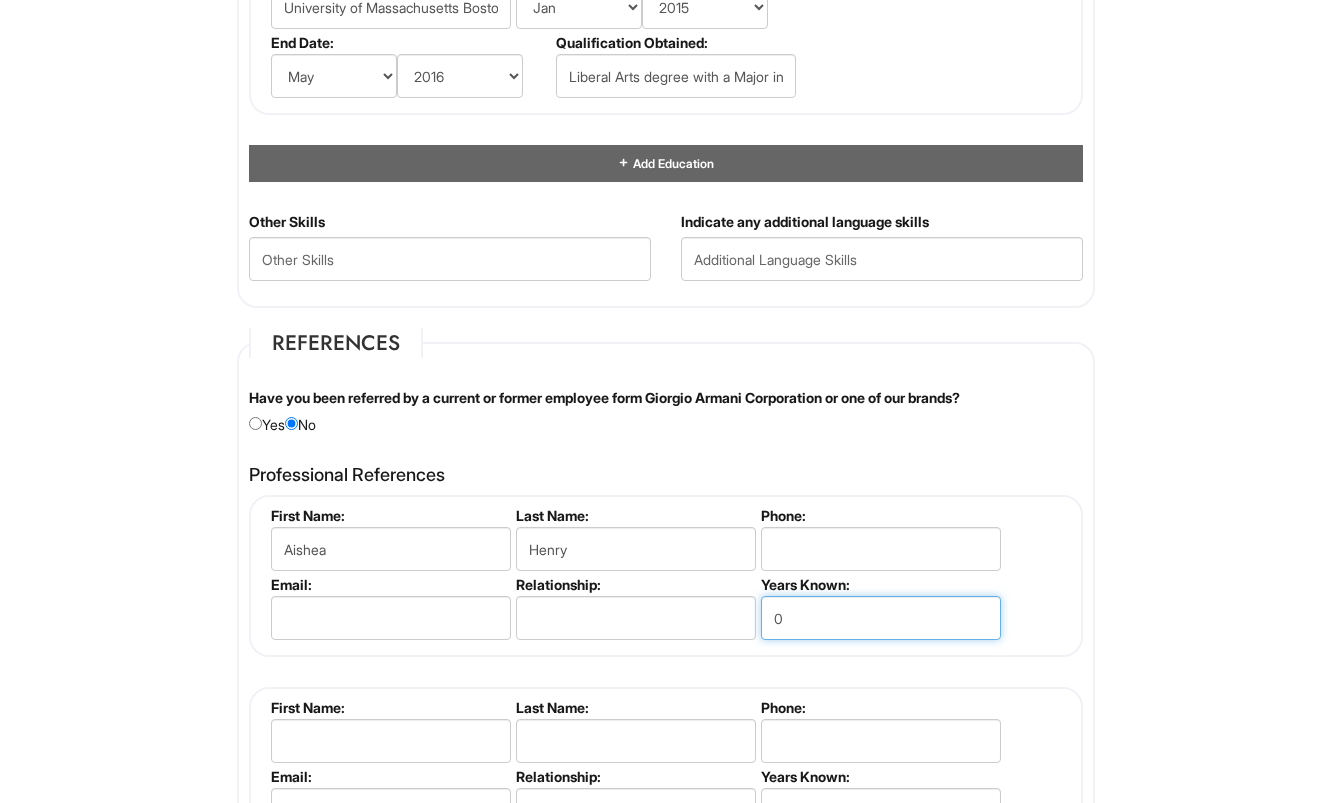 click on "0" at bounding box center [881, 618] 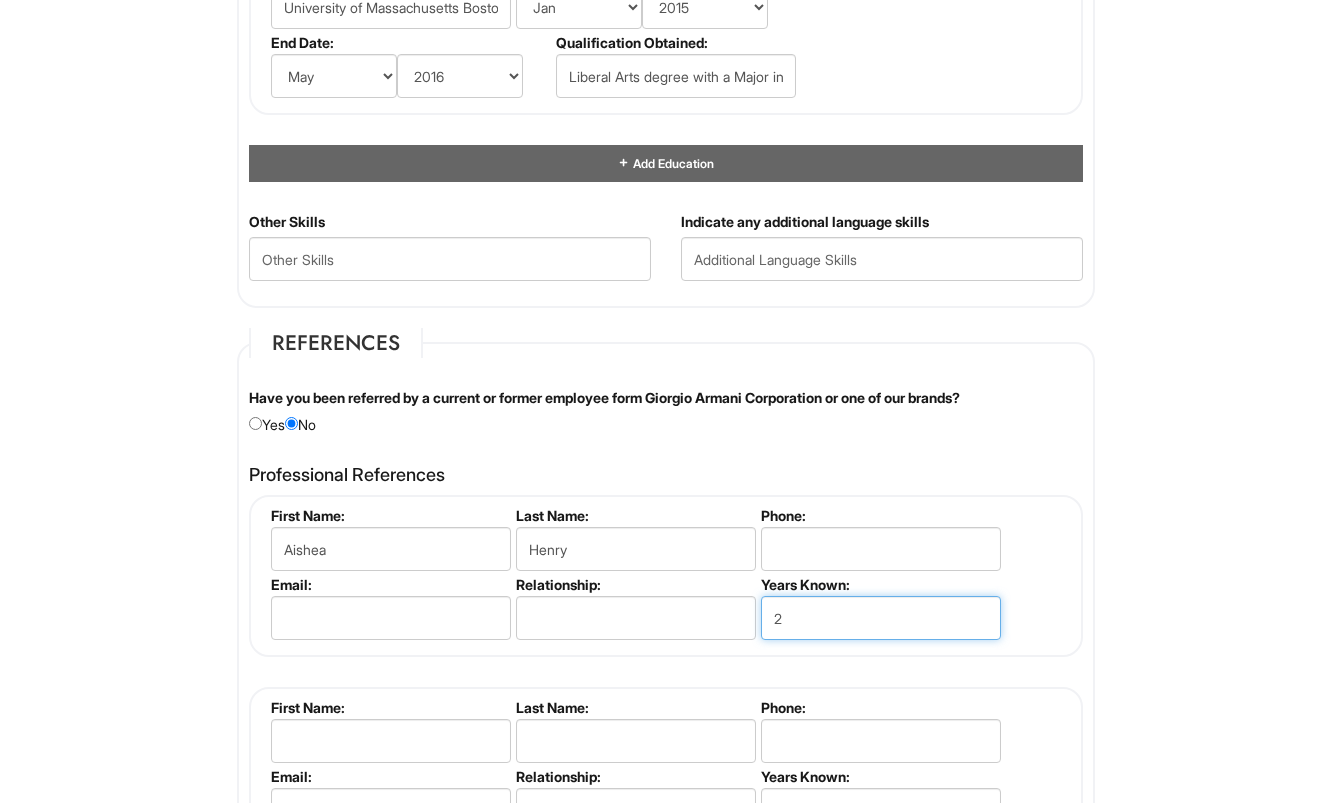 type on "2" 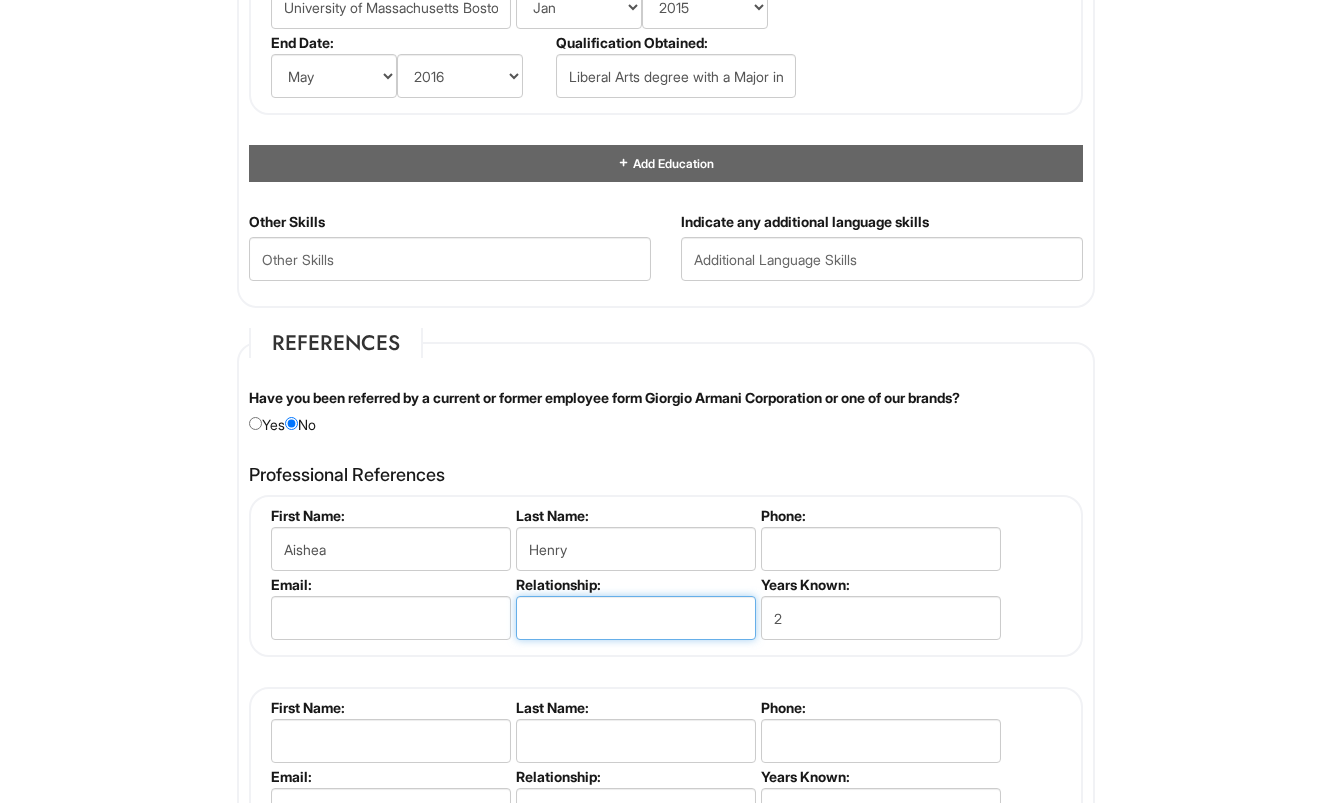 click at bounding box center (636, 618) 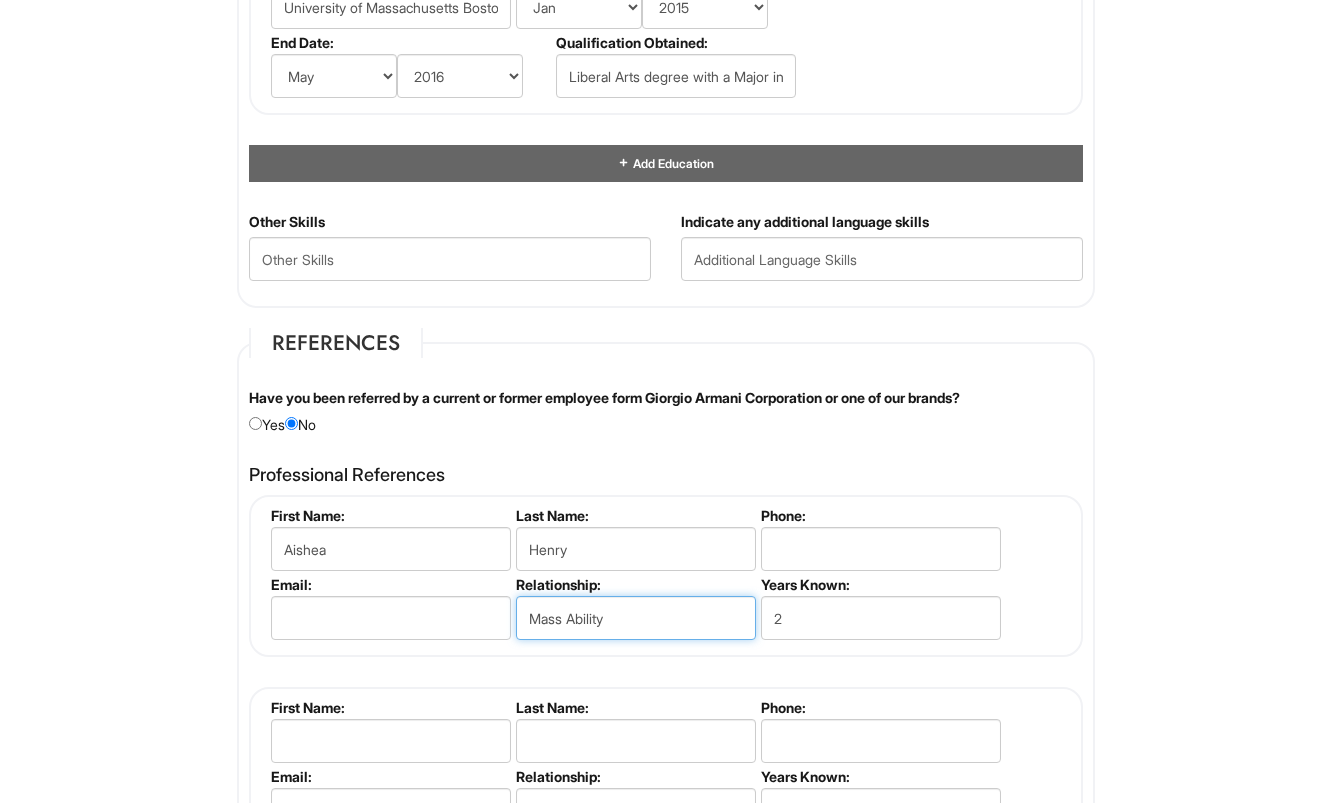type on "Mass Ability" 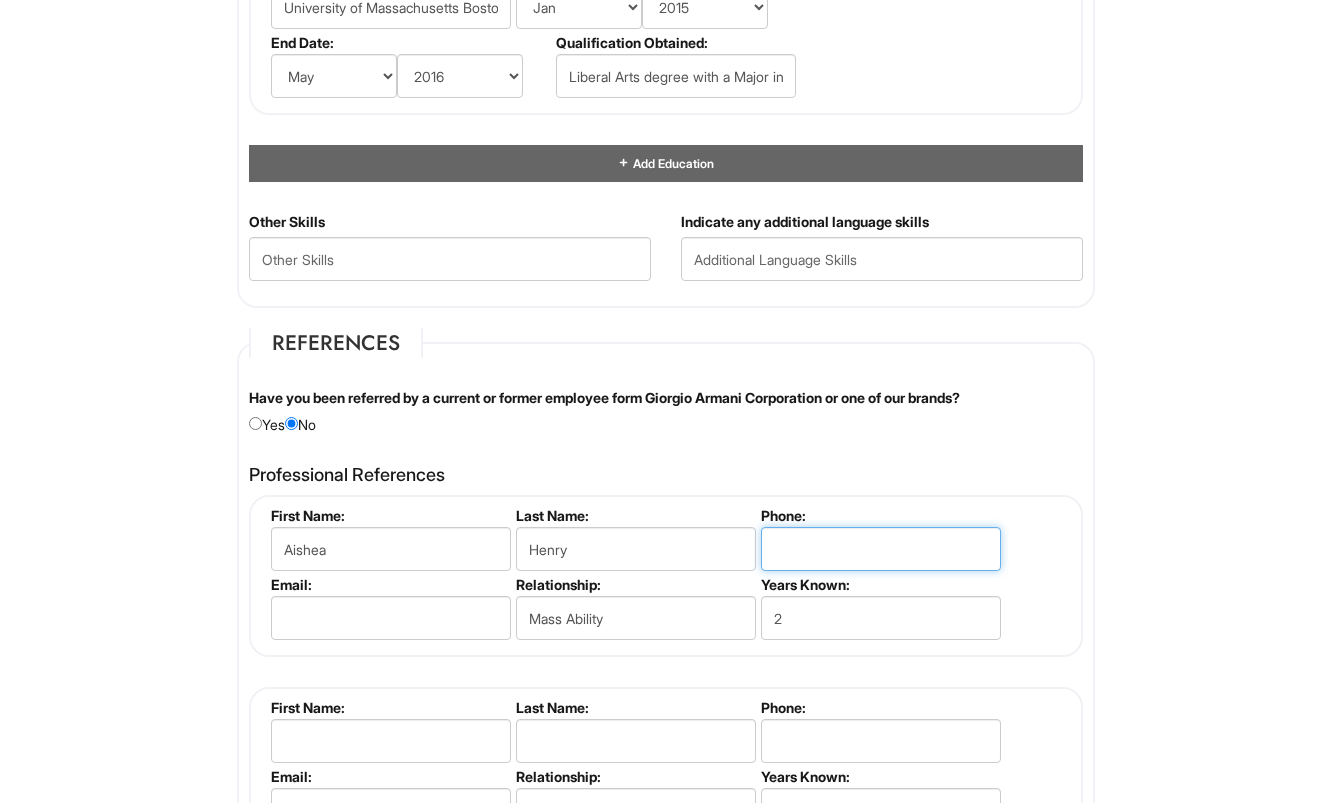 click at bounding box center (881, 549) 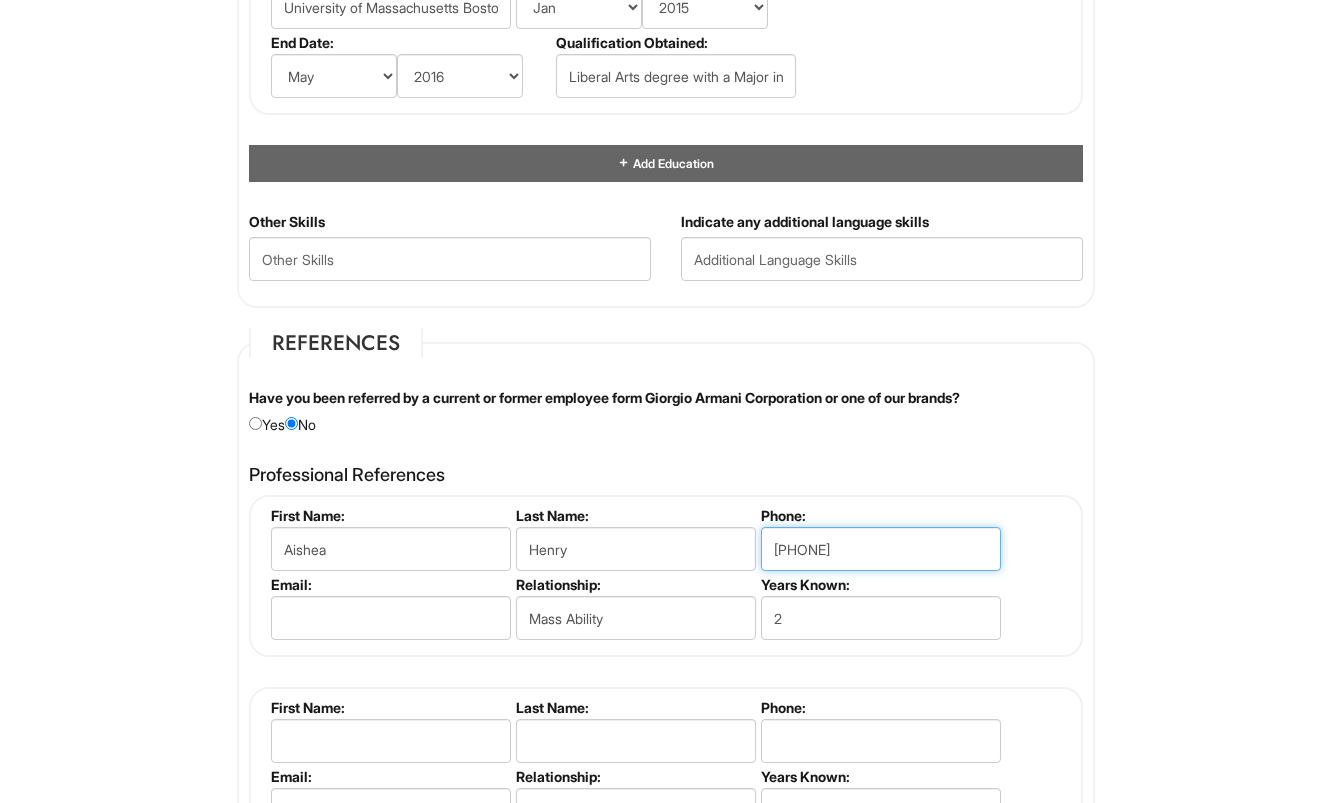 type on "[PHONE]" 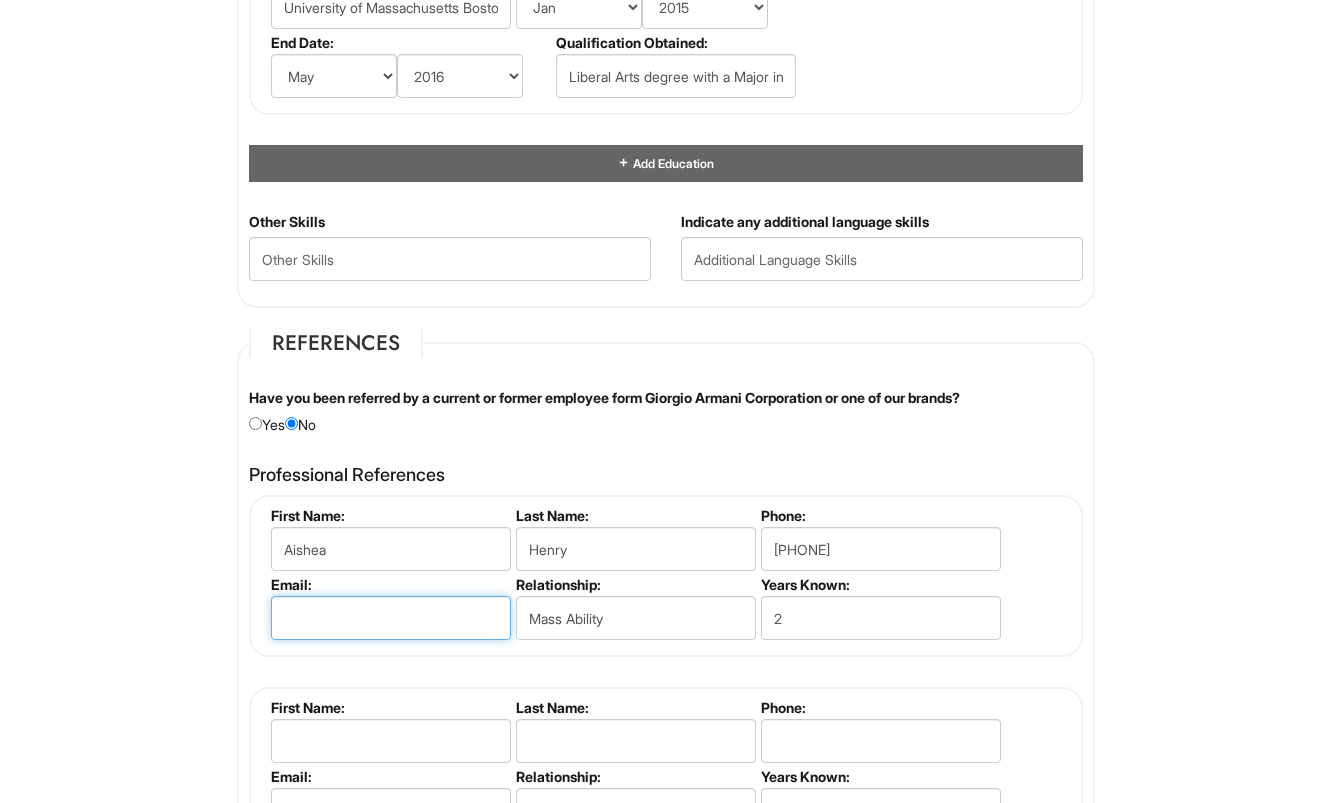 click at bounding box center (391, 618) 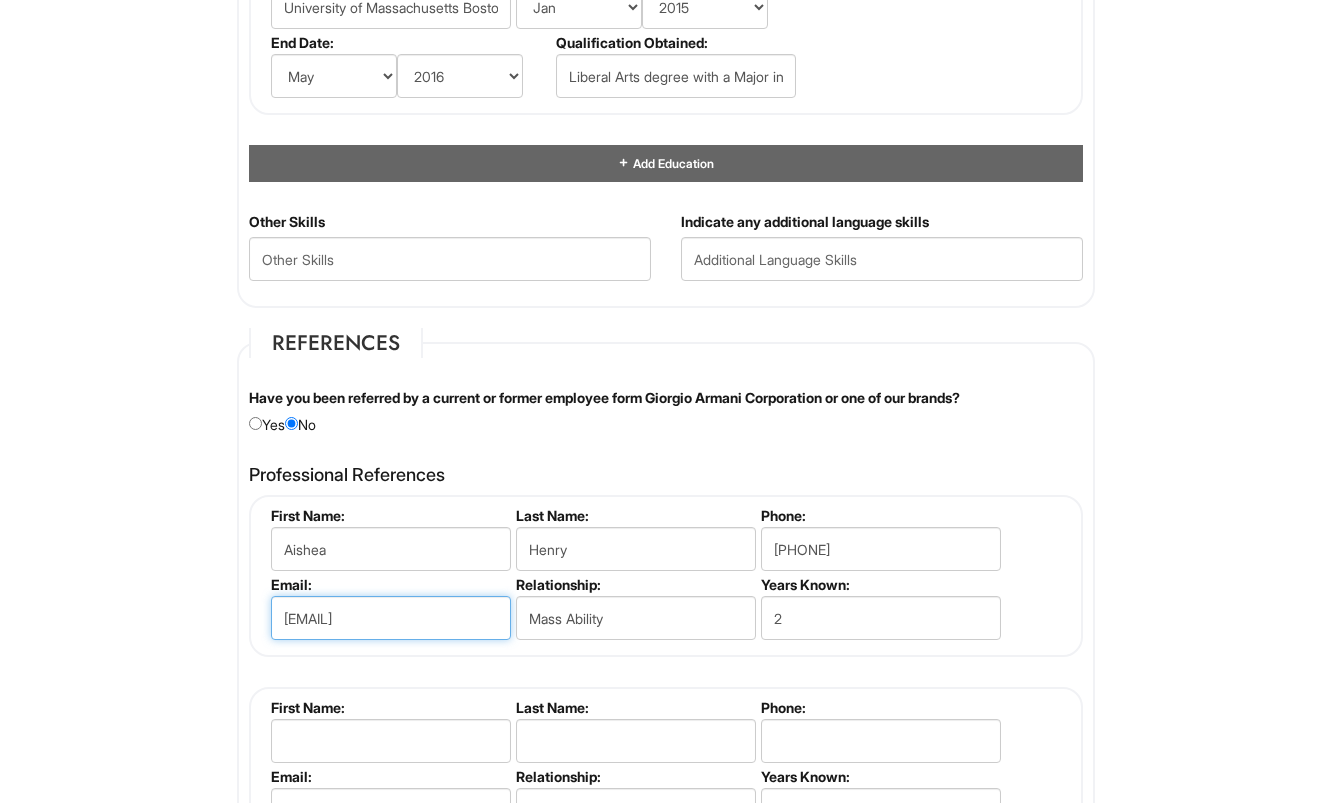 type on "[EMAIL]" 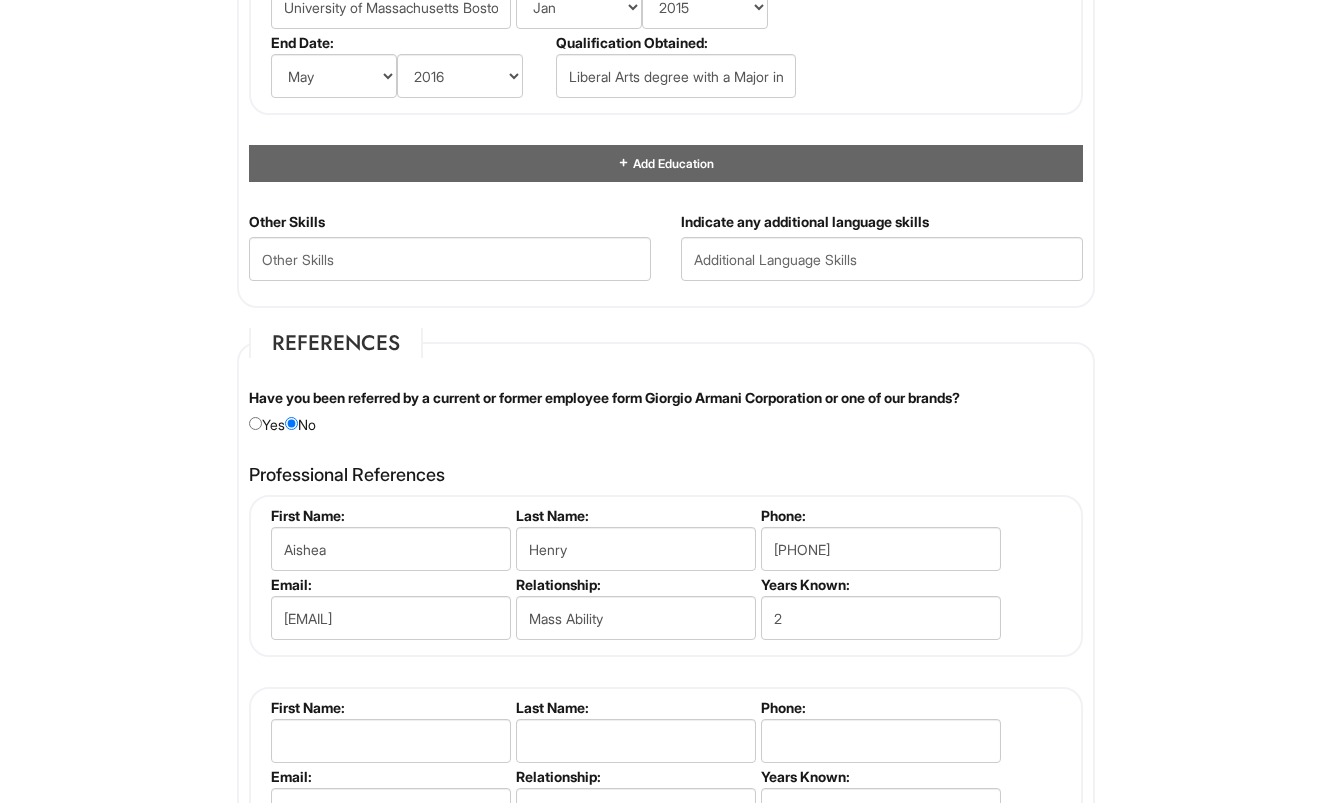 click on "Aishea Henry
First Name:
Aishea
Last Name:
Henry
Phone:
[PHONE]
Email:
aishea.henry@[DOMAIN]
Relationship:
Mass Ability
Years Known:
2
Please complete this section.
First Name:
Last Name:
Phone:
Email:
Relationship:
Years Known:
0" at bounding box center (666, 672) 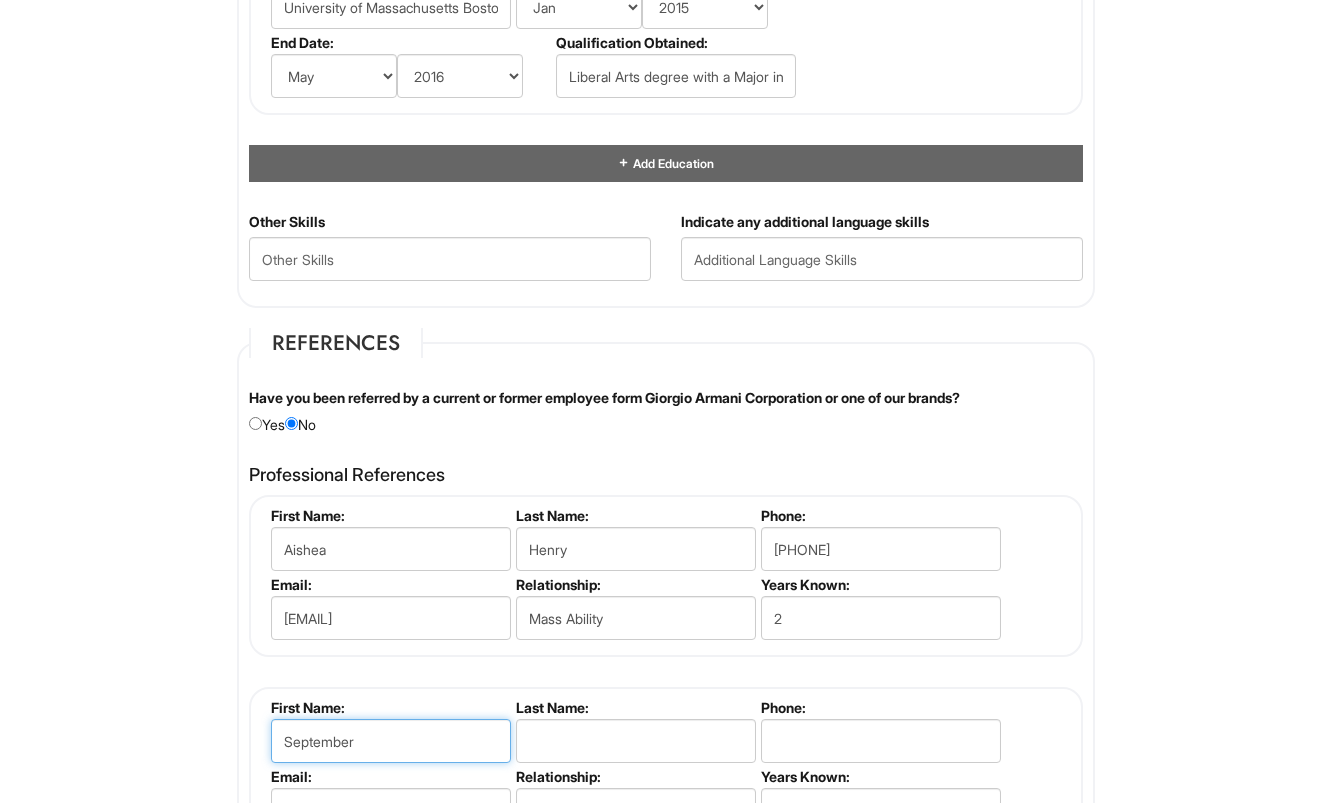 type on "September" 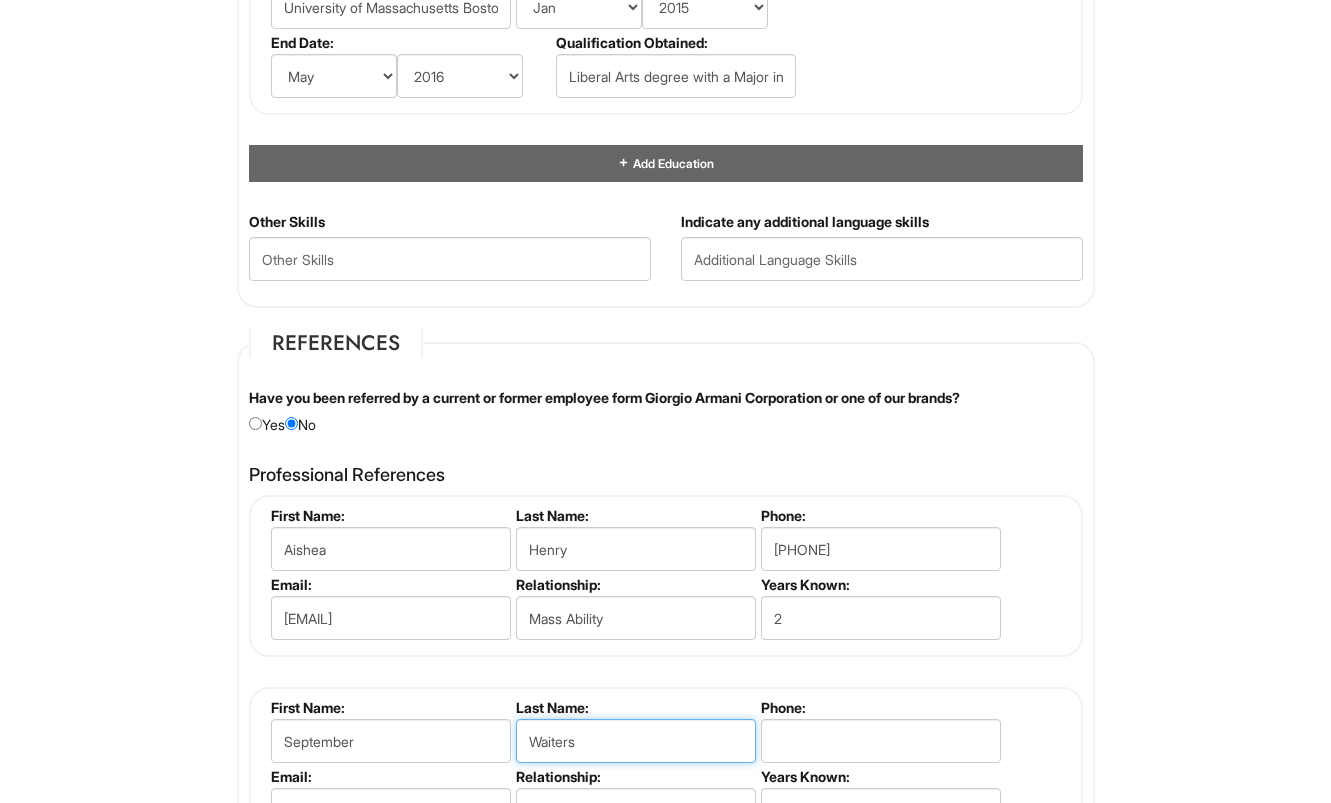 type on "Waiters" 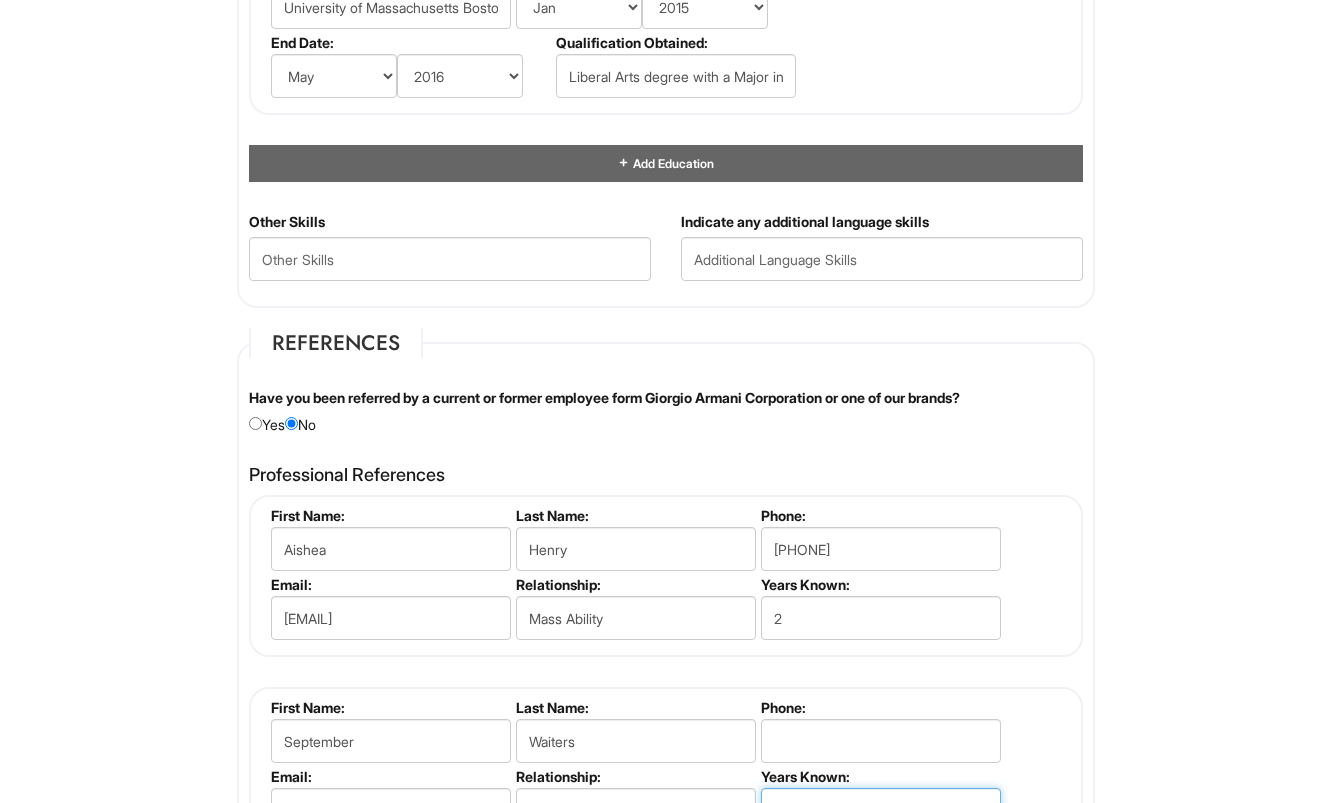 click on "0" at bounding box center (881, 810) 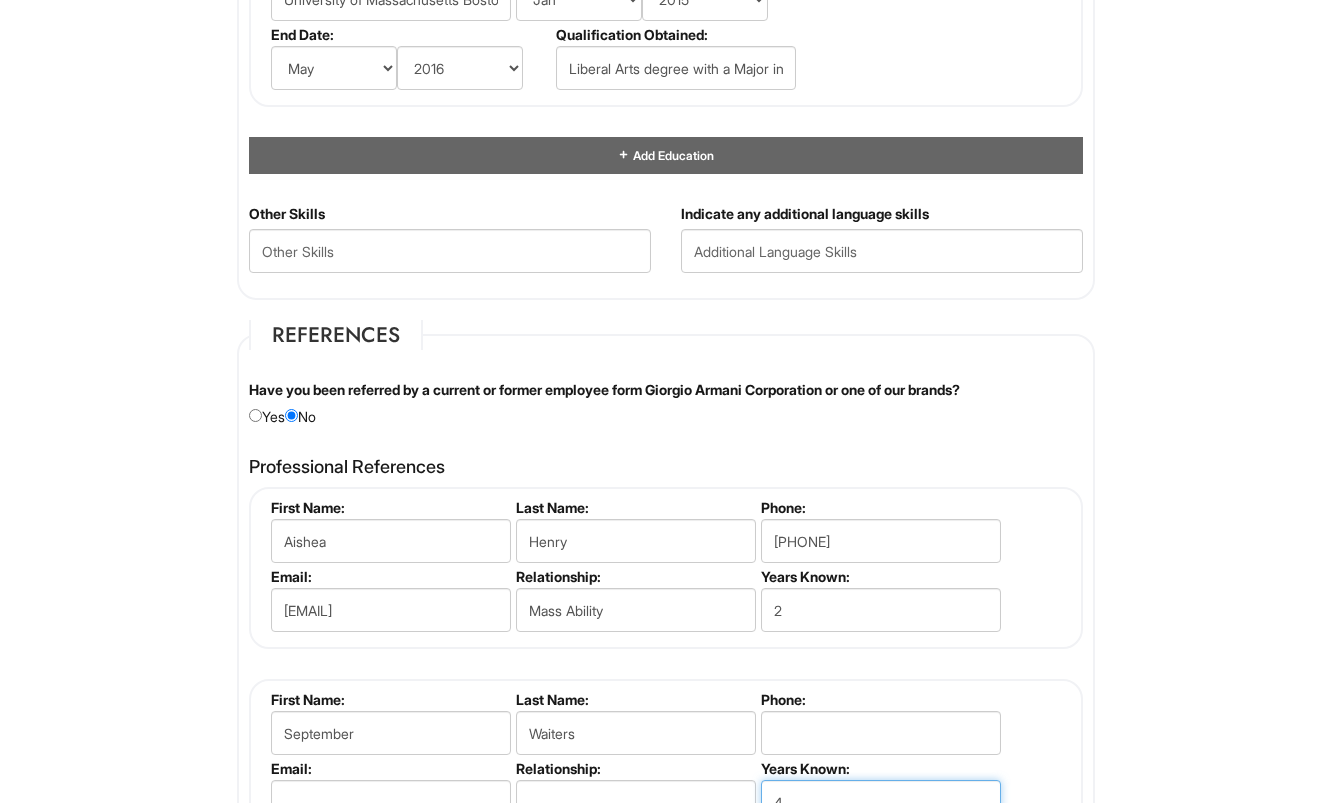 type on "4" 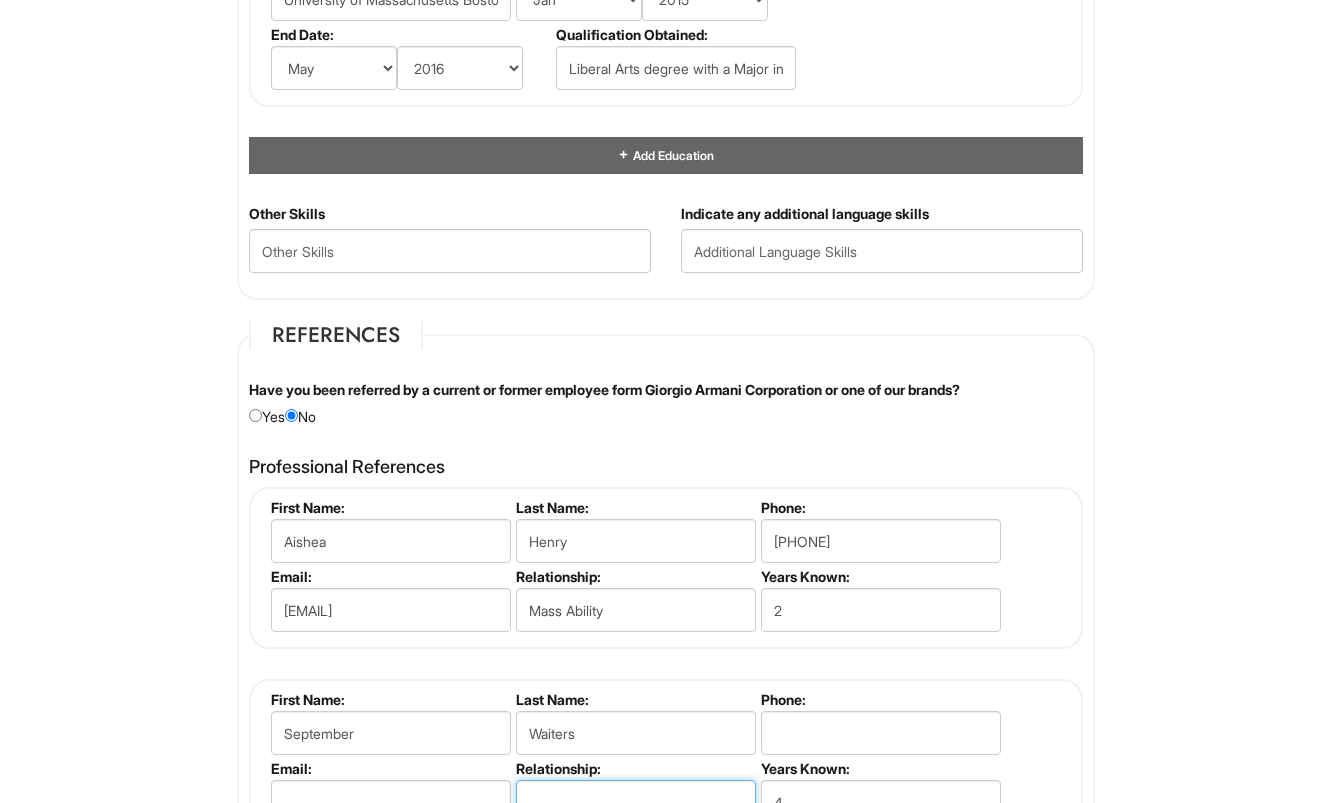 click at bounding box center (636, 802) 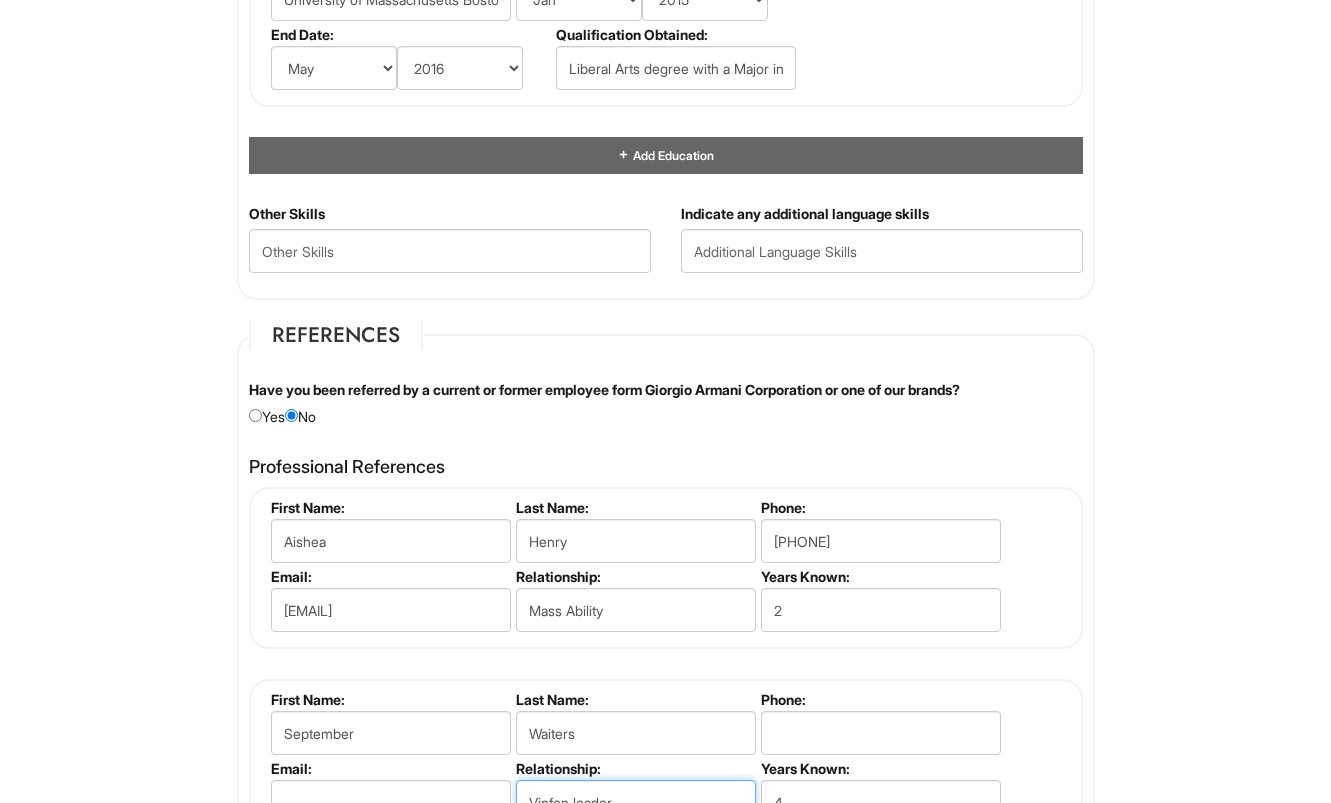 type on "Vinfen leader" 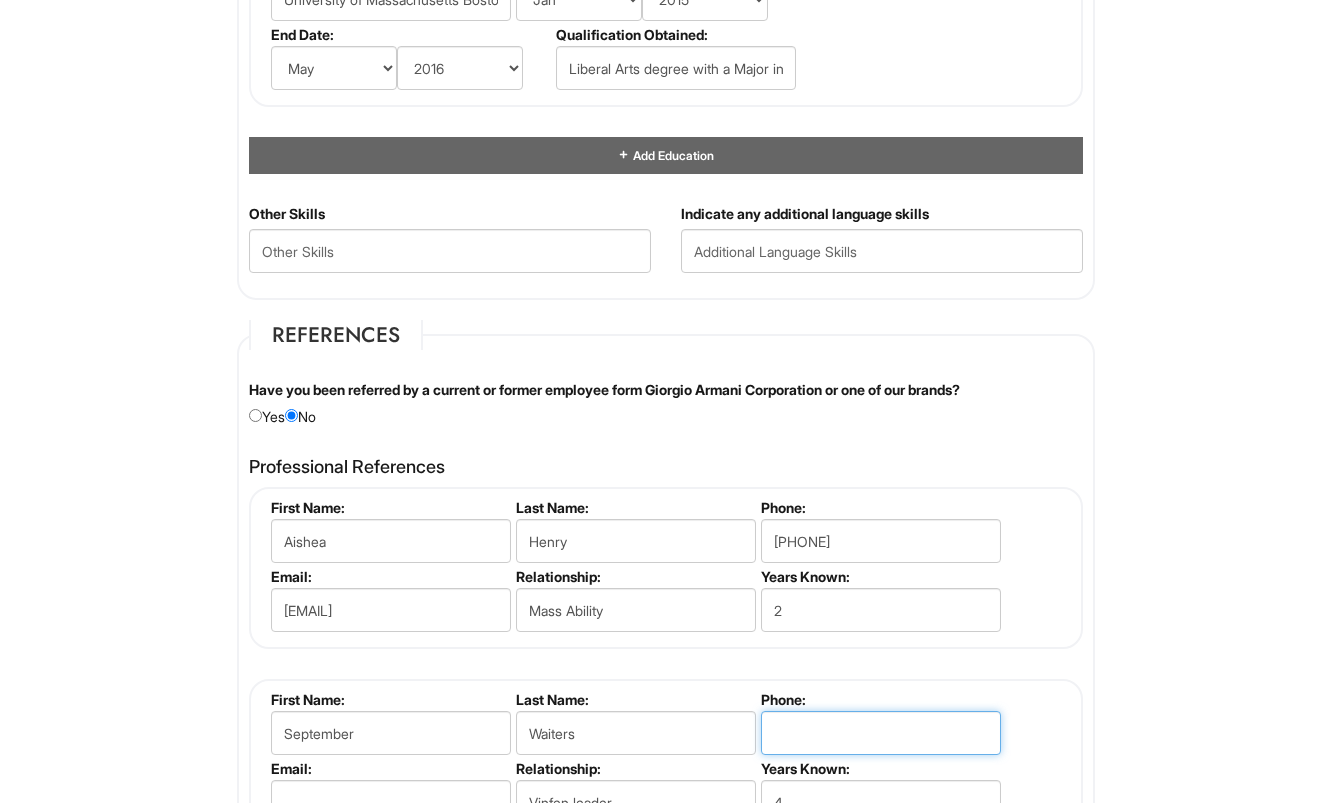 click at bounding box center [881, 733] 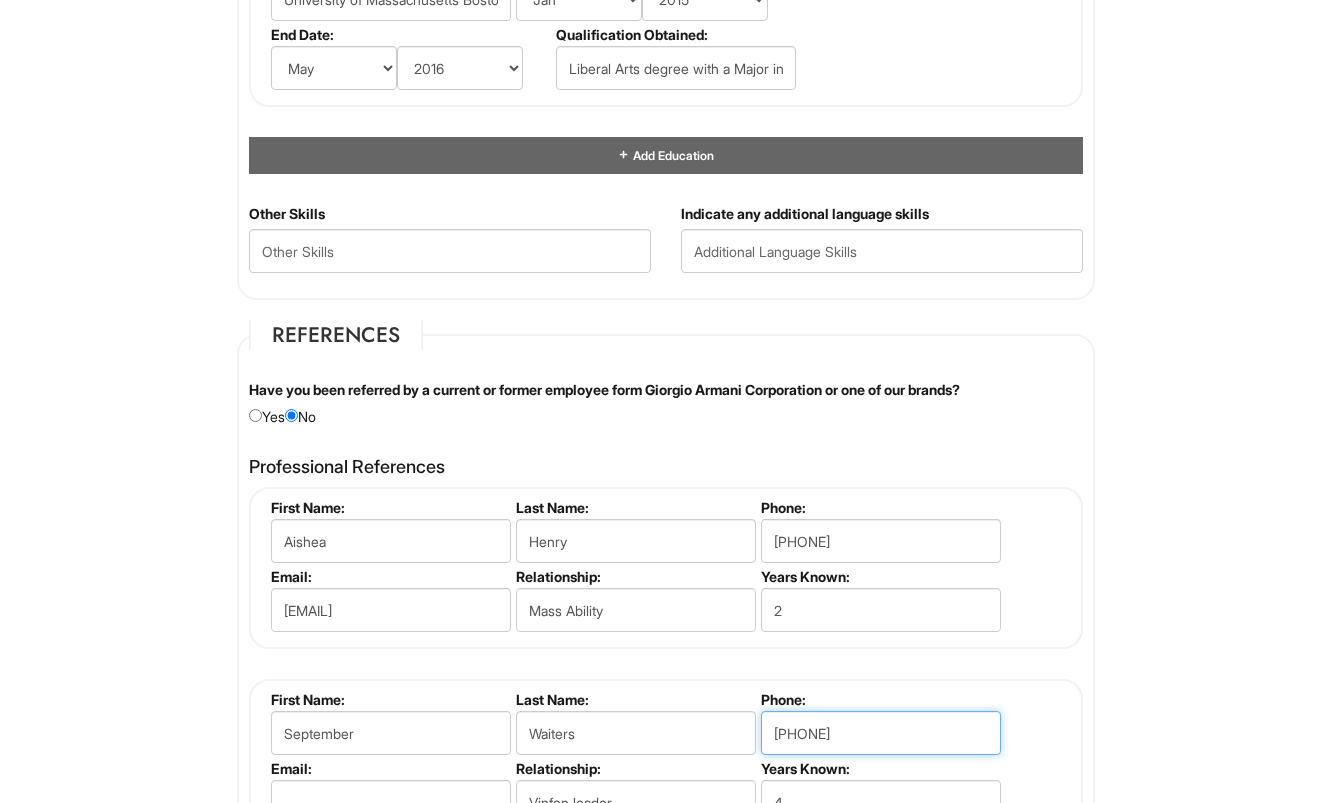 type on "[PHONE]" 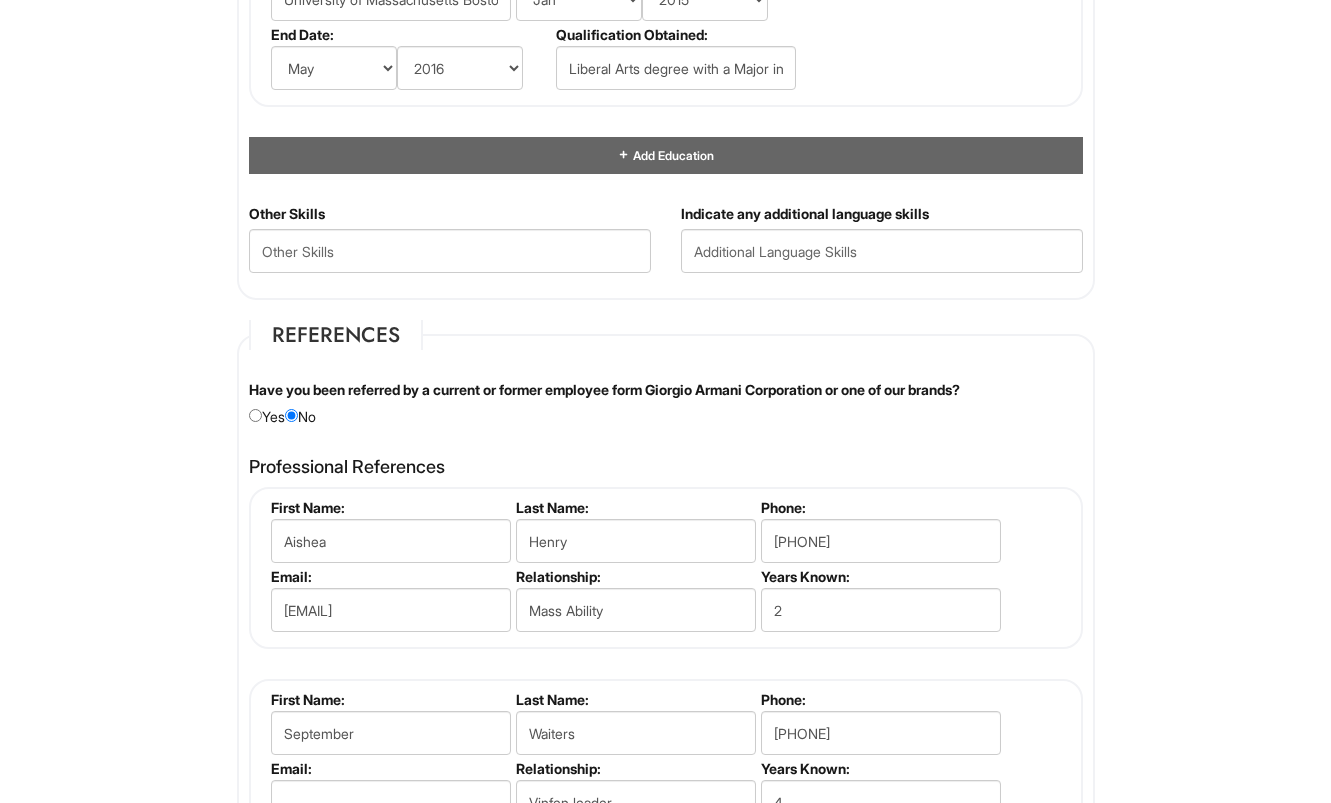 click on "First Name:
September
Last Name:
Waiters
Phone:
[PHONE]
Email:
Relationship:
Vinfen leader
Years Known:
4" at bounding box center (666, 760) 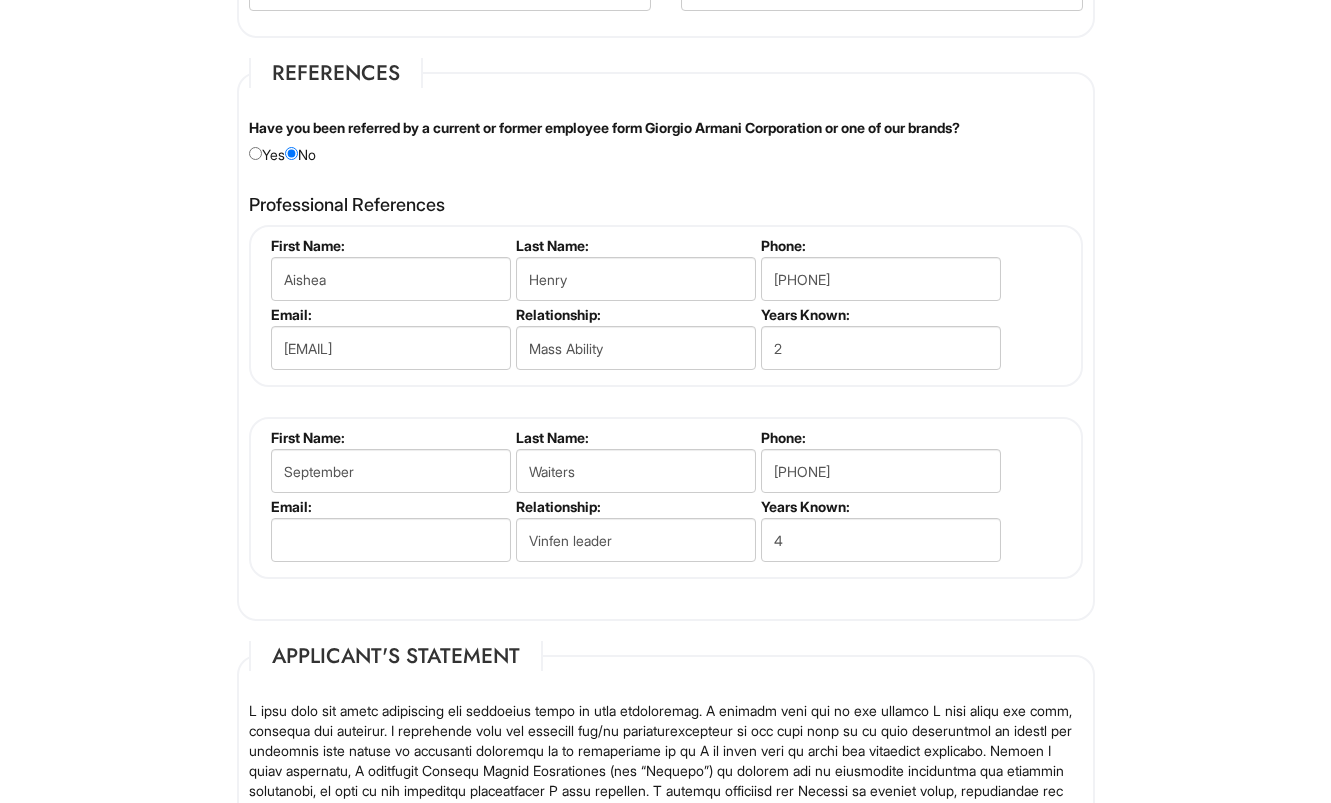 scroll, scrollTop: 2338, scrollLeft: 0, axis: vertical 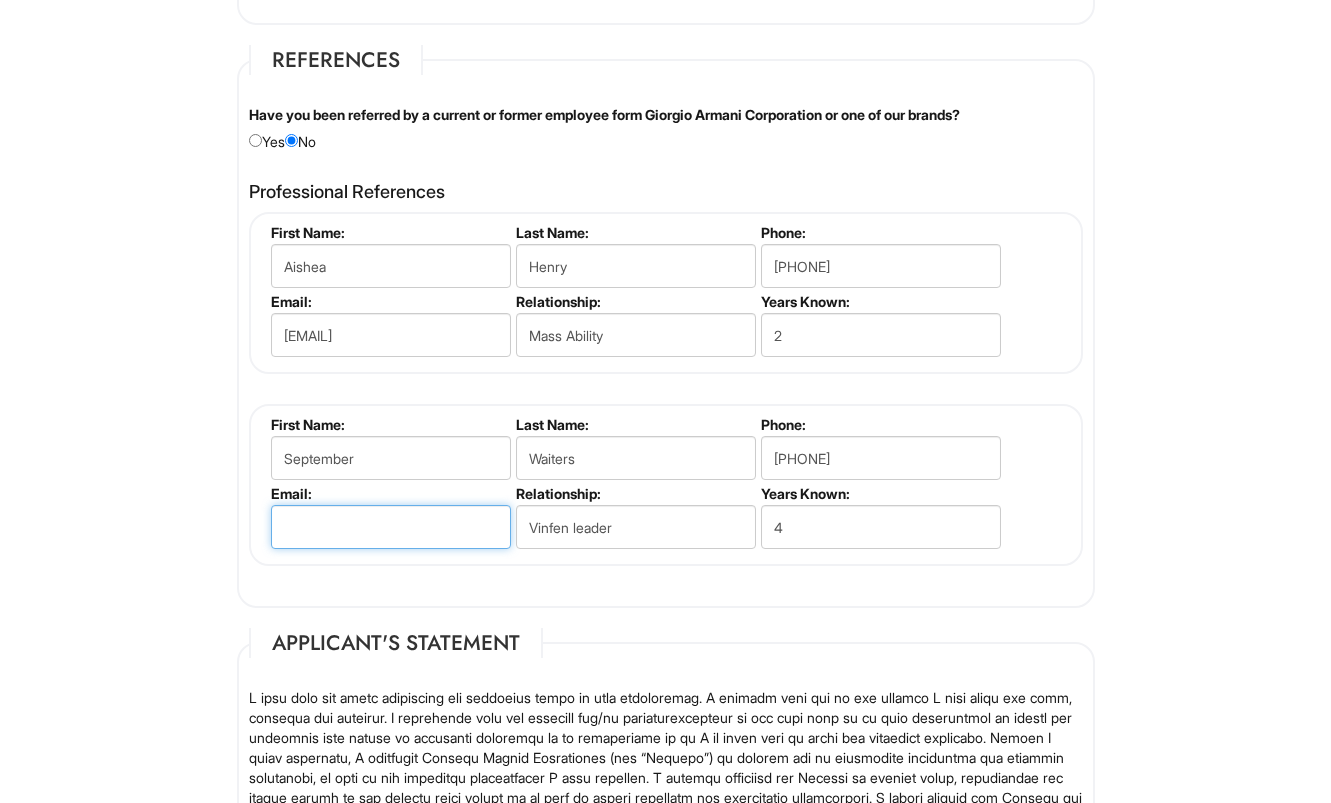 click at bounding box center (391, 527) 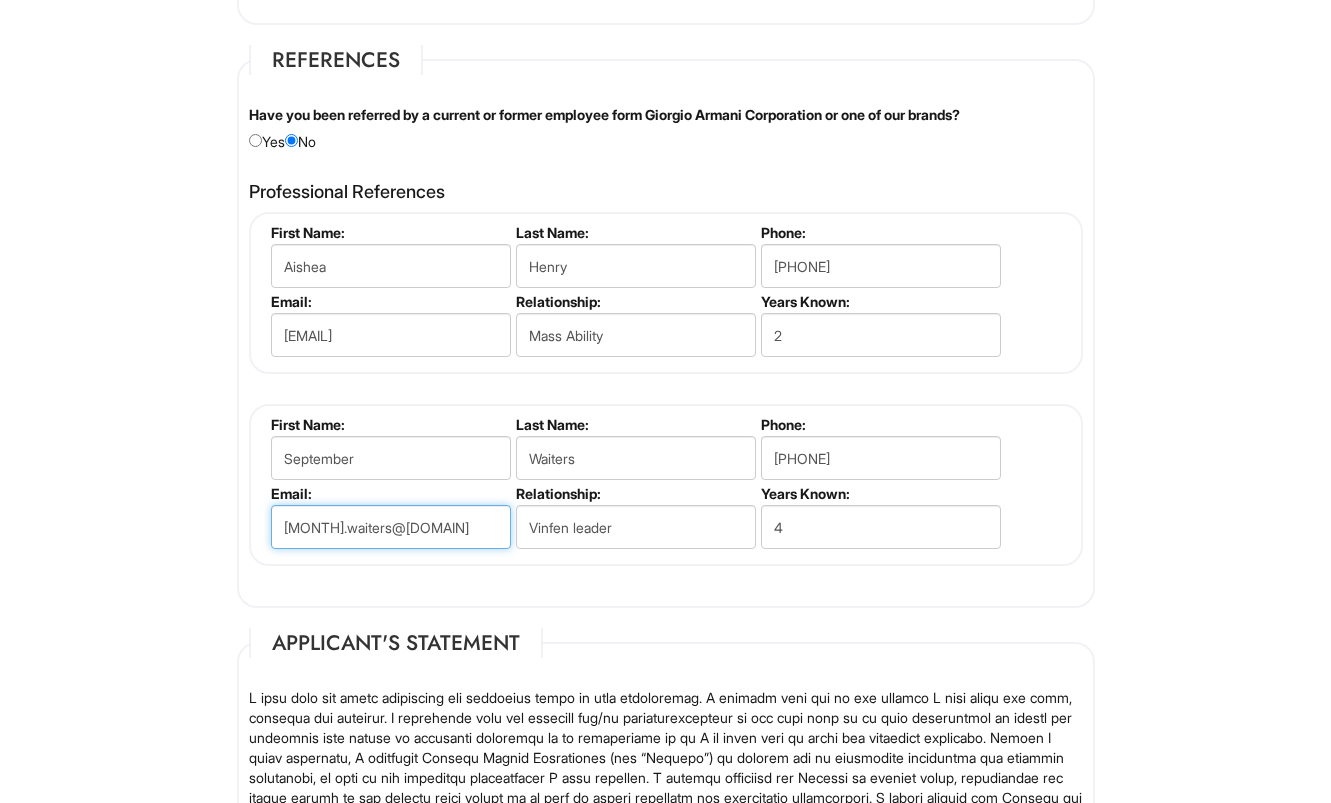 type on "[MONTH].waiters@[DOMAIN]" 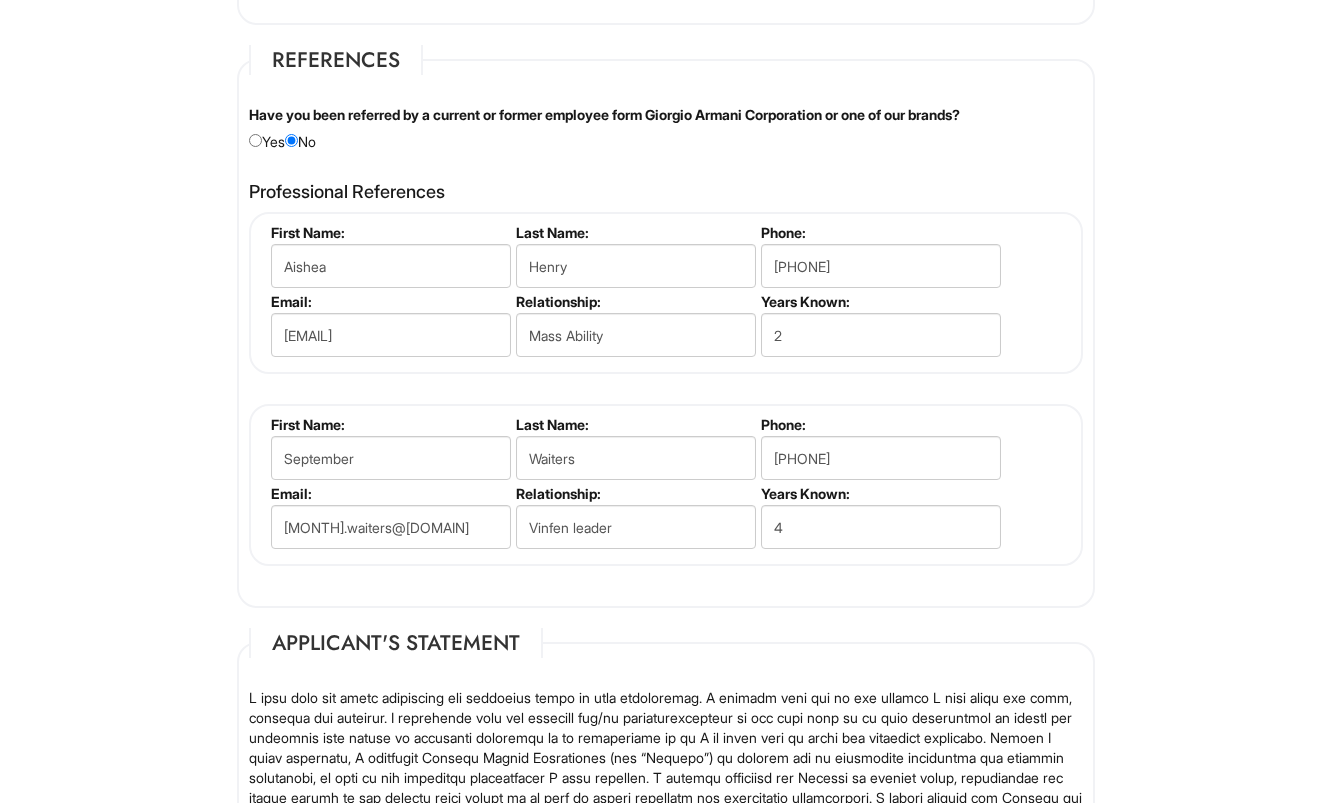 click on "Professional References
Aishea  Henry
First Name:
Aishea
Last Name:
Henry
Phone:
[PHONE]
Email:
aishea.henry@[DOMAIN]
Relationship:
Mass Ability
Years Known:
2
September Waiters
First Name:
September
Last Name:
Waiters
Phone:
[PHONE]
Email:
september.waiters@[DOMAIN]
Relationship:
Vinfen leader
Years Known:
4
Add References
First Name:
Last Name:
Phone:
Email:
Relationship:
Years Known:
0" at bounding box center (666, 384) 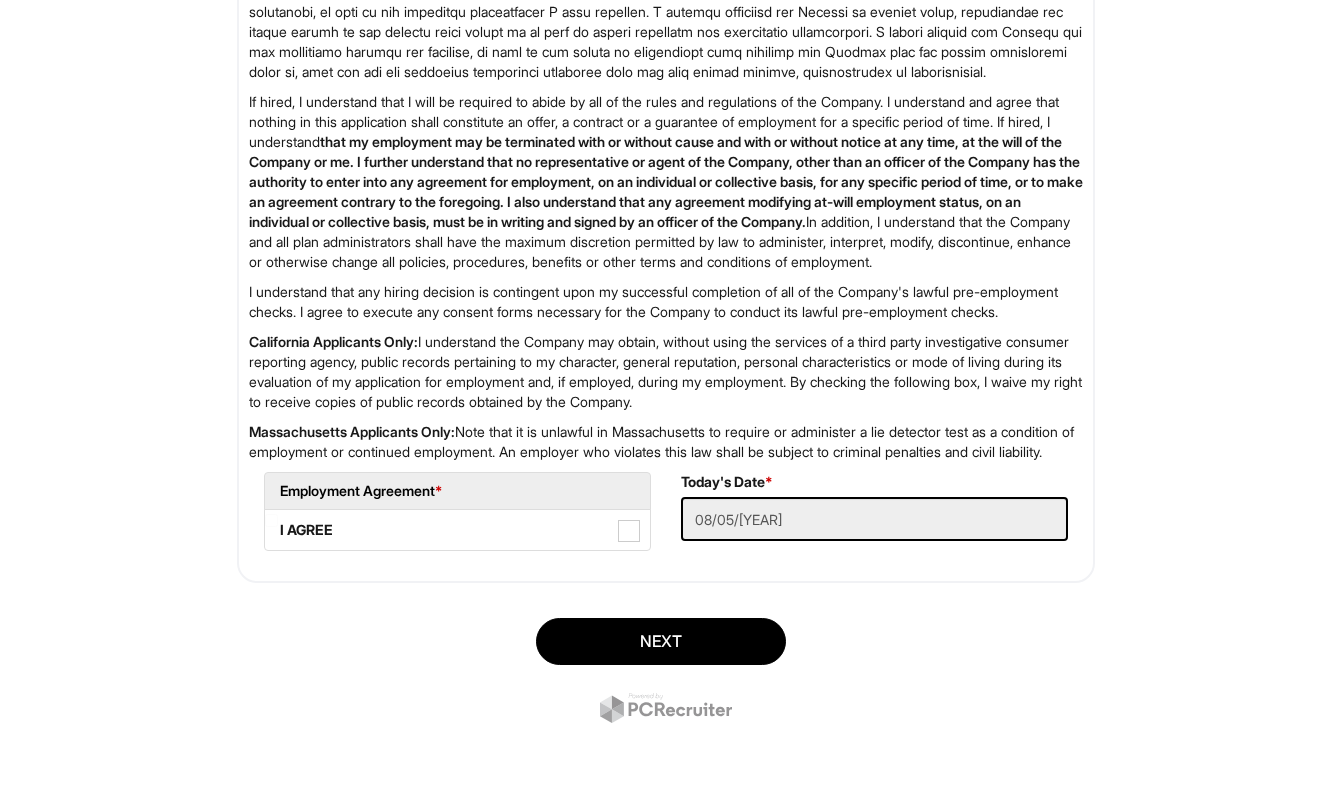 scroll, scrollTop: 3131, scrollLeft: 0, axis: vertical 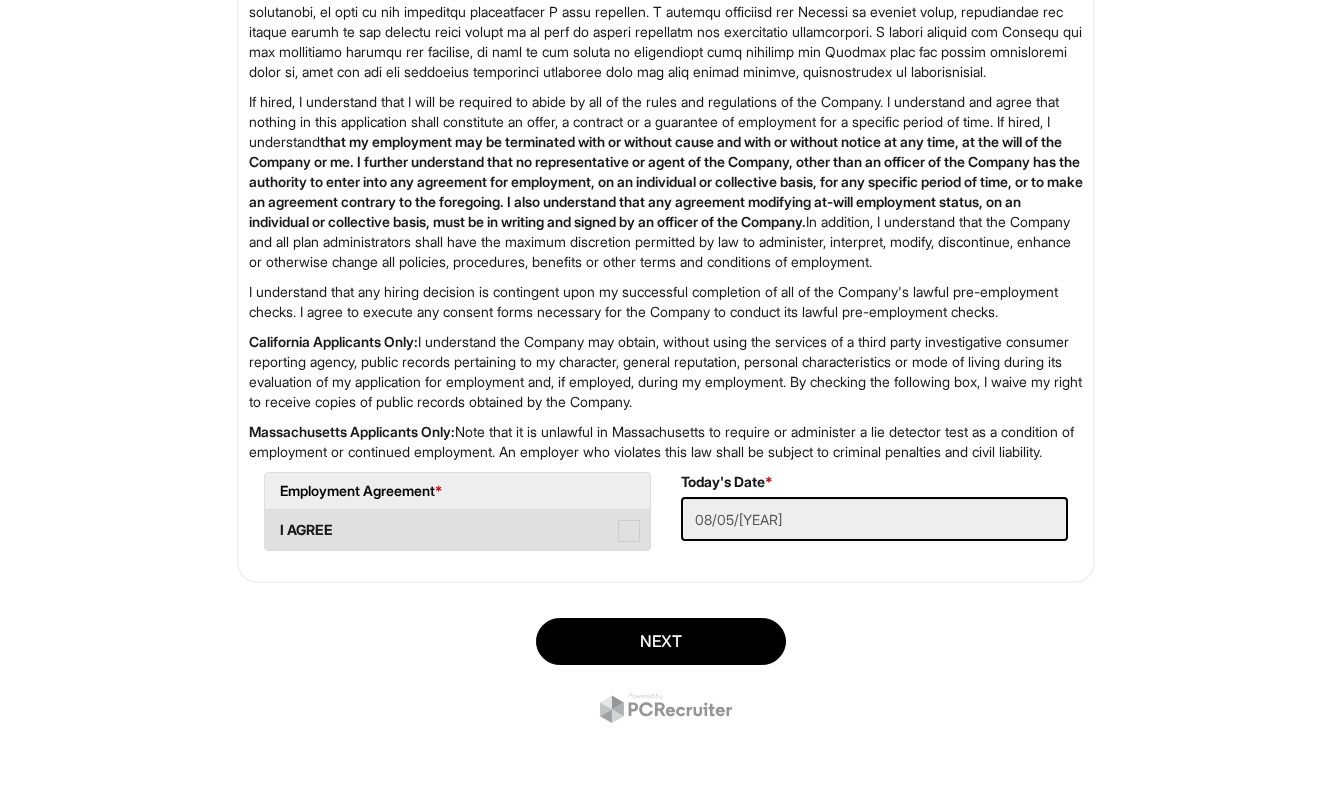 click at bounding box center [629, 531] 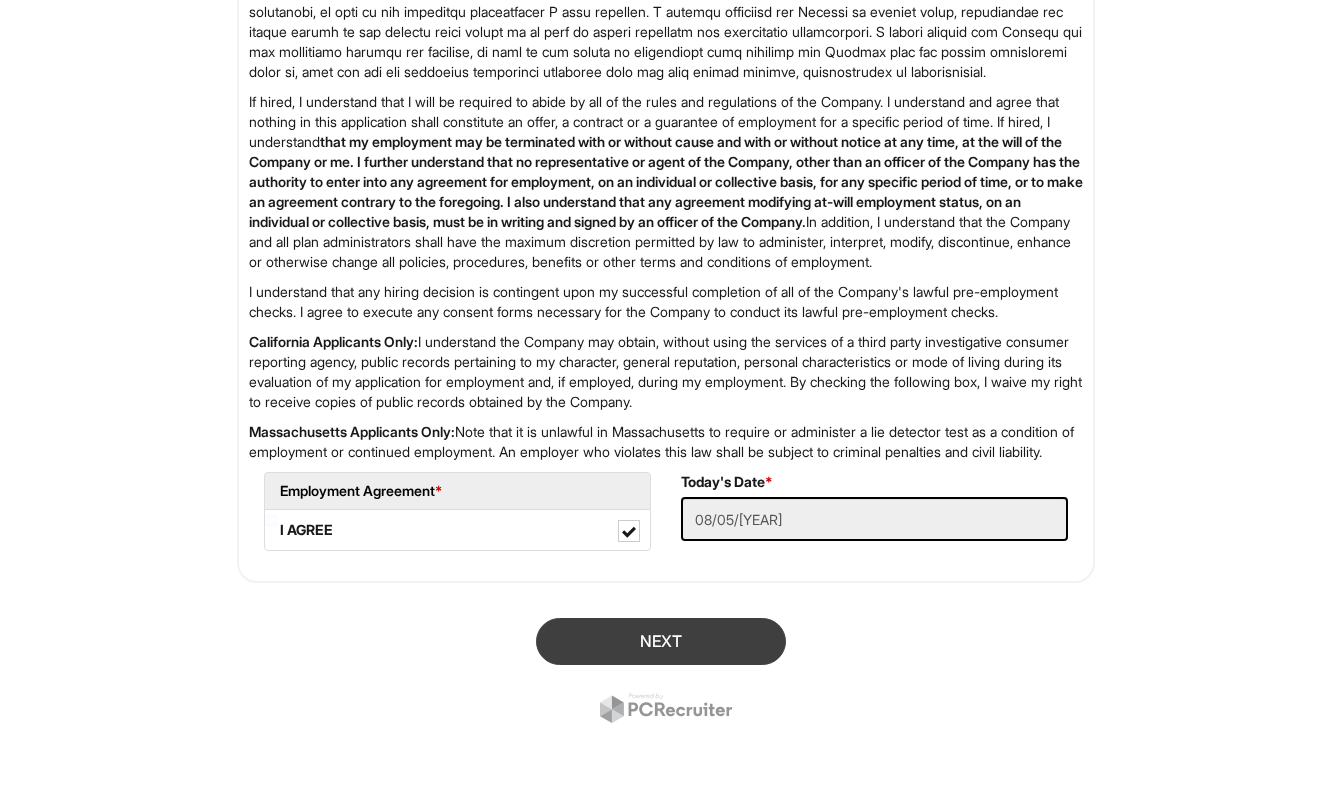 click on "Next" at bounding box center (661, 641) 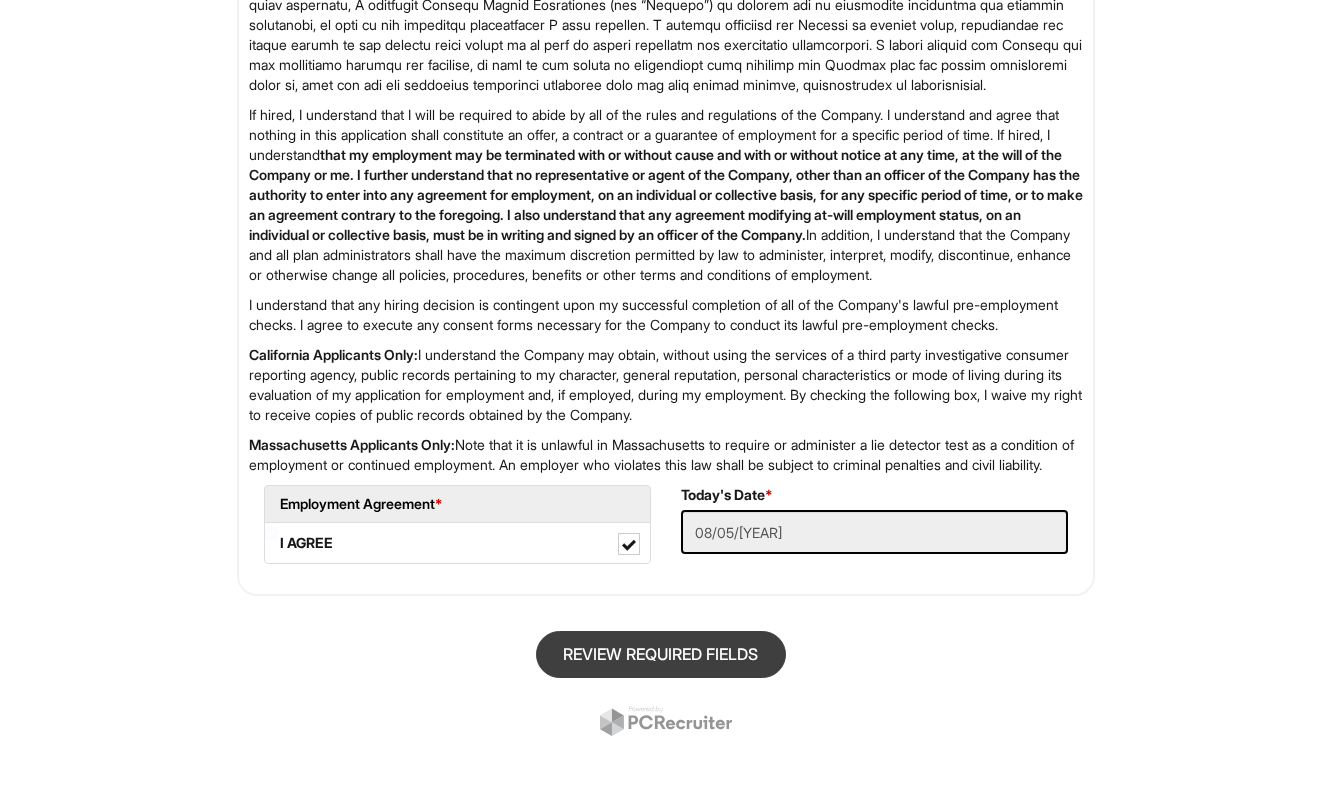 scroll, scrollTop: 122, scrollLeft: 0, axis: vertical 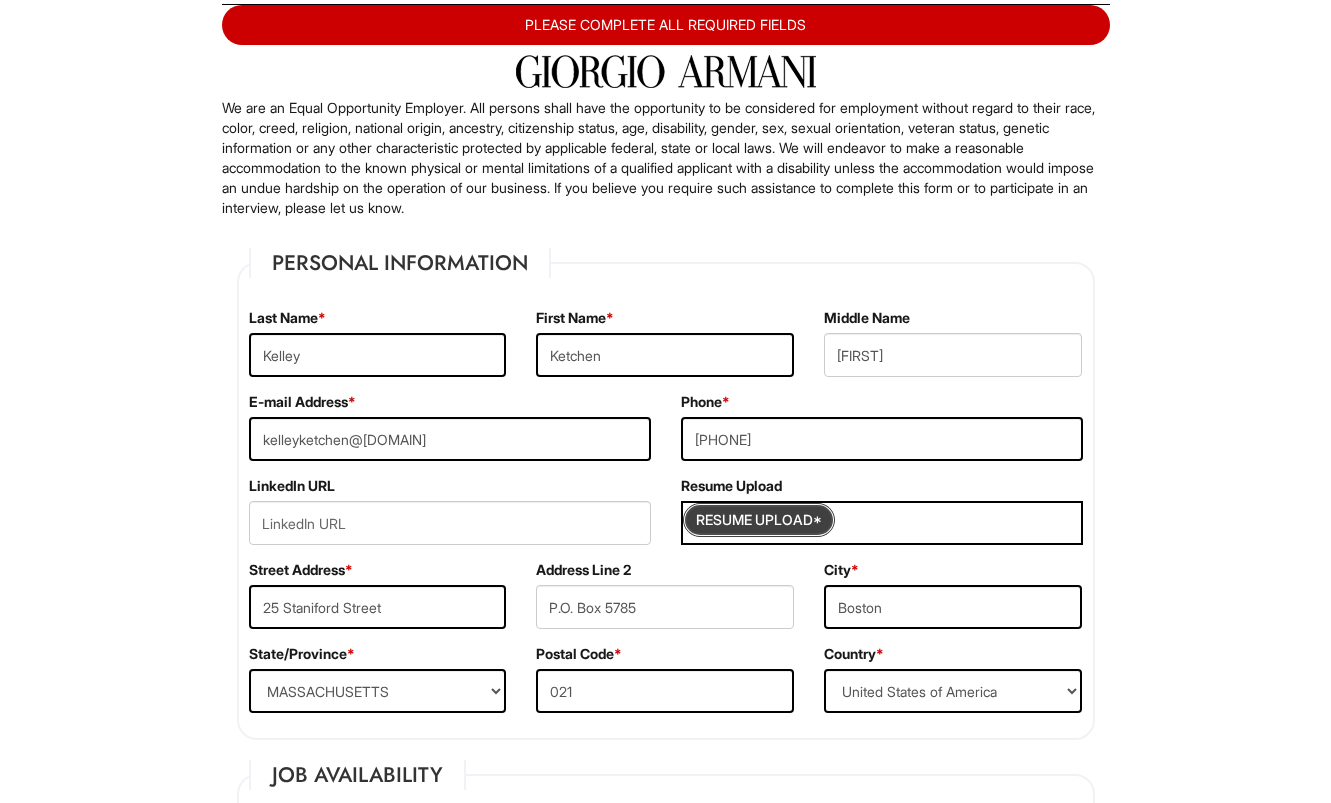 click at bounding box center (759, 520) 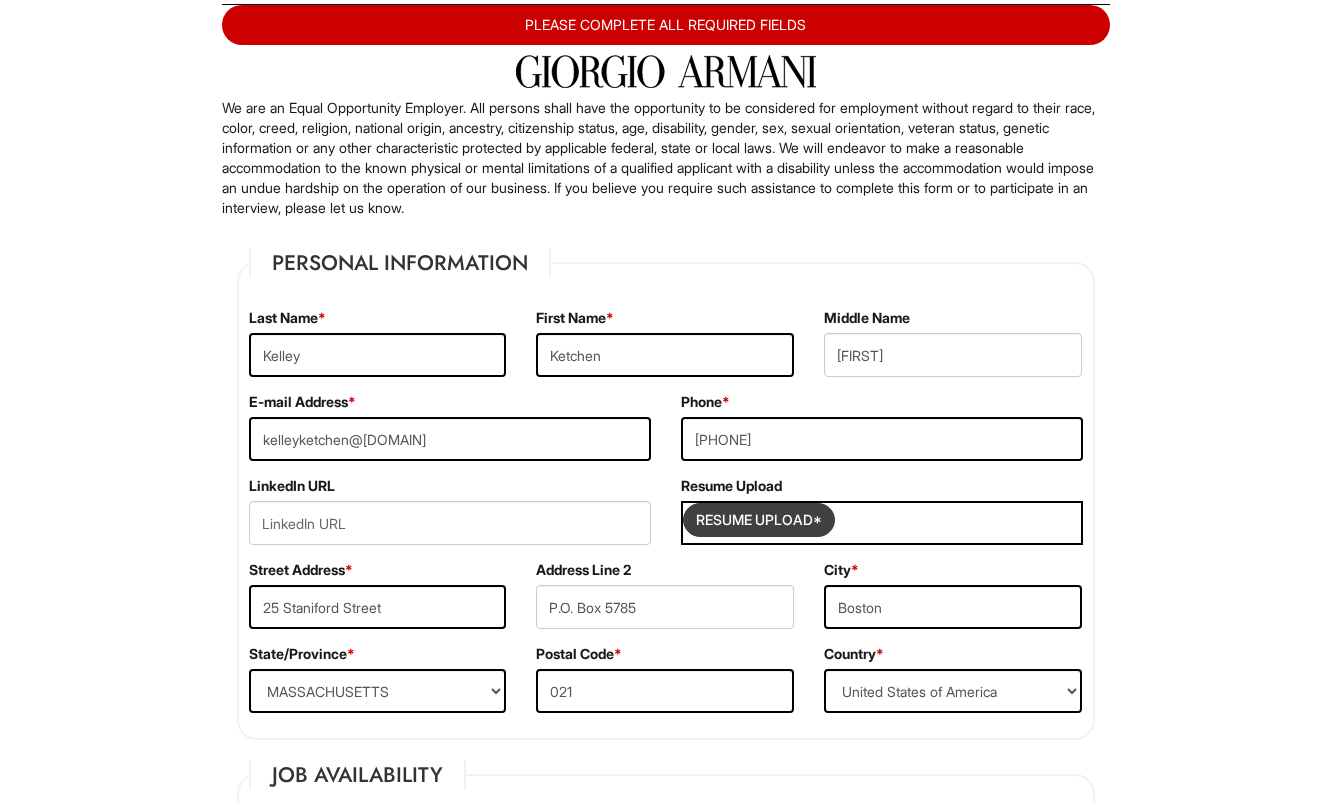 type on "C:\fakepath\RevisedResume[YEAR].docx" 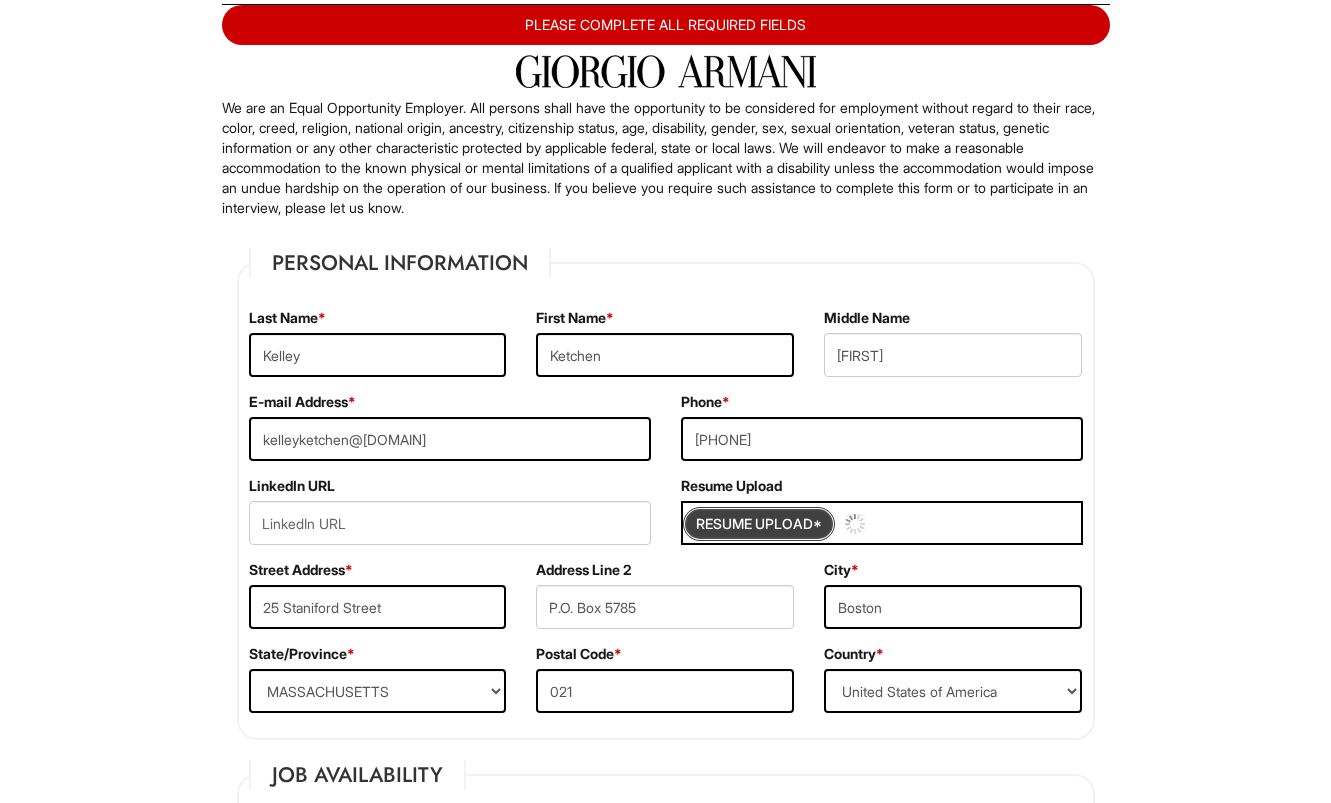 type 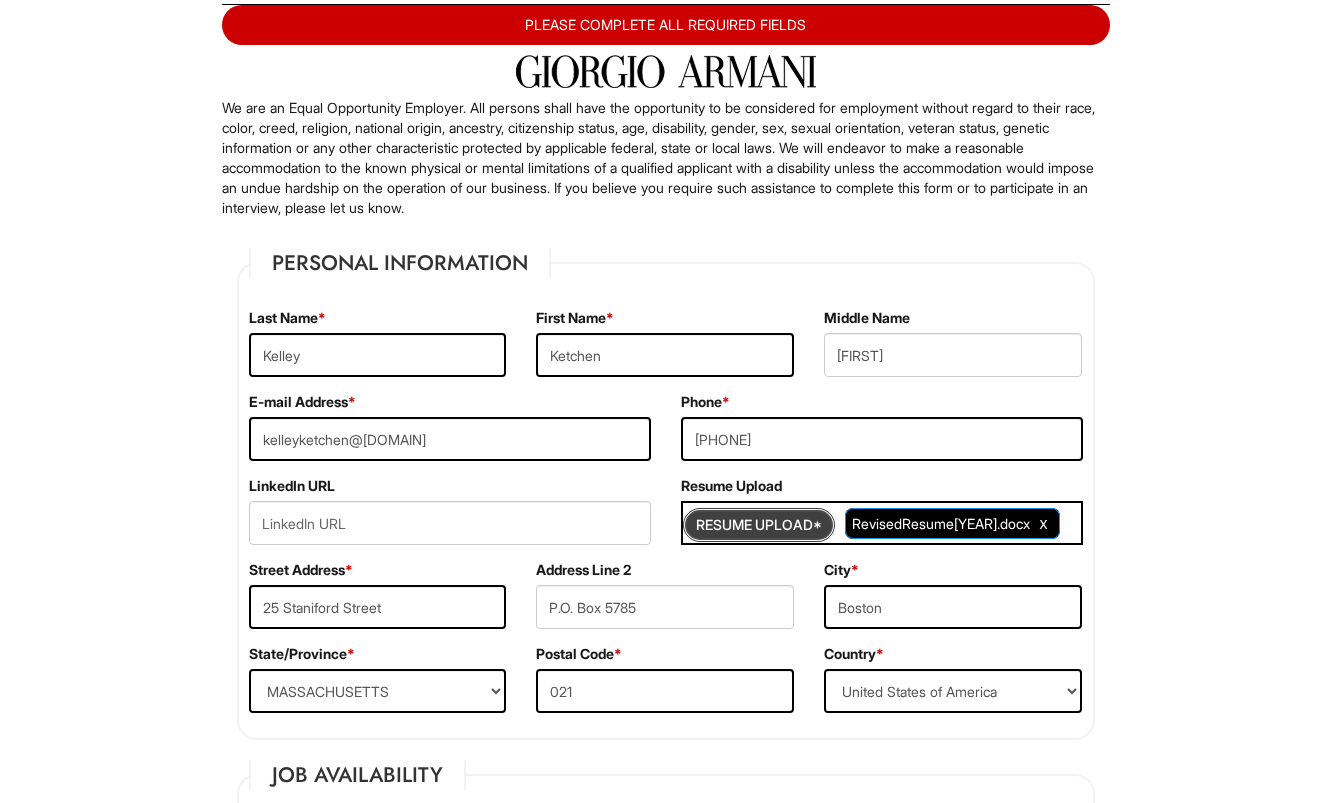 type 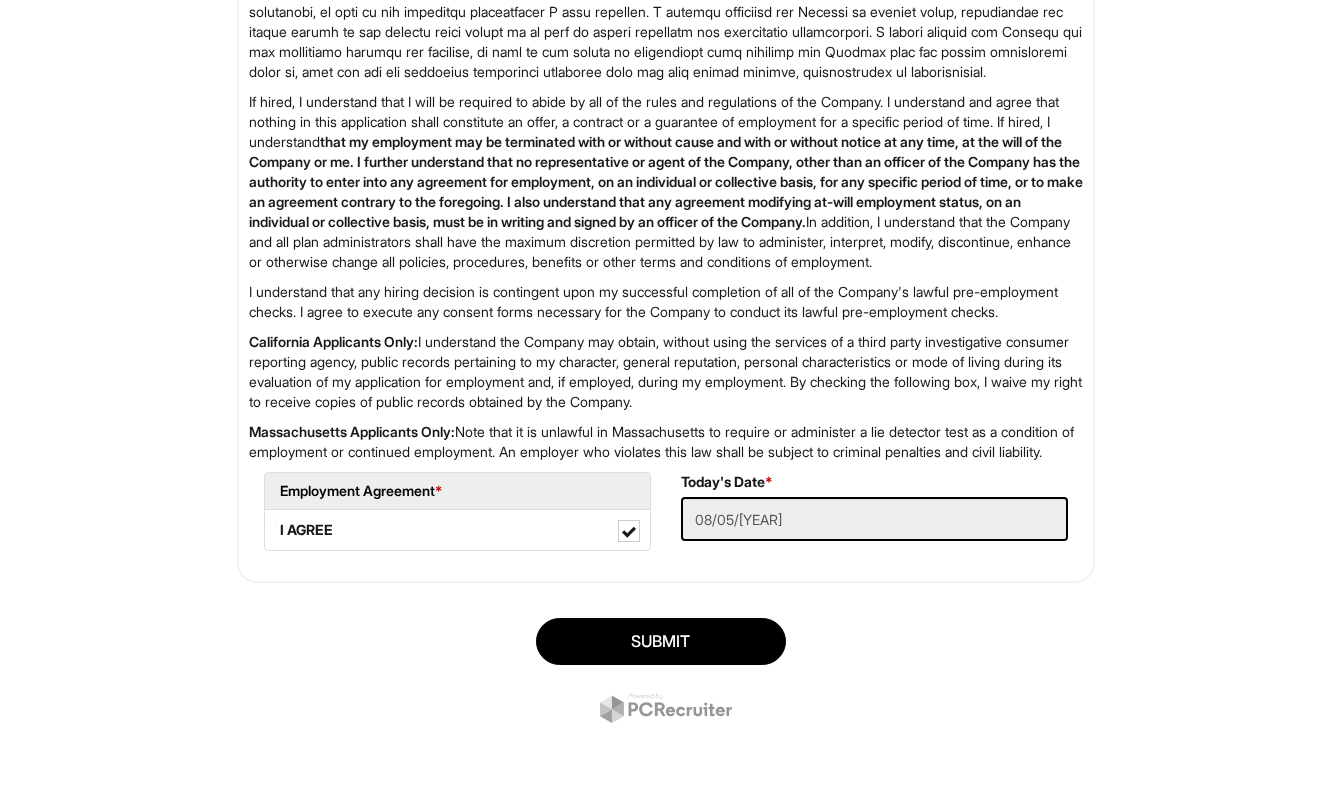 scroll, scrollTop: 3215, scrollLeft: 0, axis: vertical 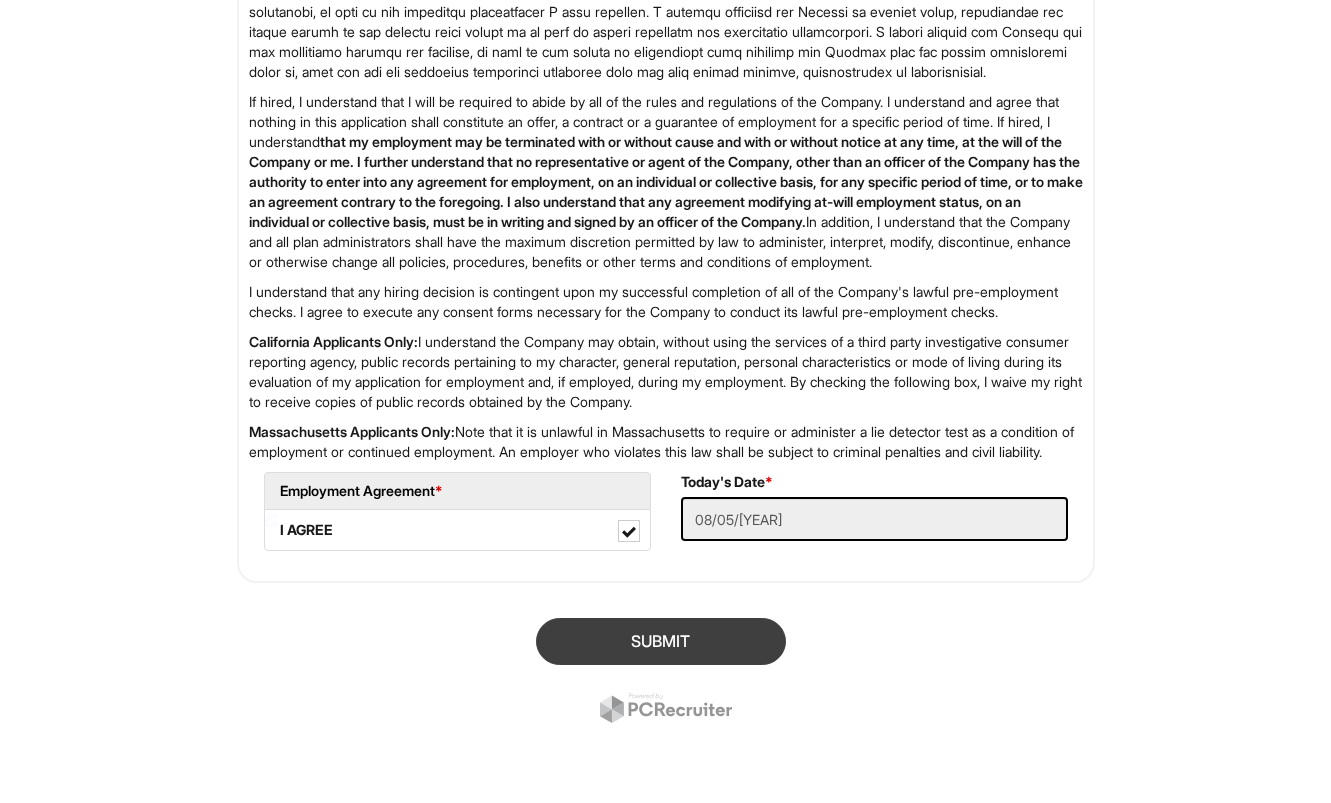 click on "SUBMIT" at bounding box center (661, 641) 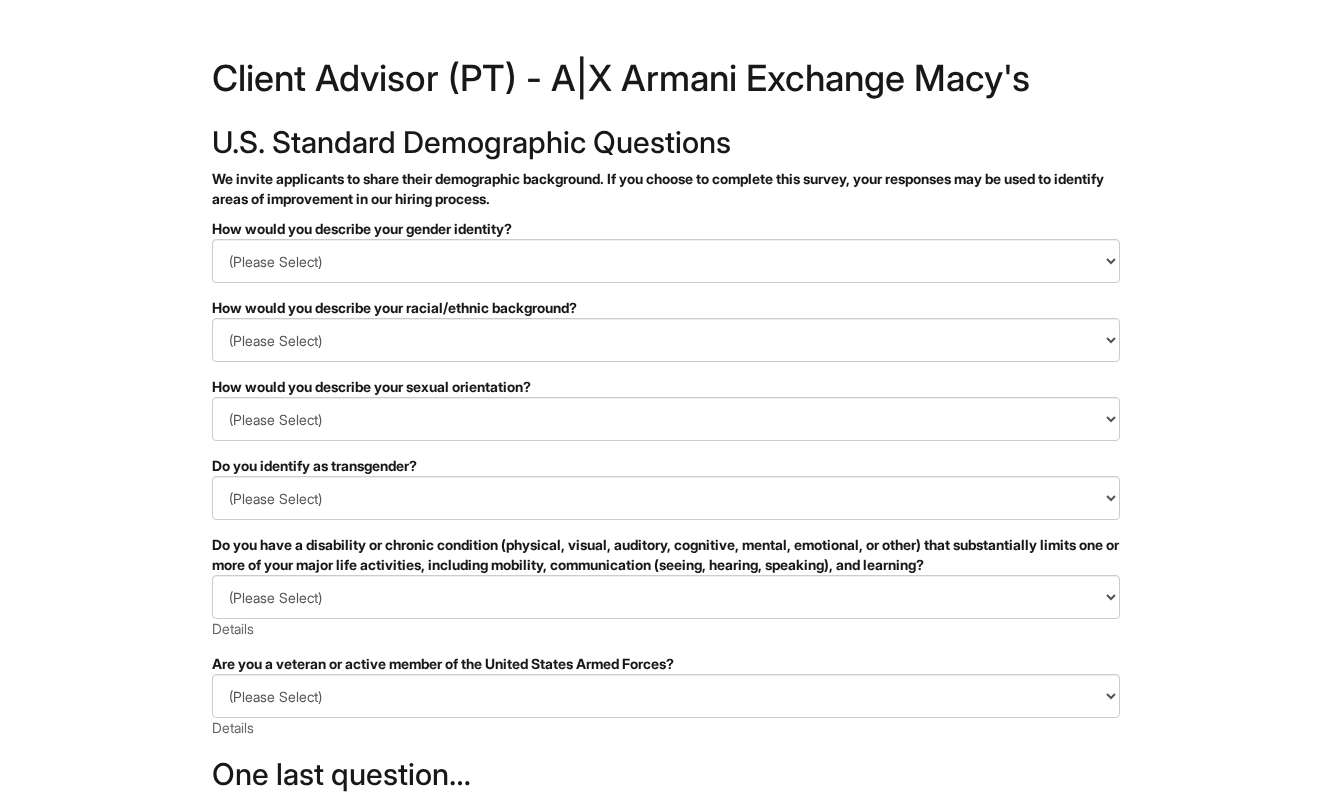 scroll, scrollTop: 0, scrollLeft: 0, axis: both 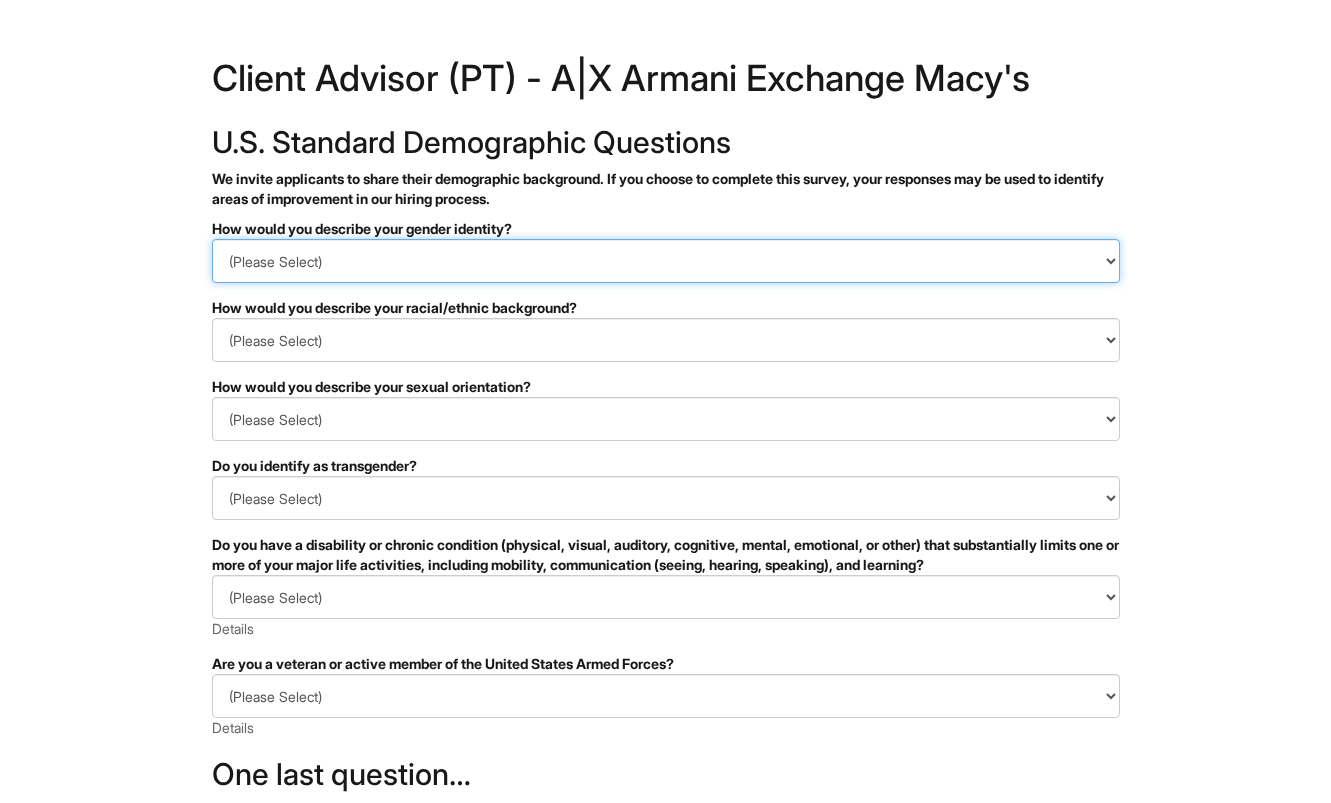 select on "Woman" 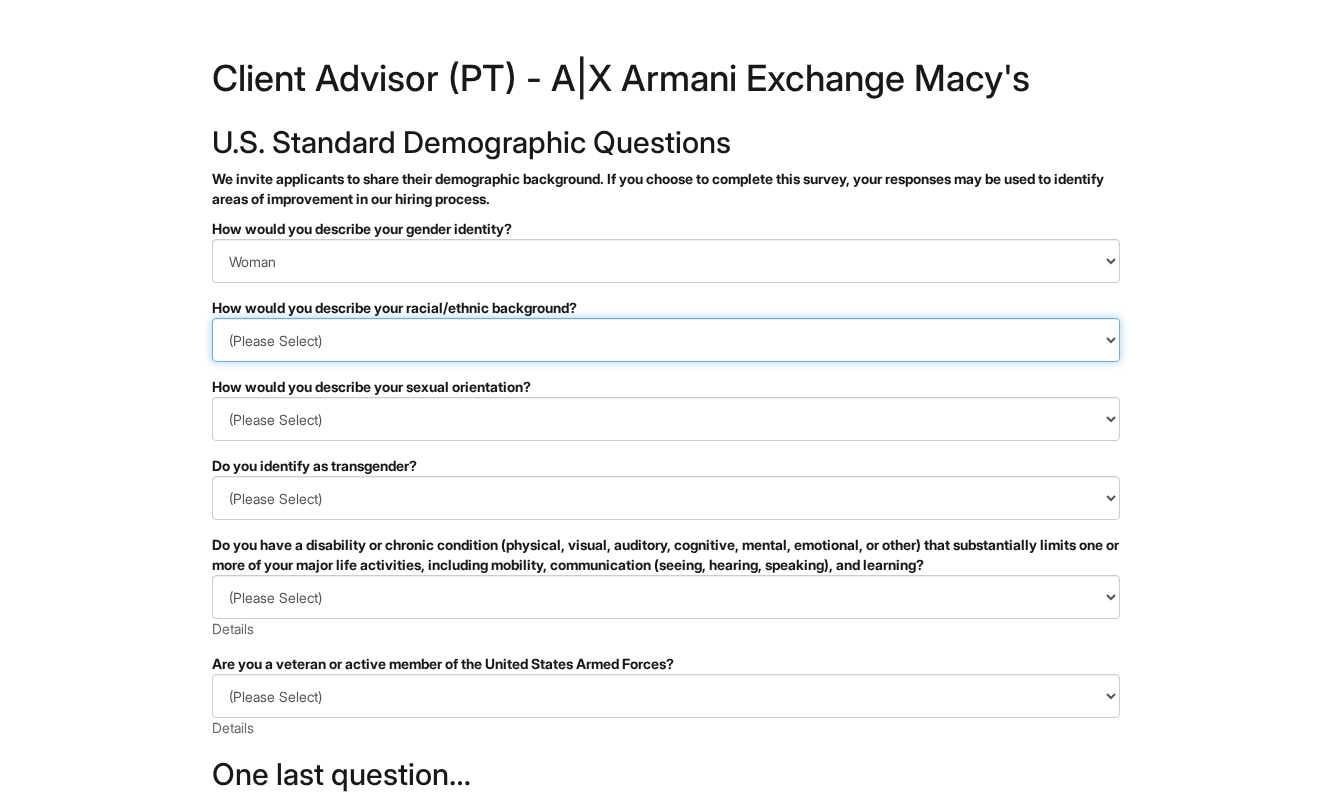 select on "White or European" 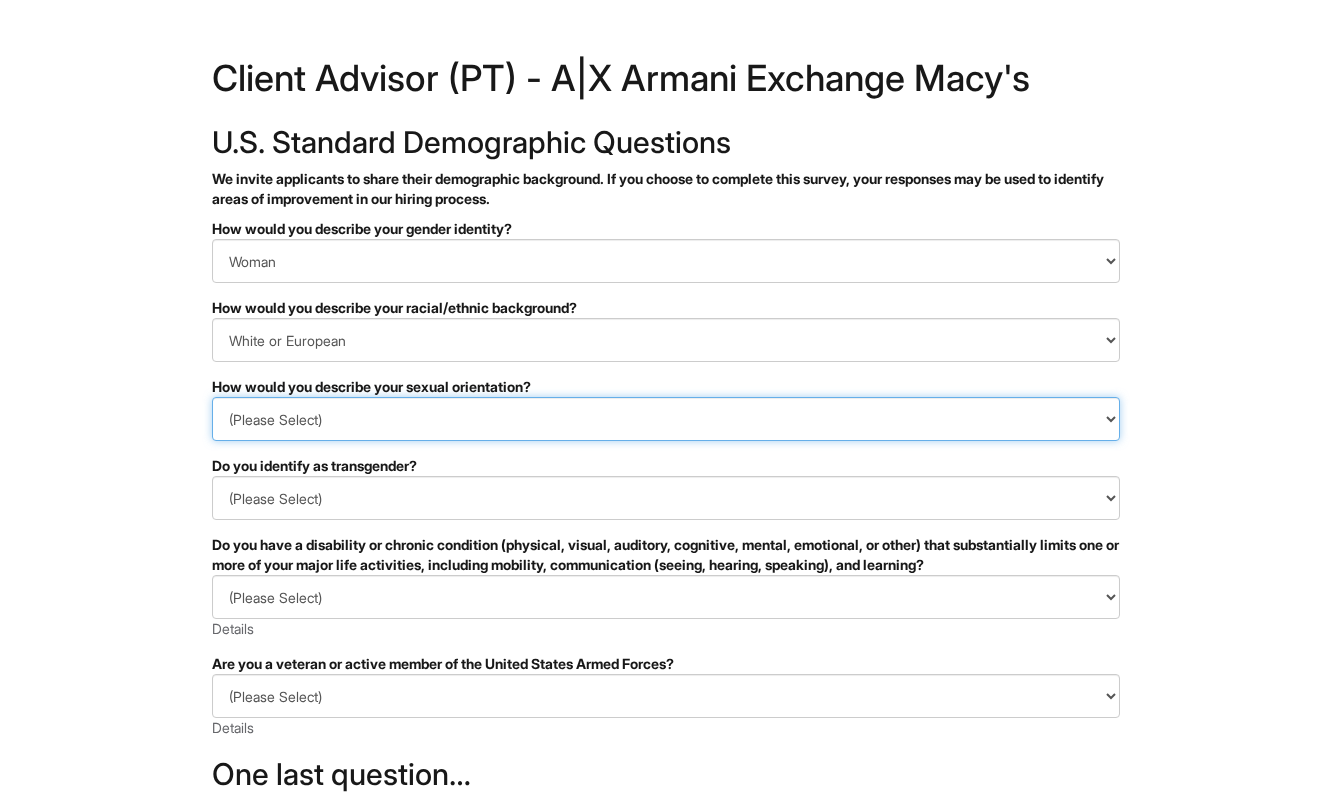 select on "Heterosexual" 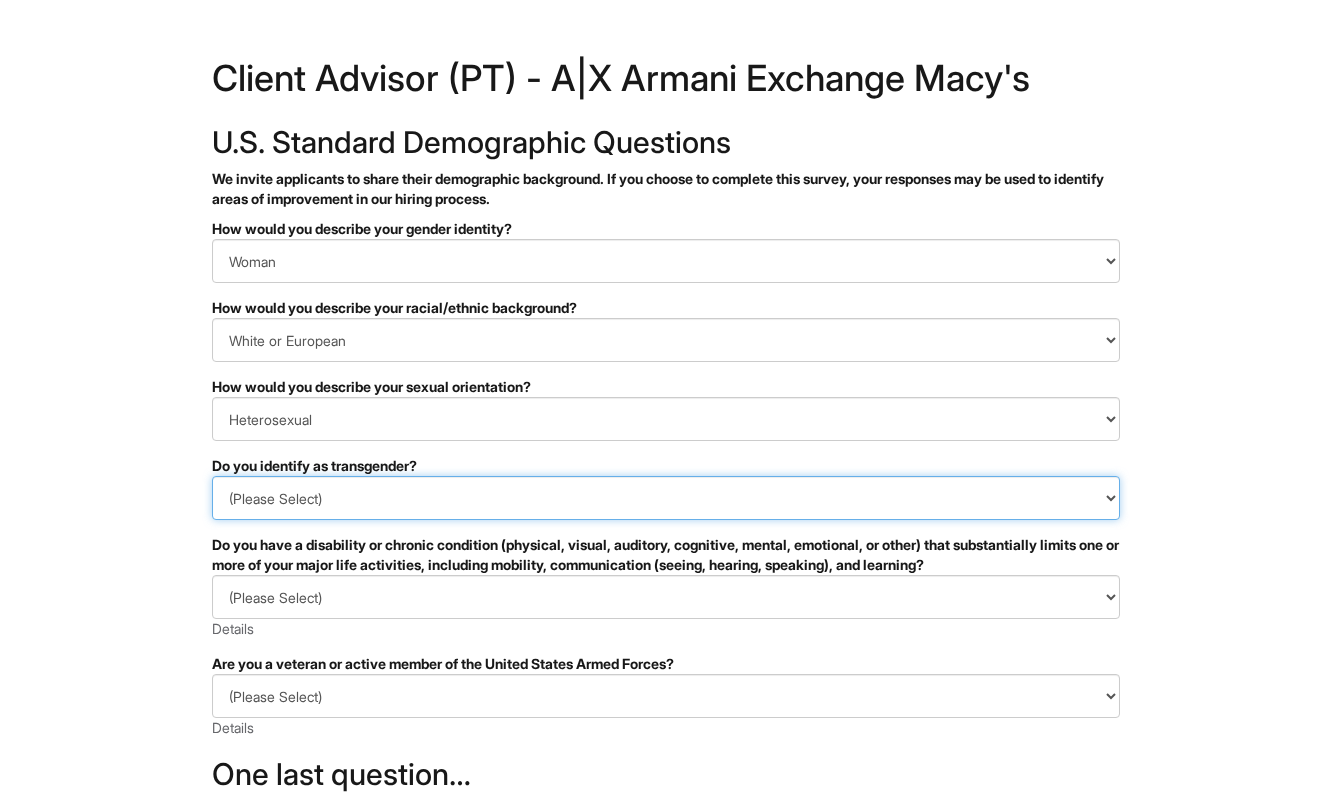 select on "No" 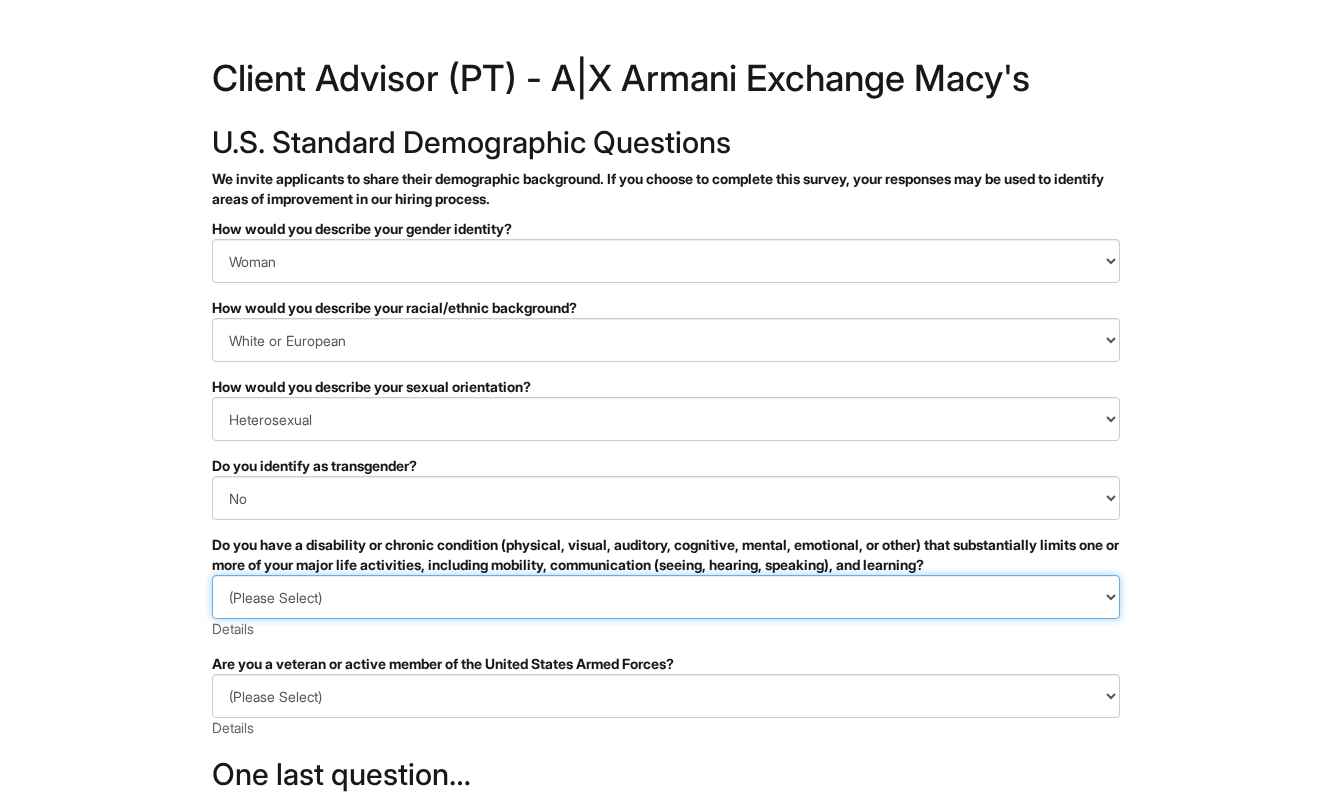 select on "YES, I HAVE A DISABILITY (or previously had a disability)" 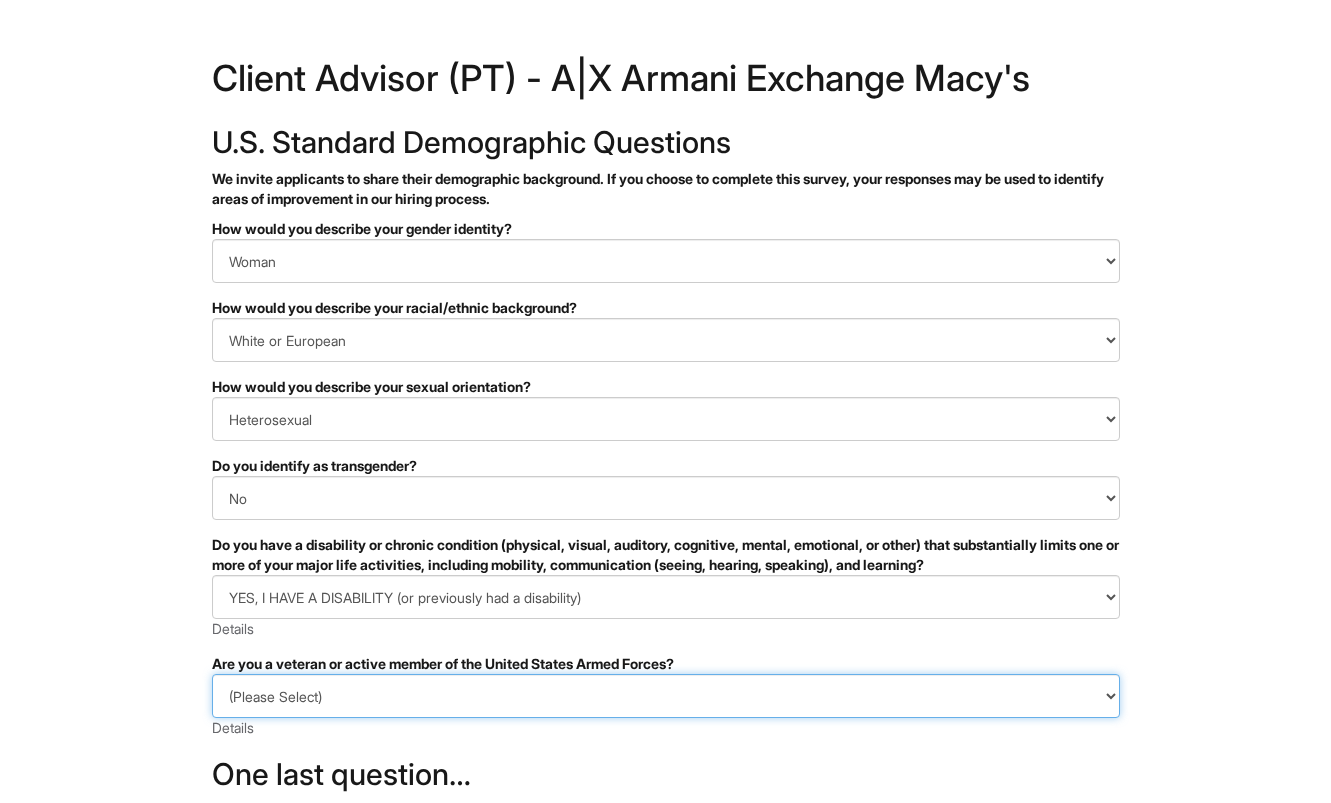 select on "I AM NOT A PROTECTED VETERAN" 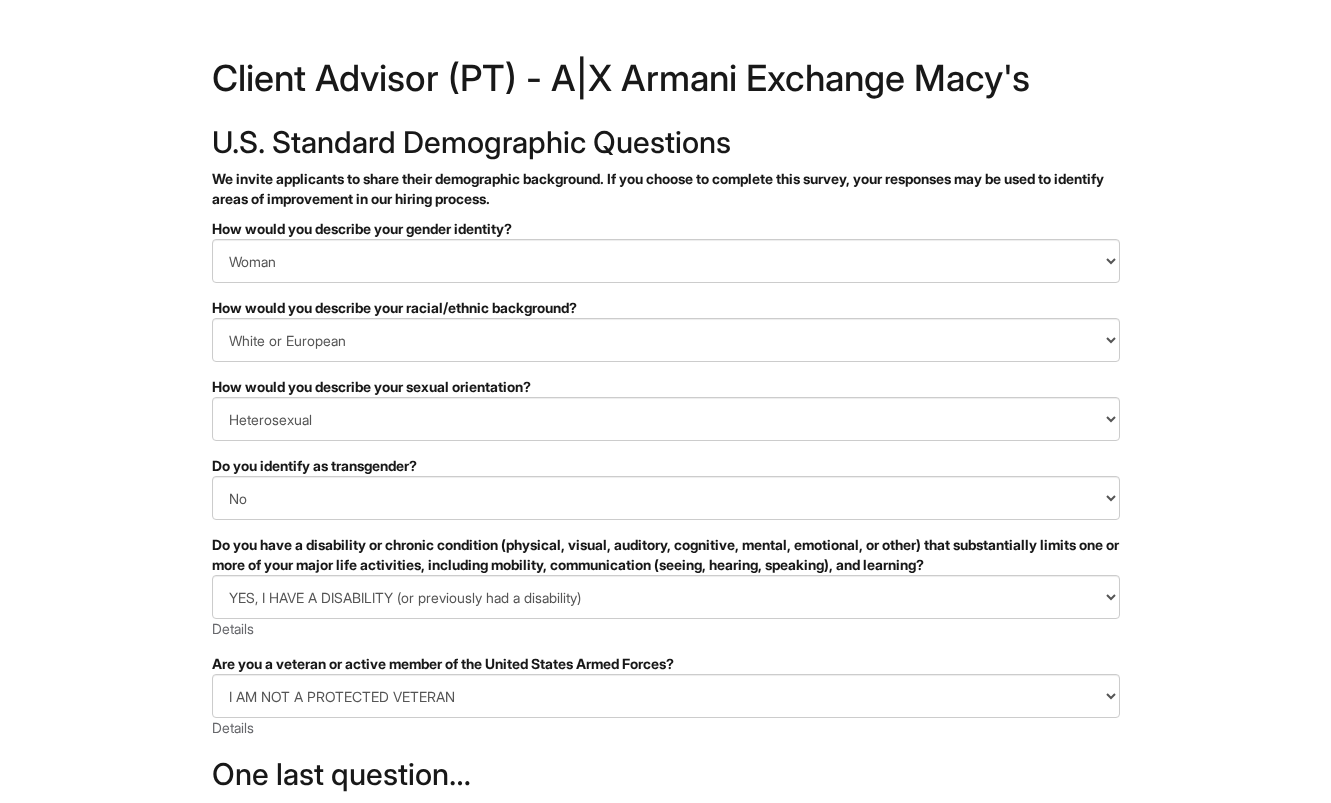 click on "PLEASE COMPLETE ALL REQUIRED FIELDS How would you describe your gender identity? (Please Select) Man Woman Non-binary I prefer to self-describe I don't wish to answer How would you describe your racial/ethnic background? (Please Select) Black or of African descent    East Asian    Hispanic, Latinx or of Spanish Origin    Indigenous, American Indian or Alaska Native    Middle Eastern or North African    Native Hawaiian or Pacific Islander    South Asian    Southeast Asian    White or European    I prefer to self-describe    I don't wish to answer How would you describe your sexual orientation? (Please Select) Asexual Bisexual and/or pansexual Gay Heterosexual Lesbian Queer I prefer to self-describe I don't wish to answer Do you identify as transgender? (Please Select) Yes No I prefer to self-describe I don't wish to answer (Please Select) YES, I HAVE A DISABILITY (or previously had a disability) NO, I DON'T HAVE A DISABILITY I DON'T WISH TO ANSWER Details (Please Select) I AM NOT A PROTECTED VETERAN Details" at bounding box center (666, 647) 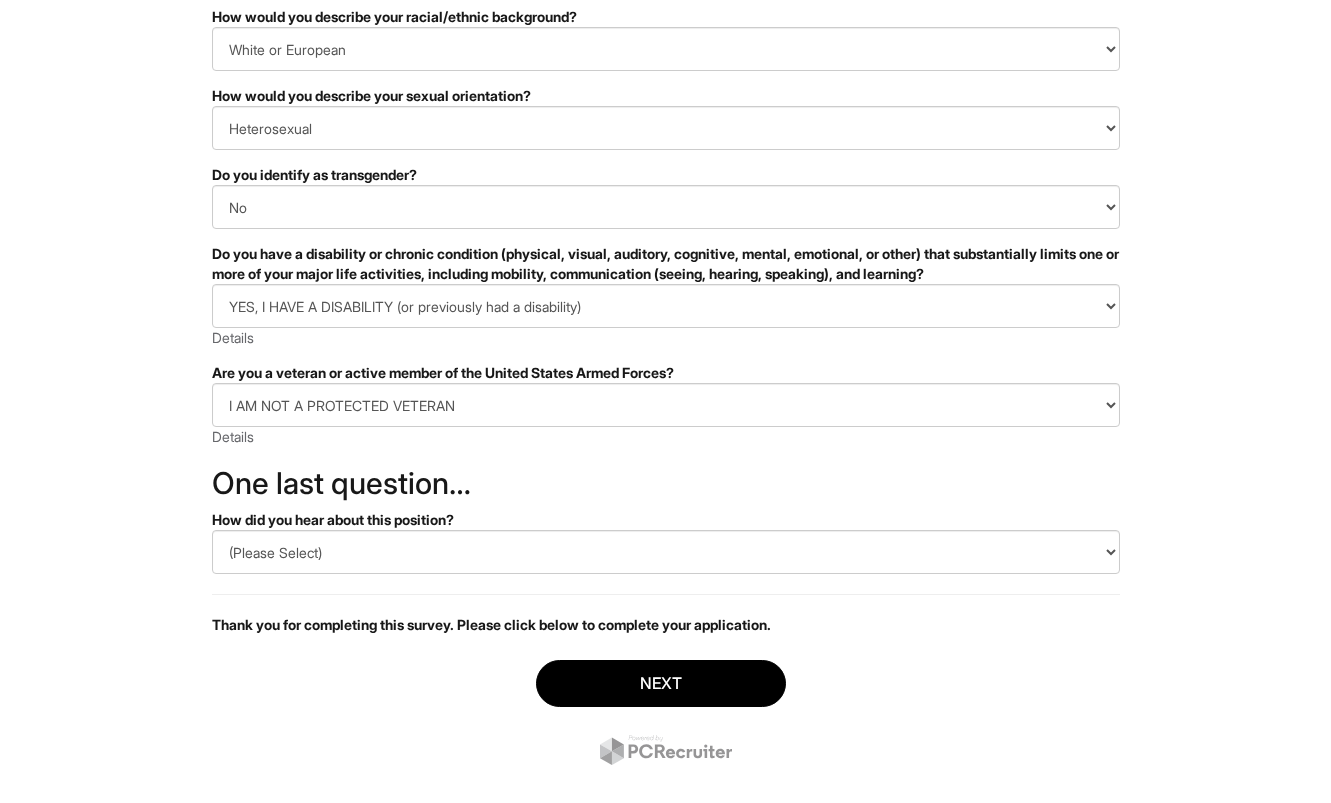 scroll, scrollTop: 325, scrollLeft: 0, axis: vertical 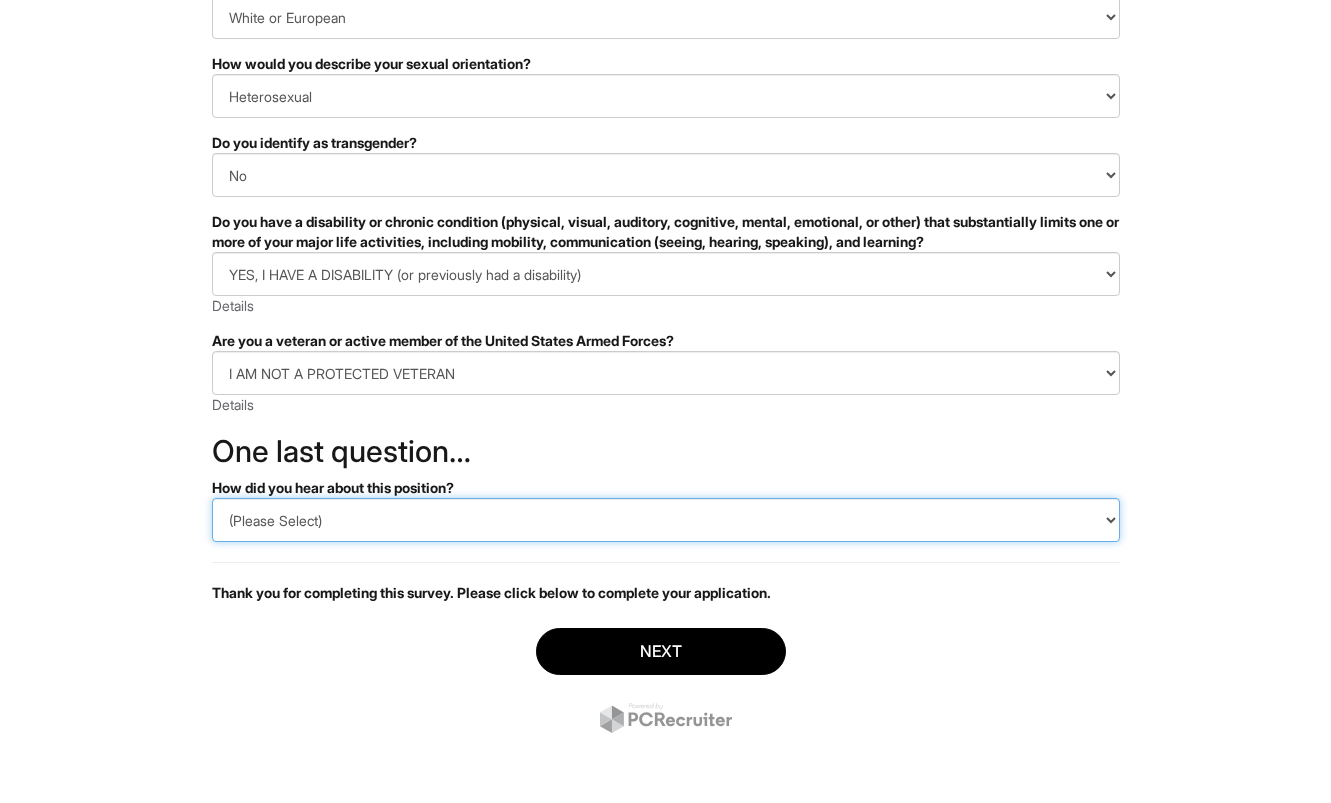 select on "Indeed" 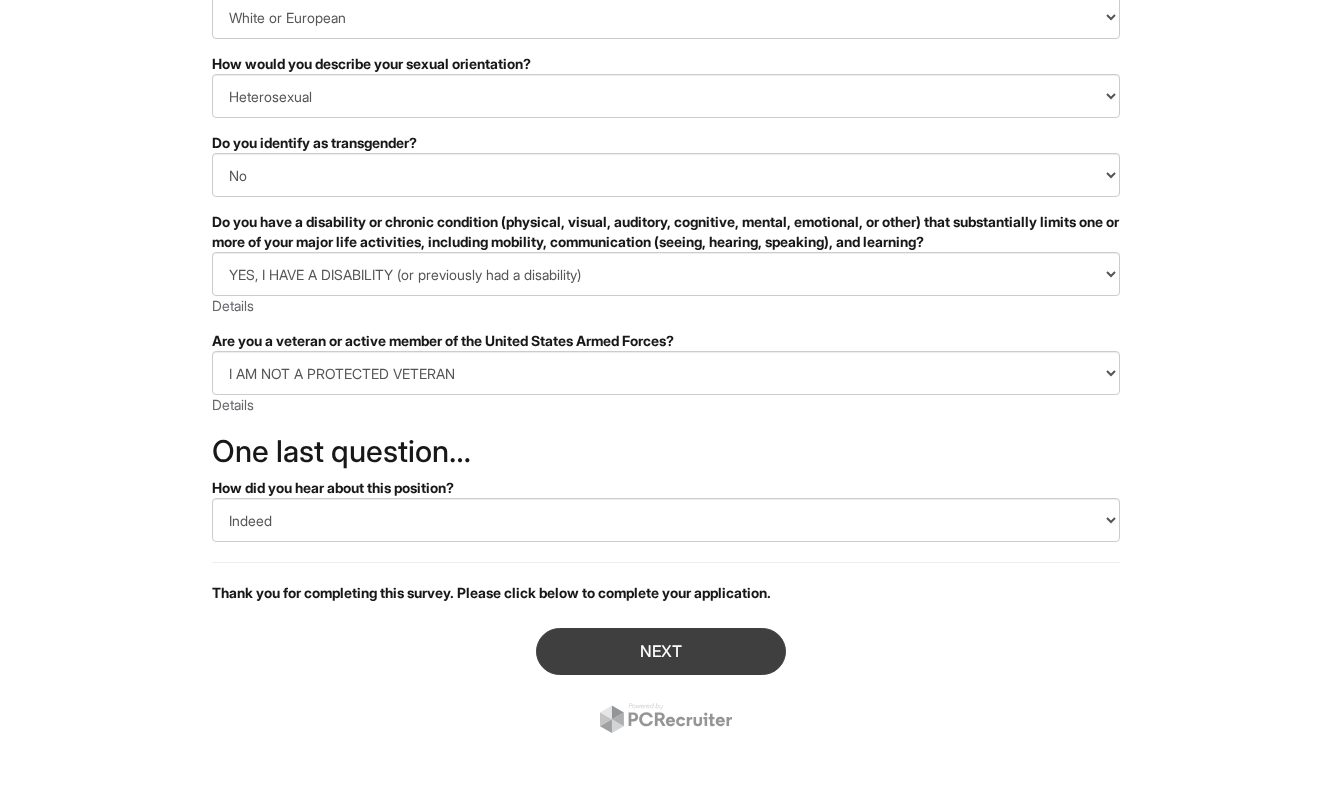 click on "Next" at bounding box center (661, 651) 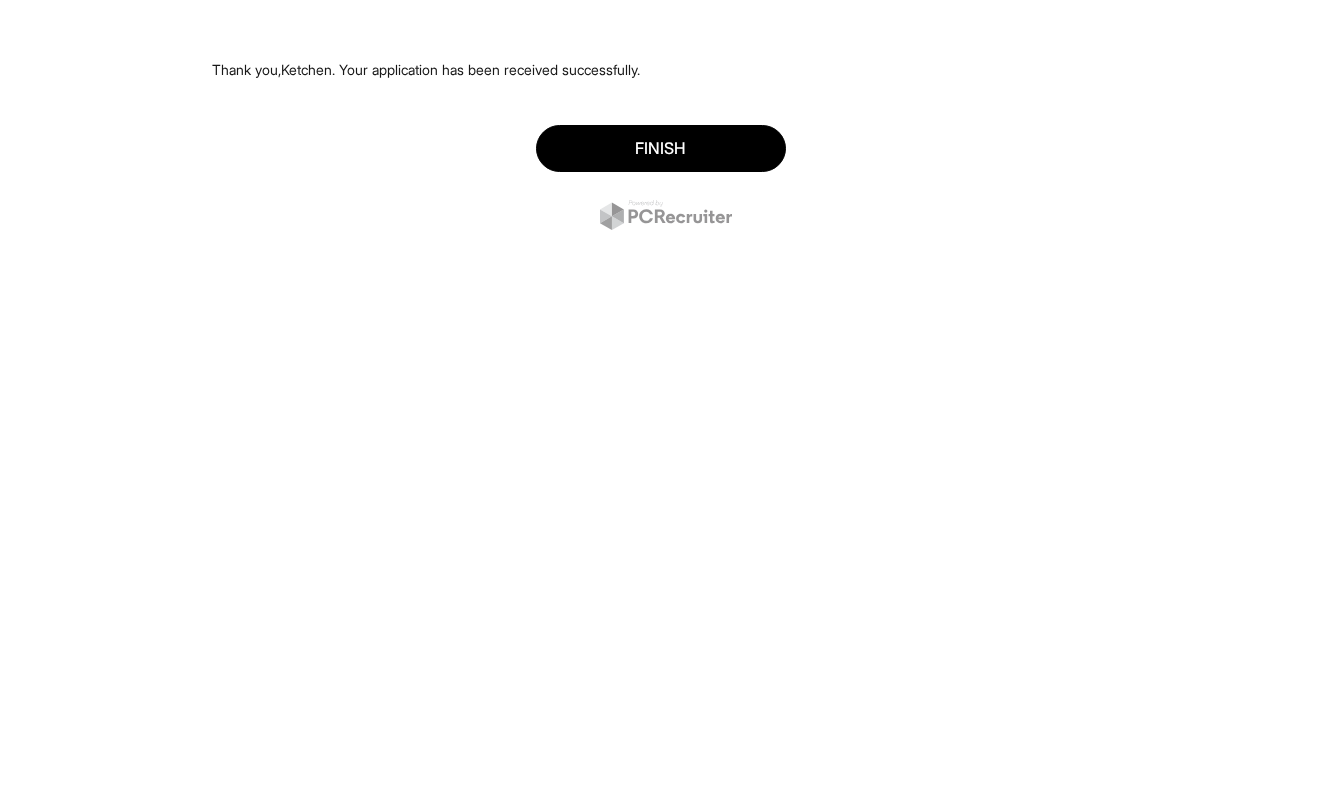 scroll, scrollTop: 0, scrollLeft: 0, axis: both 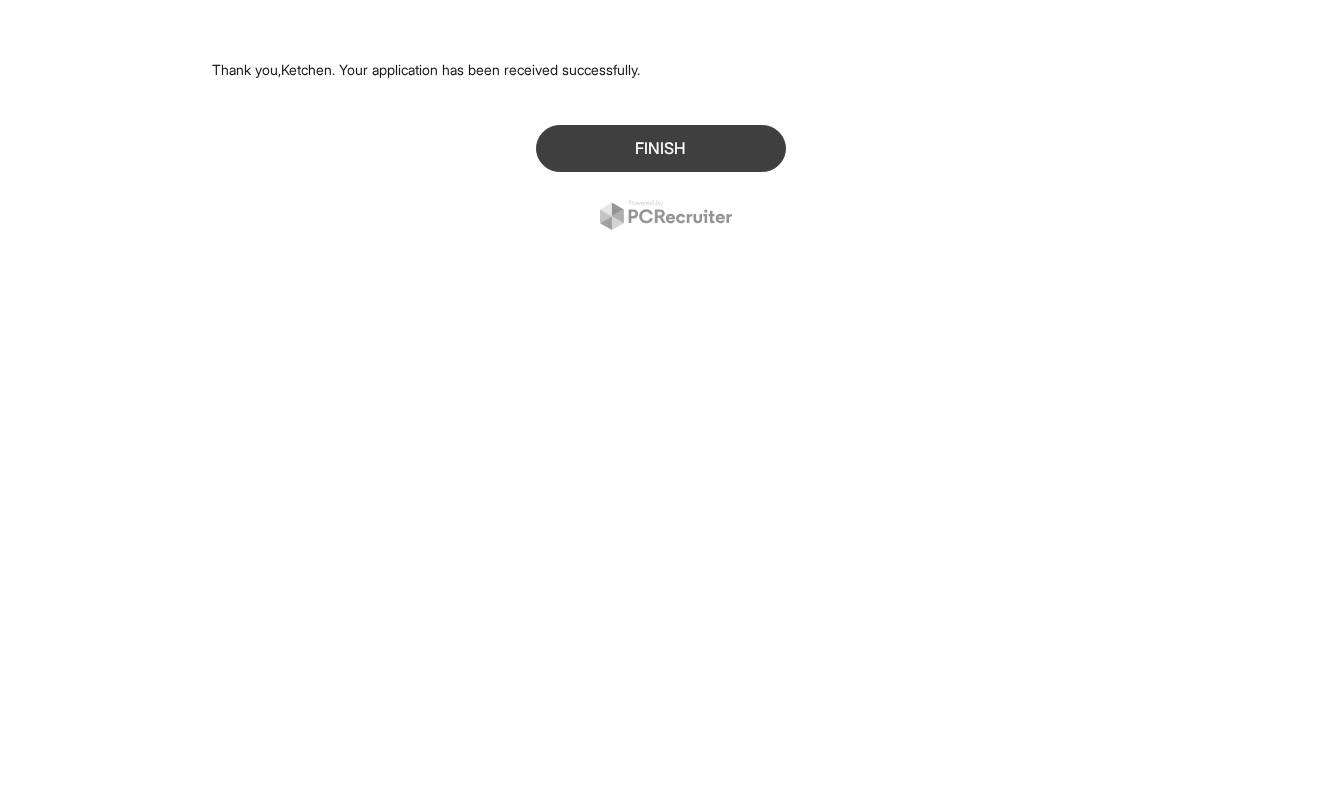 click on "Finish" at bounding box center [661, 148] 